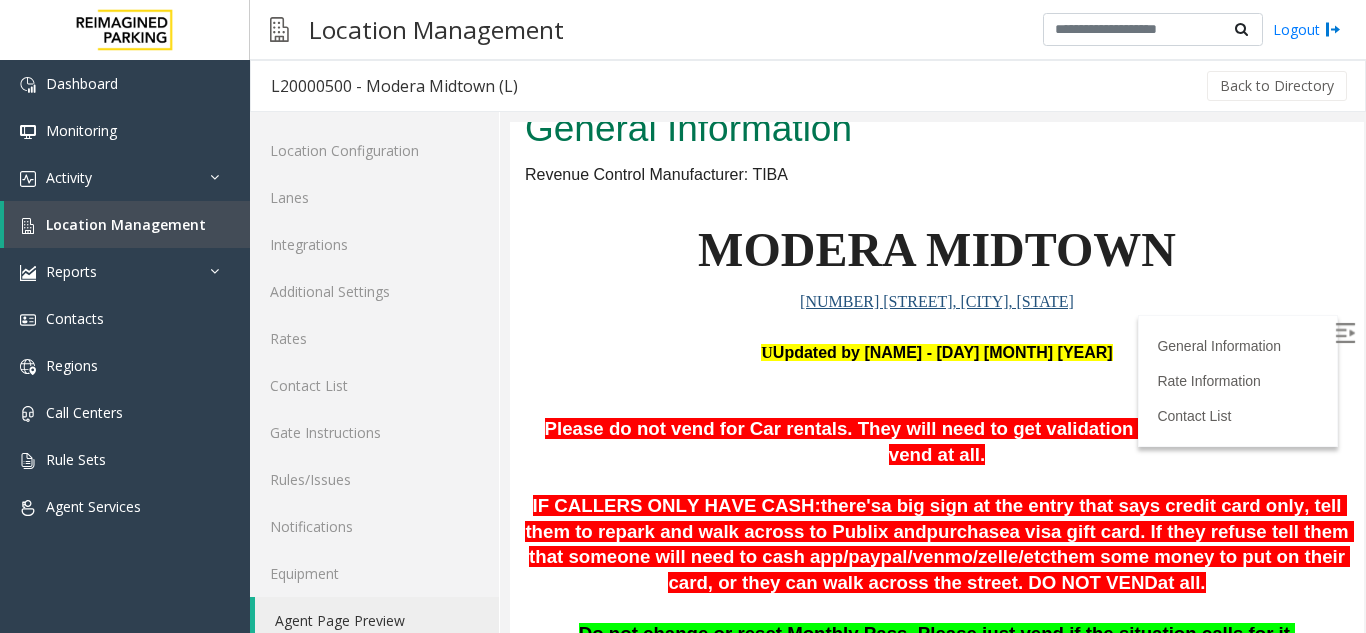 scroll, scrollTop: 100, scrollLeft: 0, axis: vertical 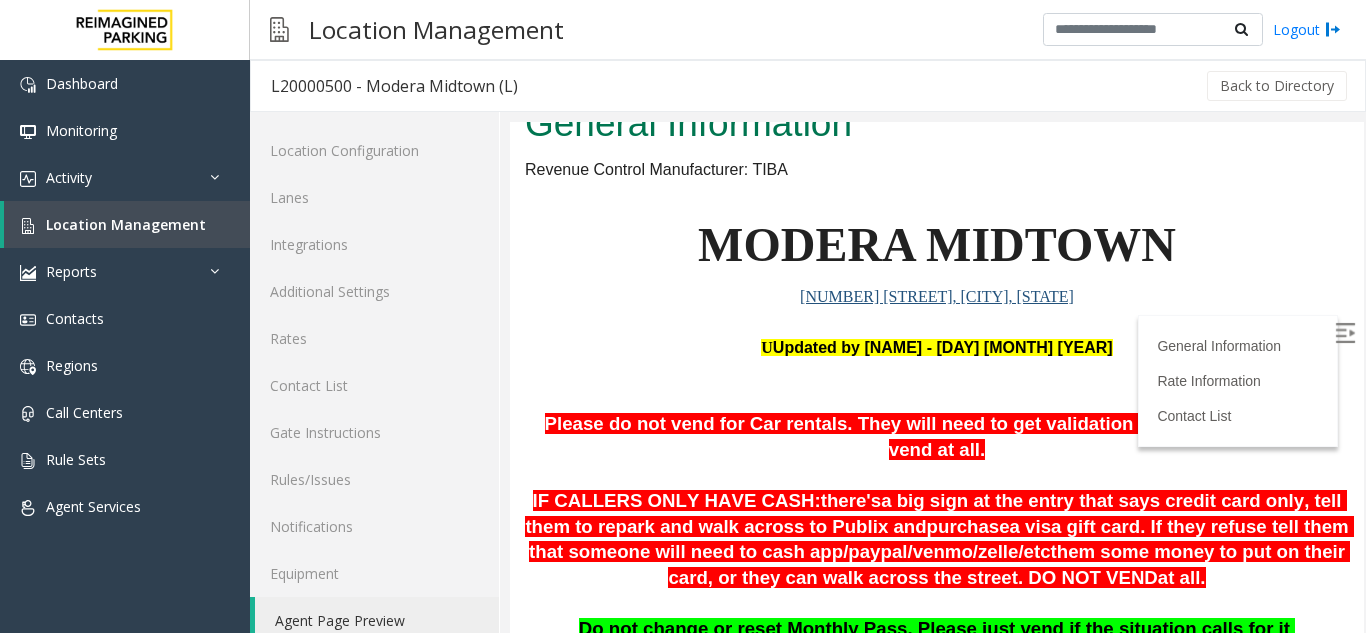click at bounding box center [1345, 333] 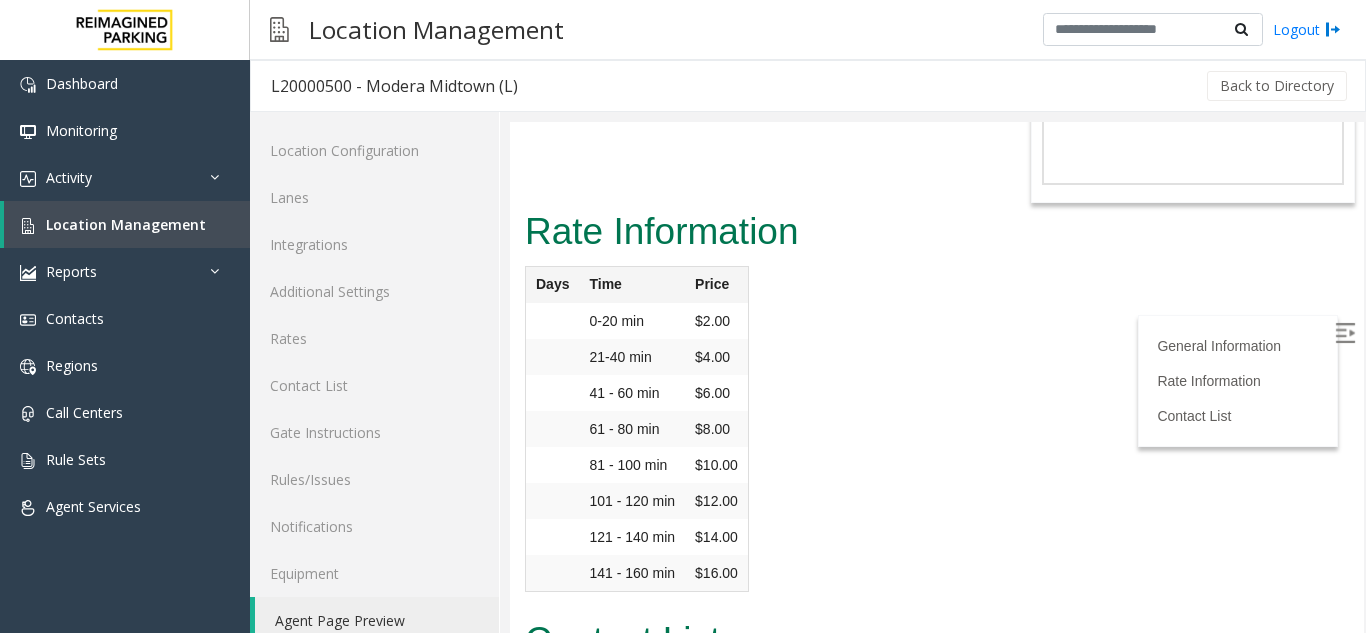 scroll, scrollTop: 2339, scrollLeft: 0, axis: vertical 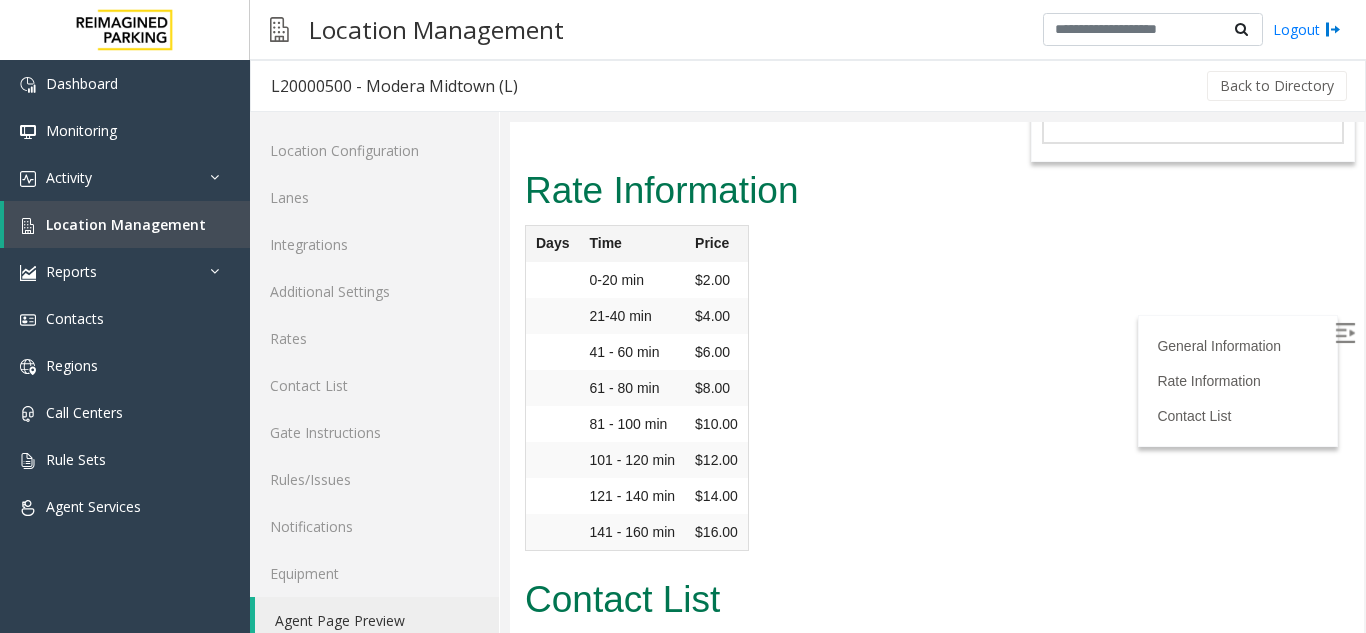 drag, startPoint x: 1334, startPoint y: 222, endPoint x: 1863, endPoint y: 711, distance: 720.3902 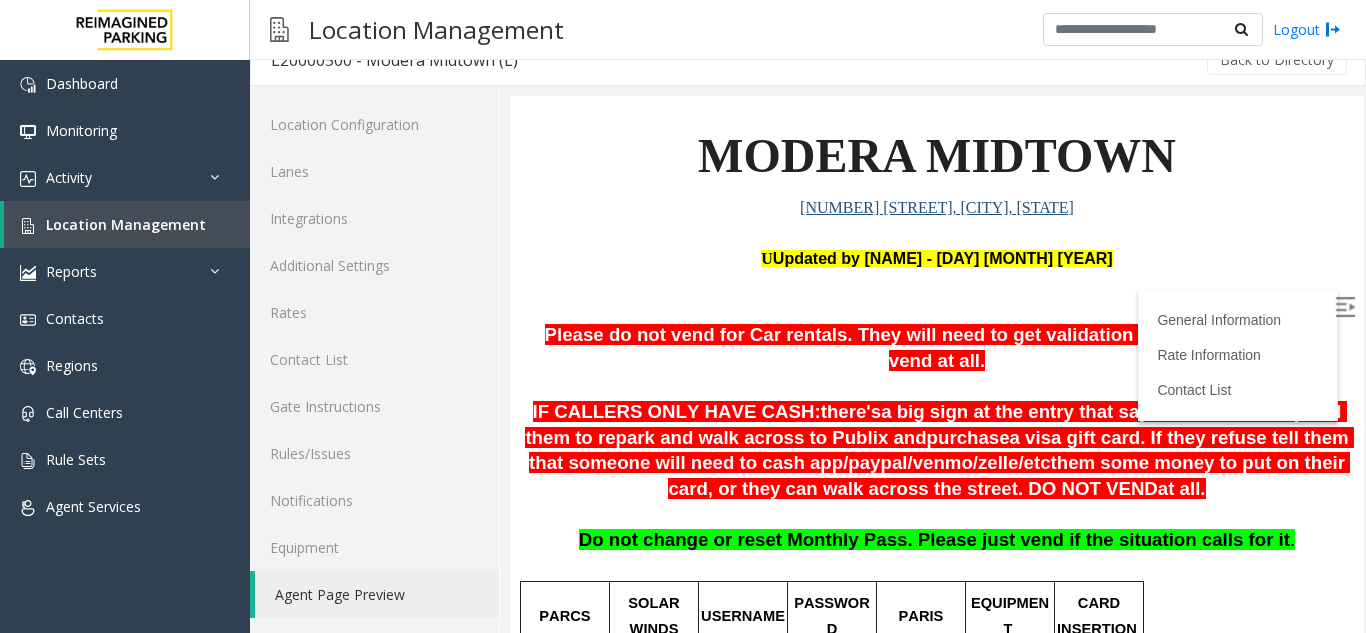 scroll, scrollTop: 169, scrollLeft: 0, axis: vertical 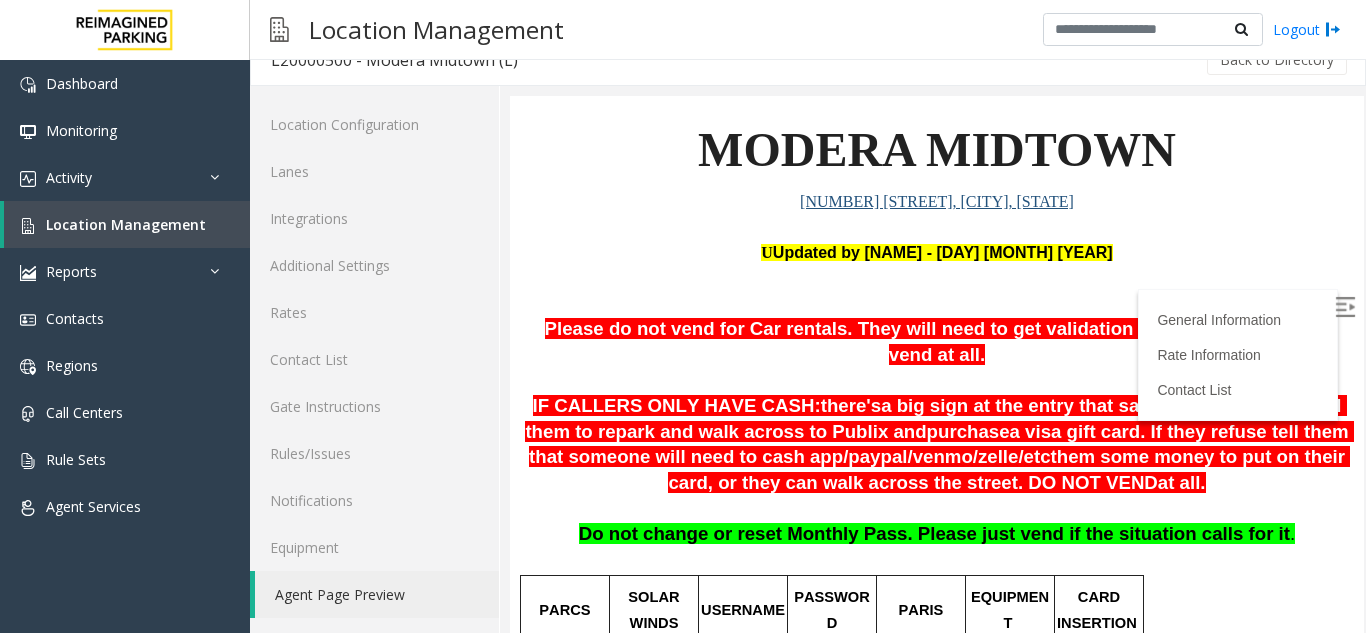 click on "U pdated by Pranav Babbar - 27th November 2023" at bounding box center [937, 253] 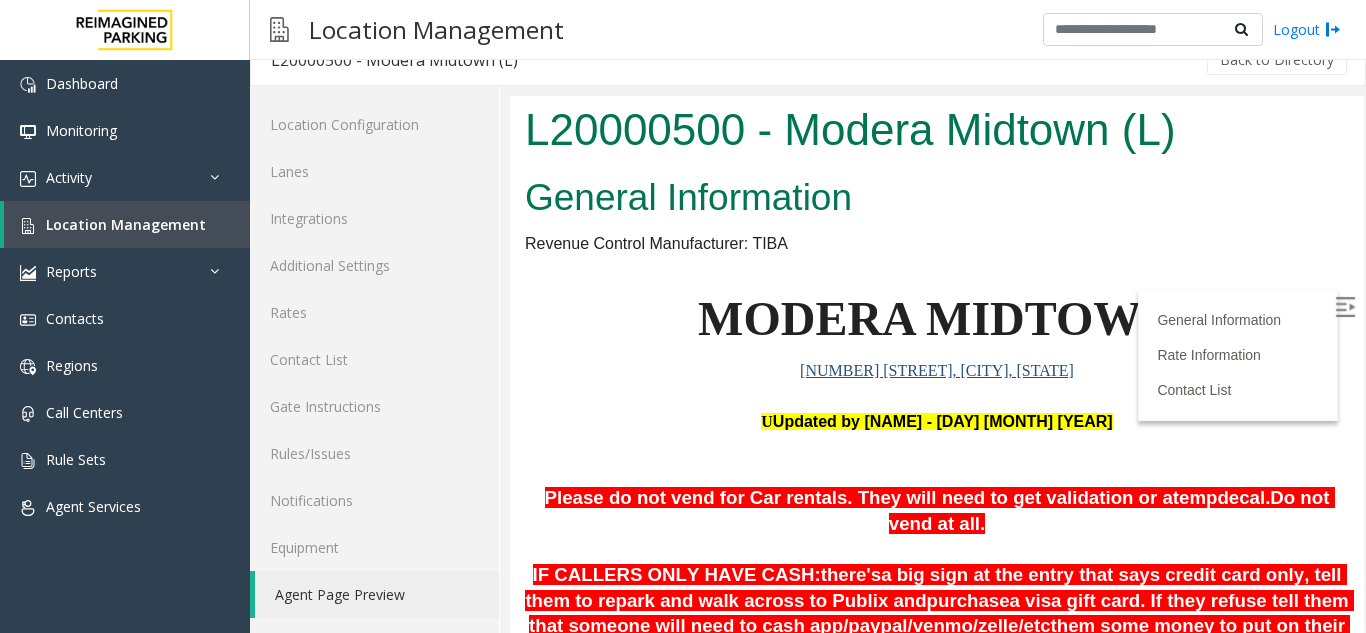 drag, startPoint x: 1339, startPoint y: 218, endPoint x: 1859, endPoint y: 247, distance: 520.80804 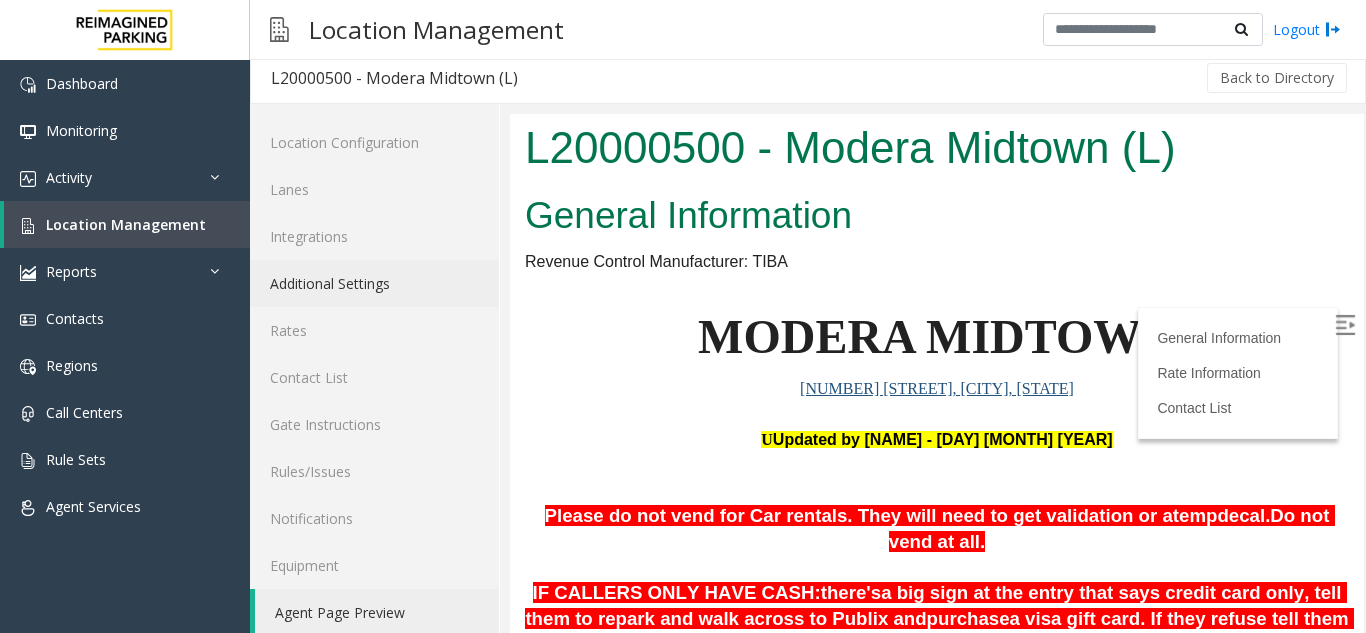 scroll, scrollTop: 0, scrollLeft: 0, axis: both 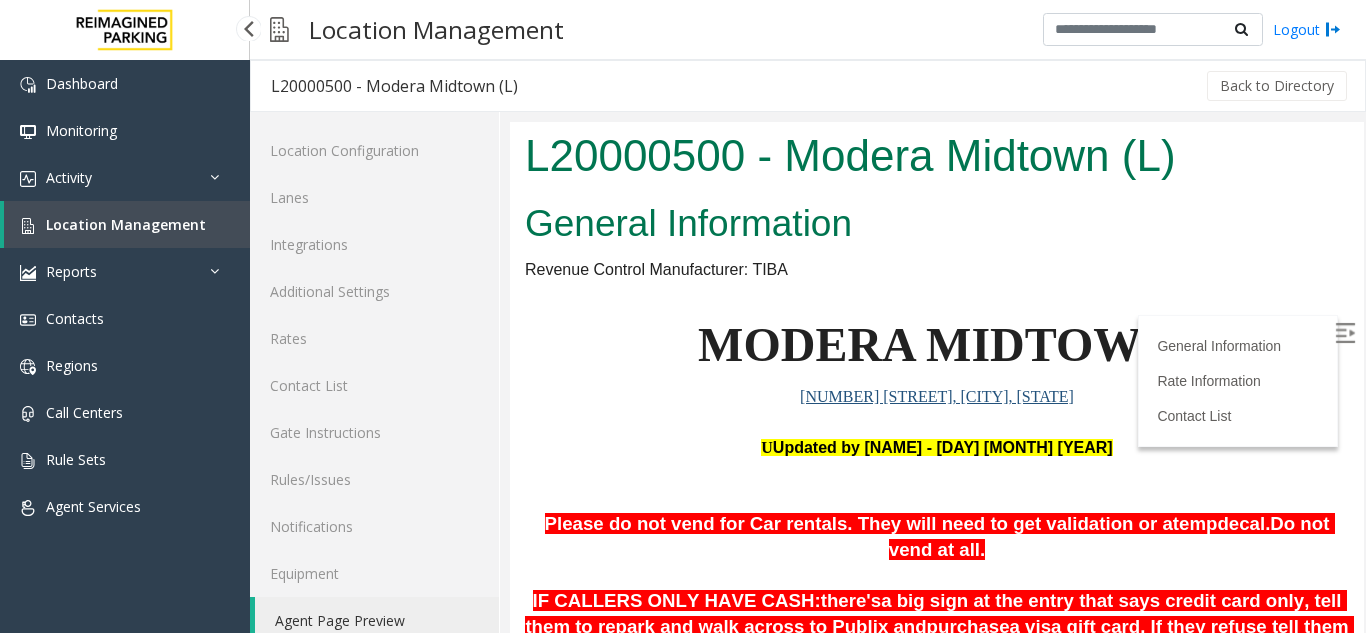 click on "Location Management" at bounding box center [127, 224] 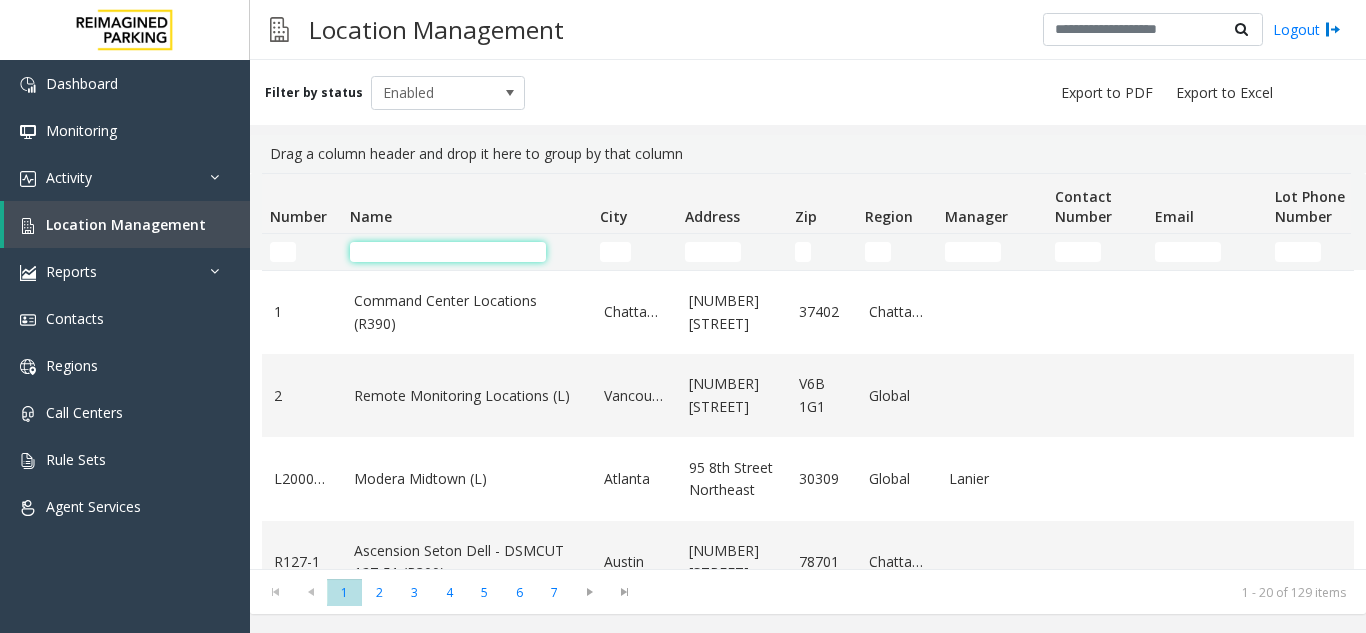 click 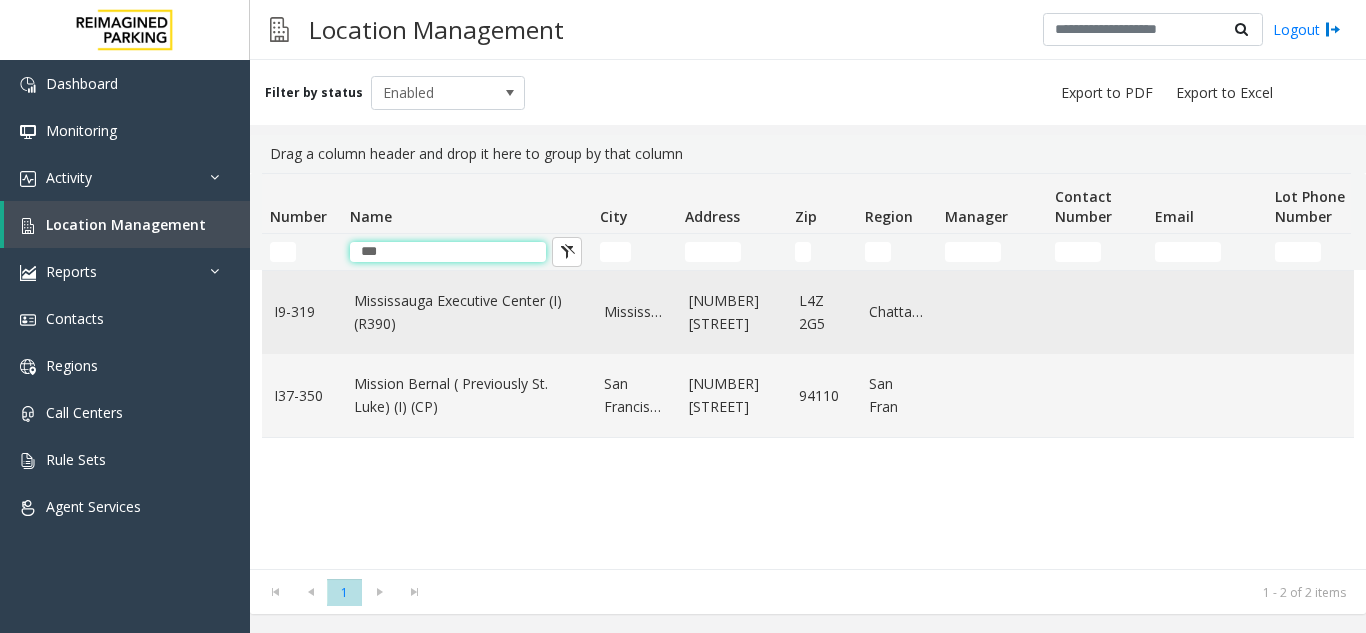 type on "***" 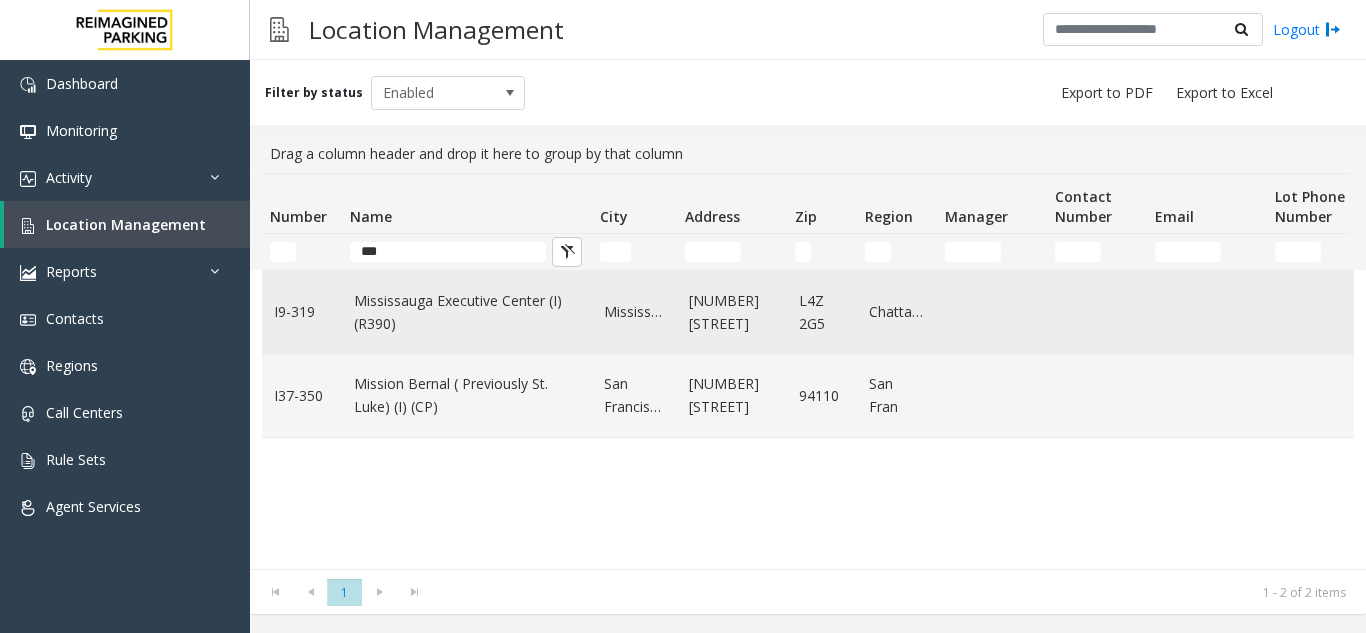click on "Mississauga Executive Center (I) (R390)" 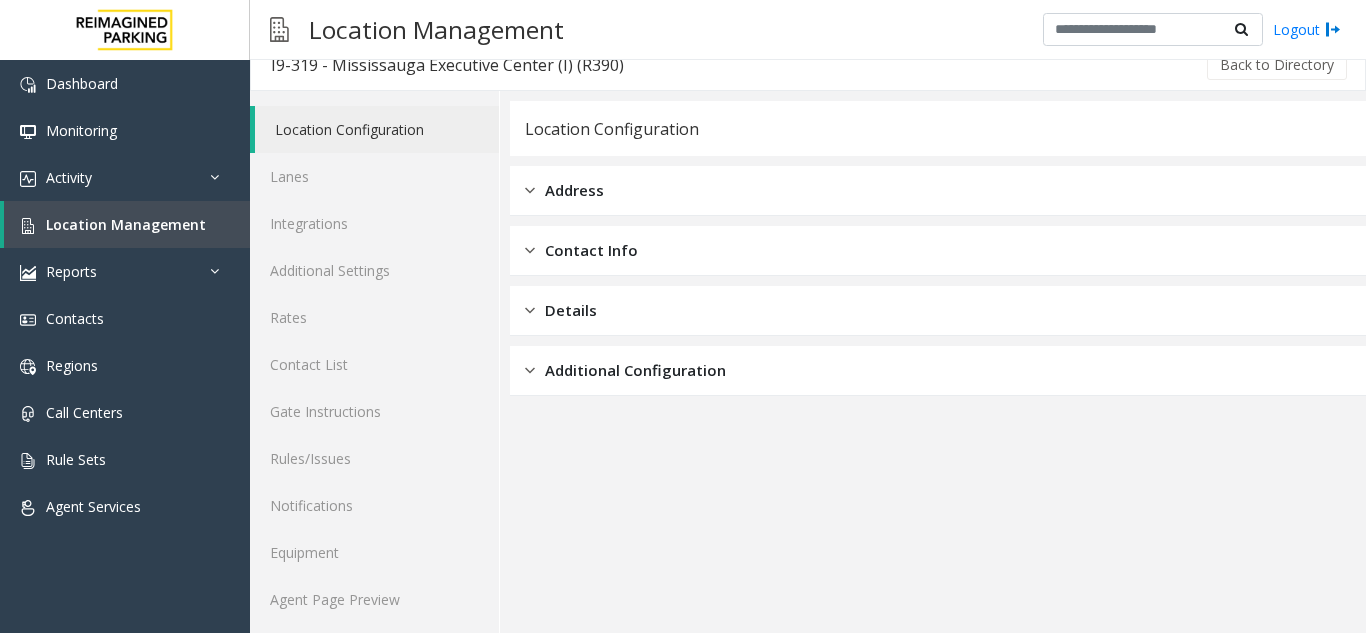 scroll, scrollTop: 26, scrollLeft: 0, axis: vertical 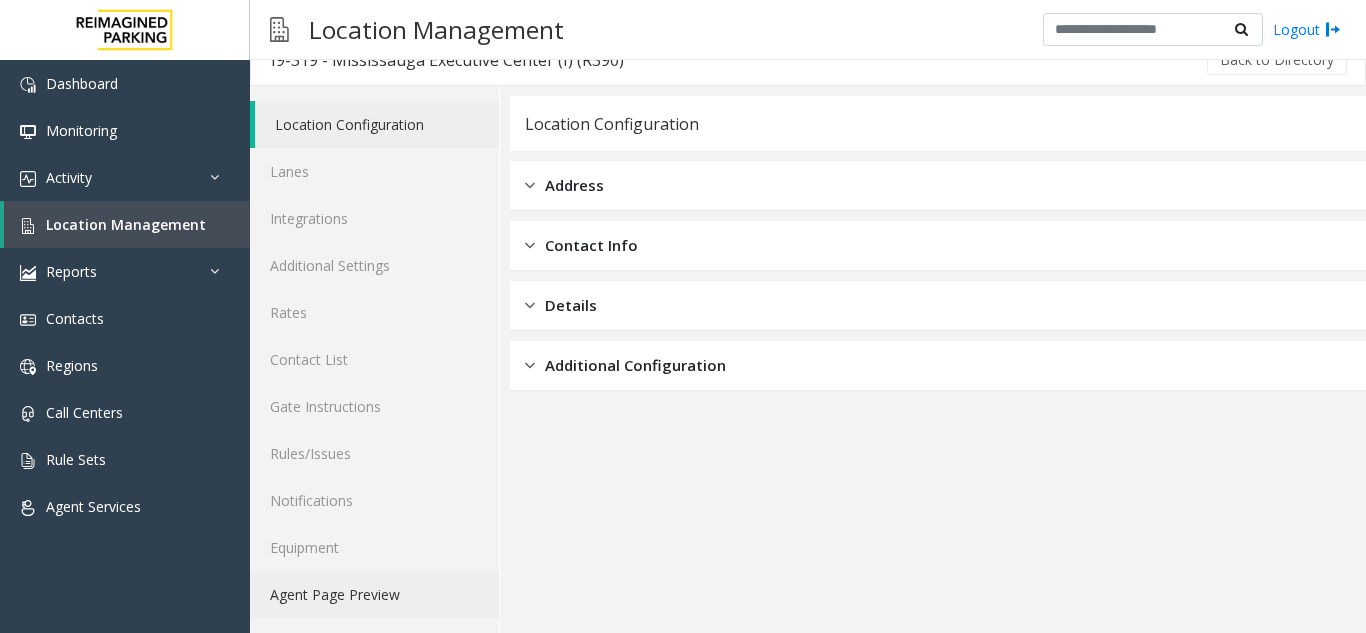 click on "Agent Page Preview" 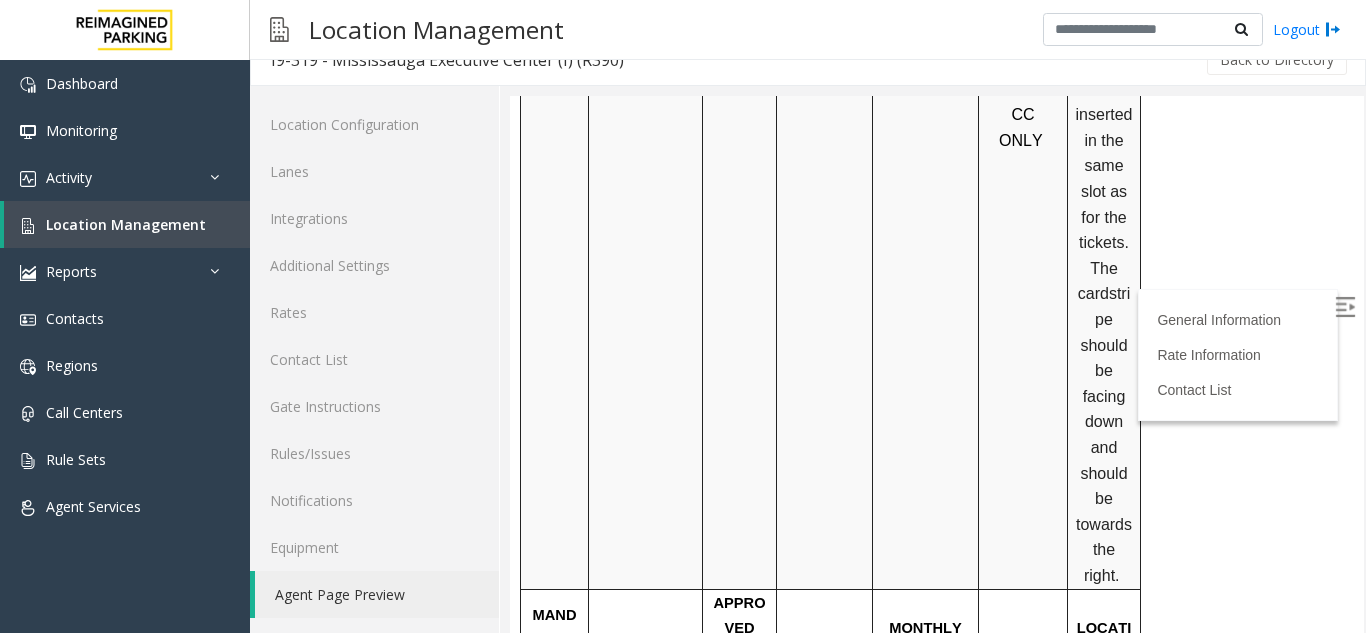 scroll, scrollTop: 1400, scrollLeft: 0, axis: vertical 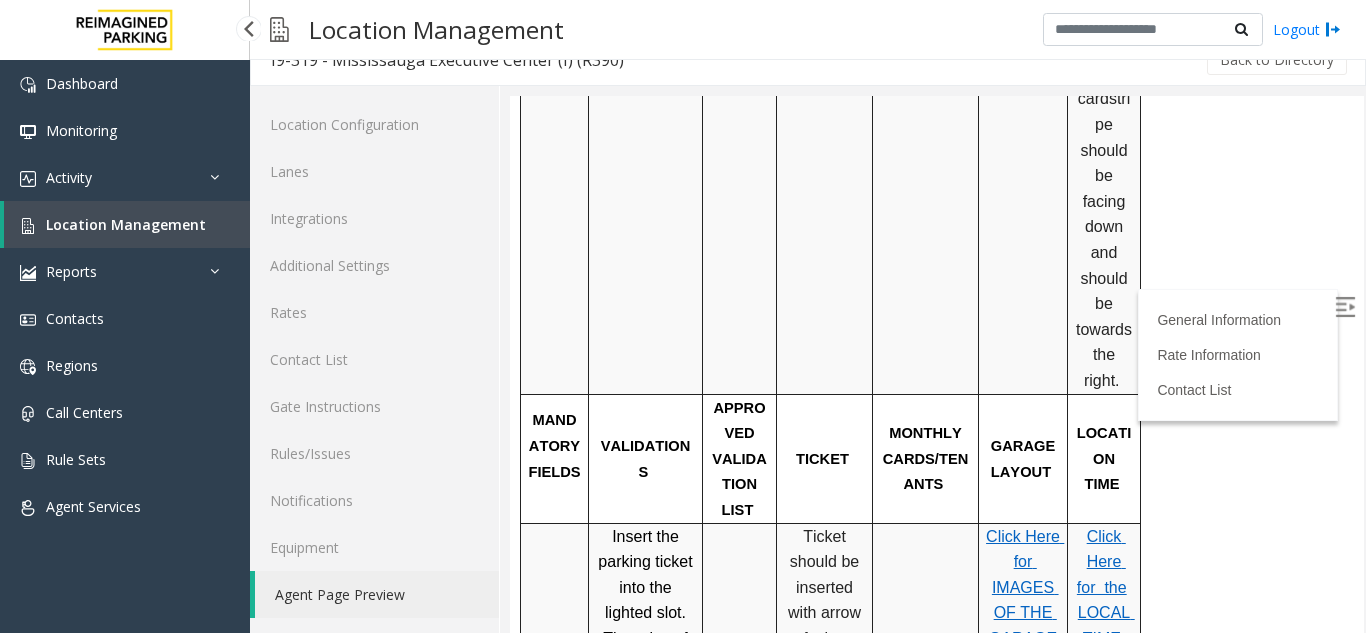 click on "Location Management" at bounding box center (126, 224) 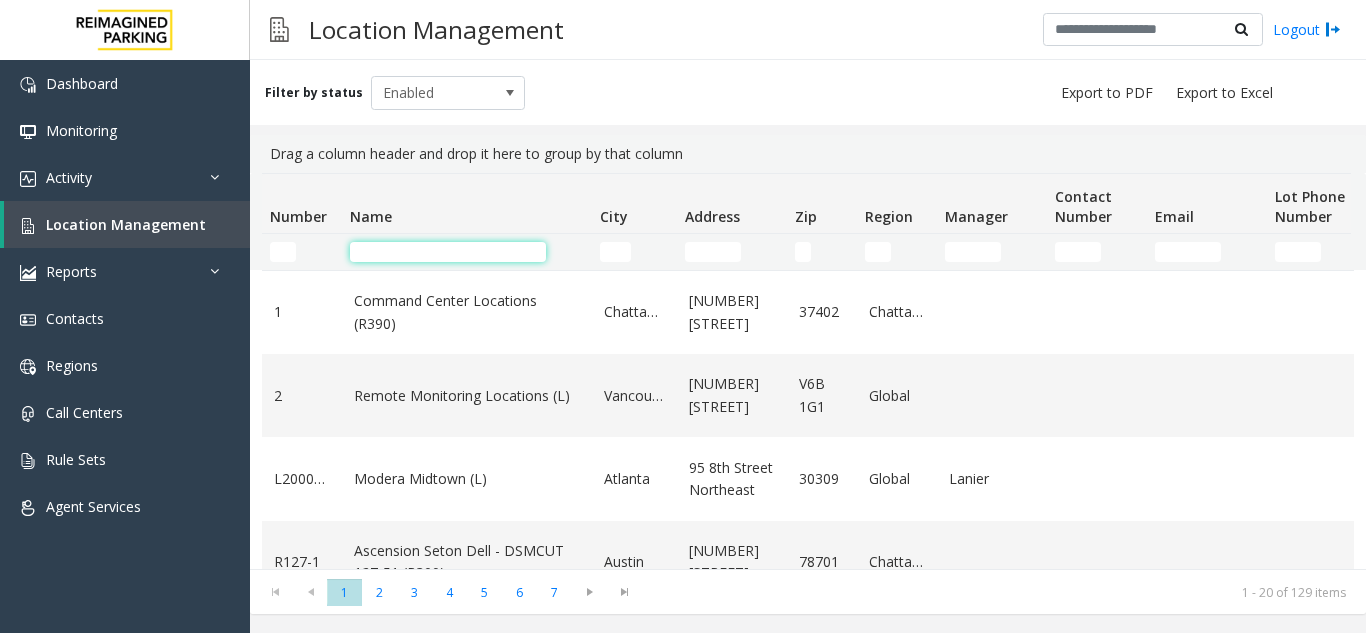 click 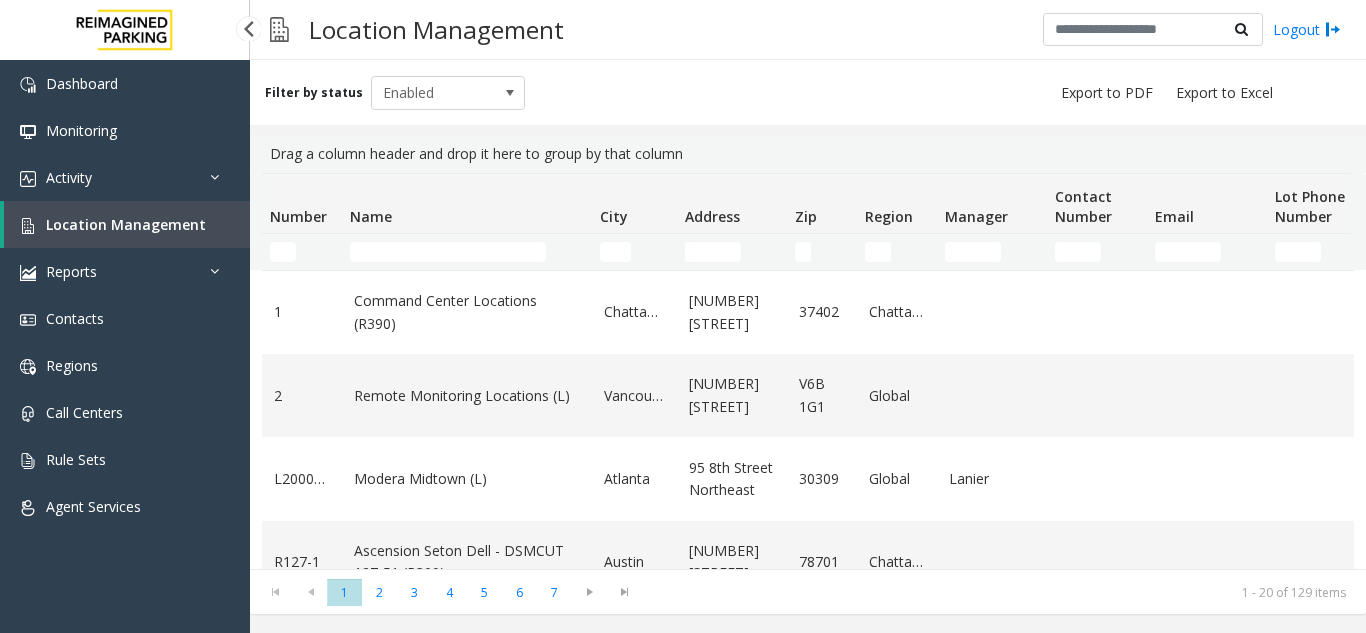 click on "Location Management" at bounding box center [127, 224] 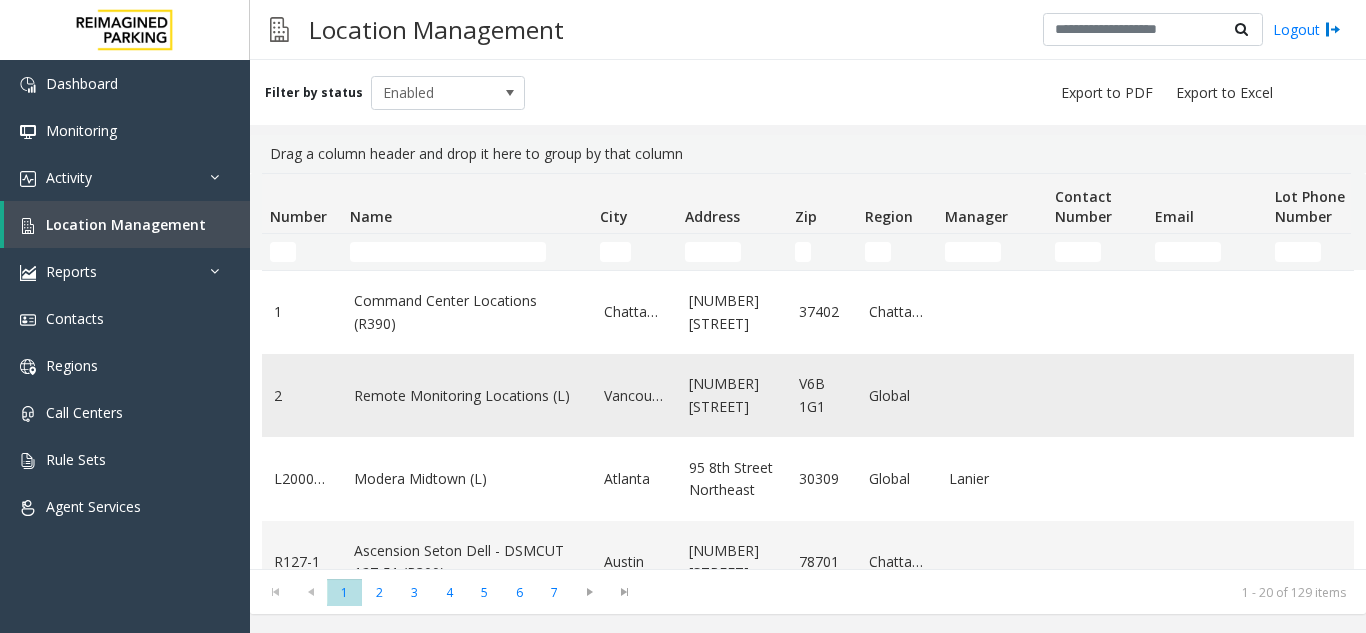 click on "Remote Monitoring Locations (L)" 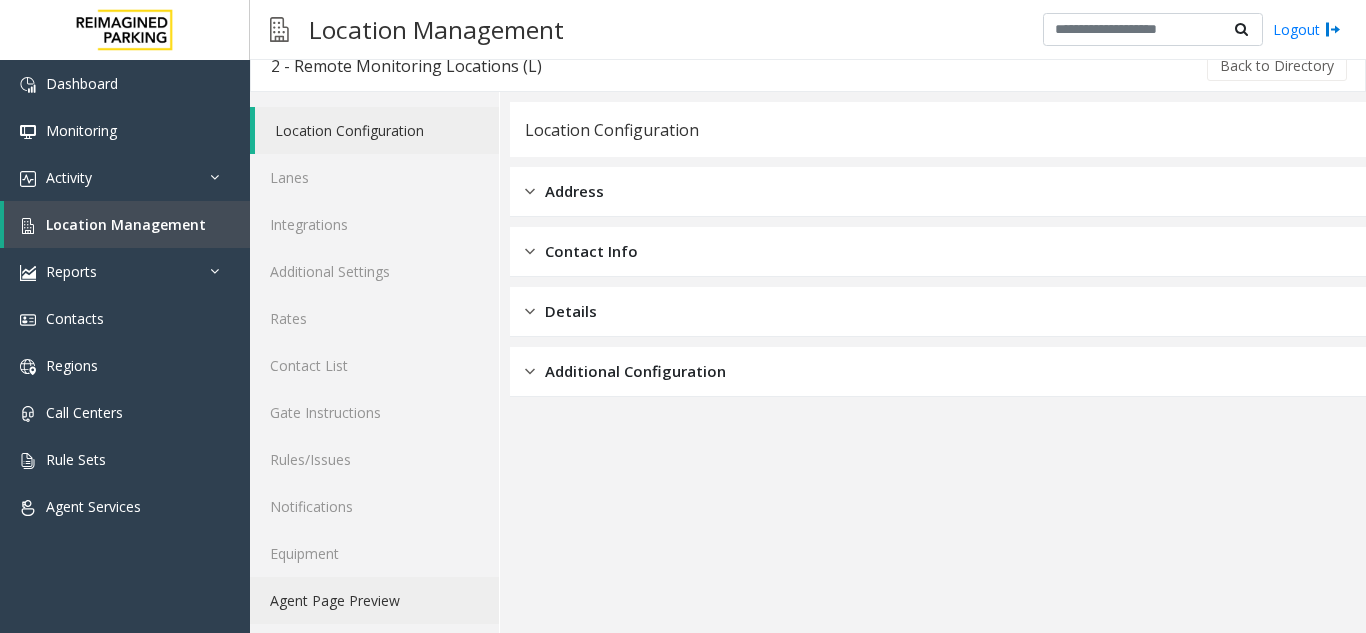 scroll, scrollTop: 26, scrollLeft: 0, axis: vertical 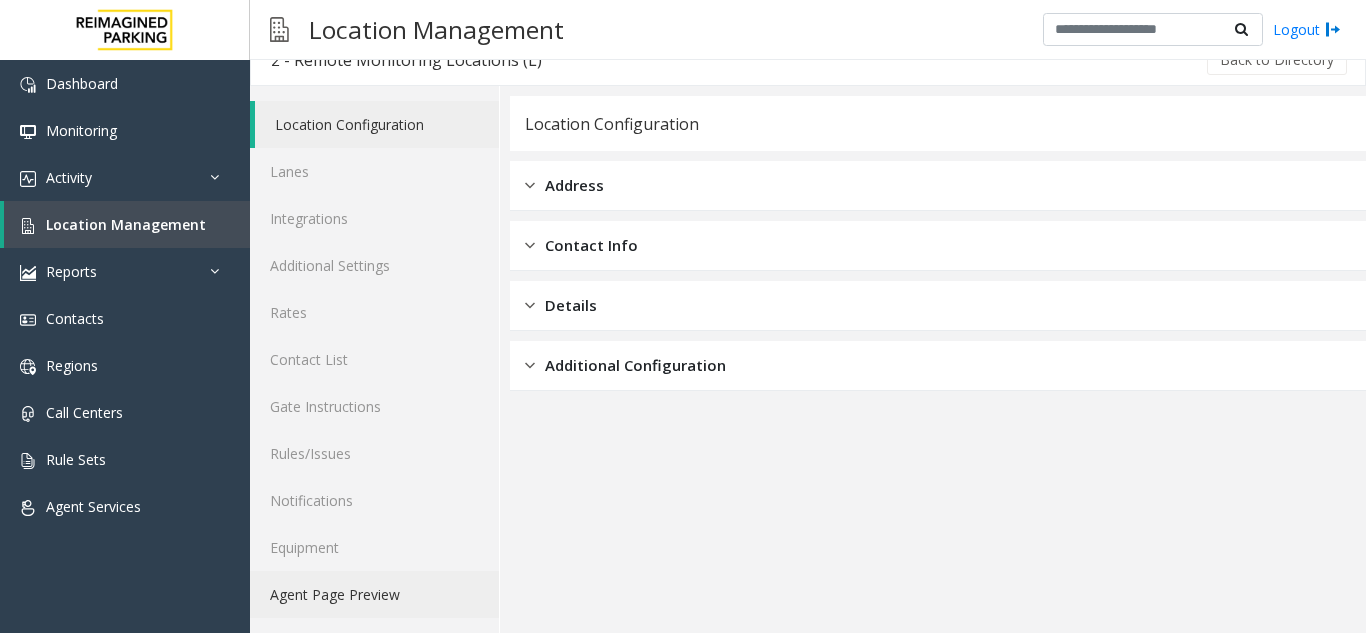 click on "Agent Page Preview" 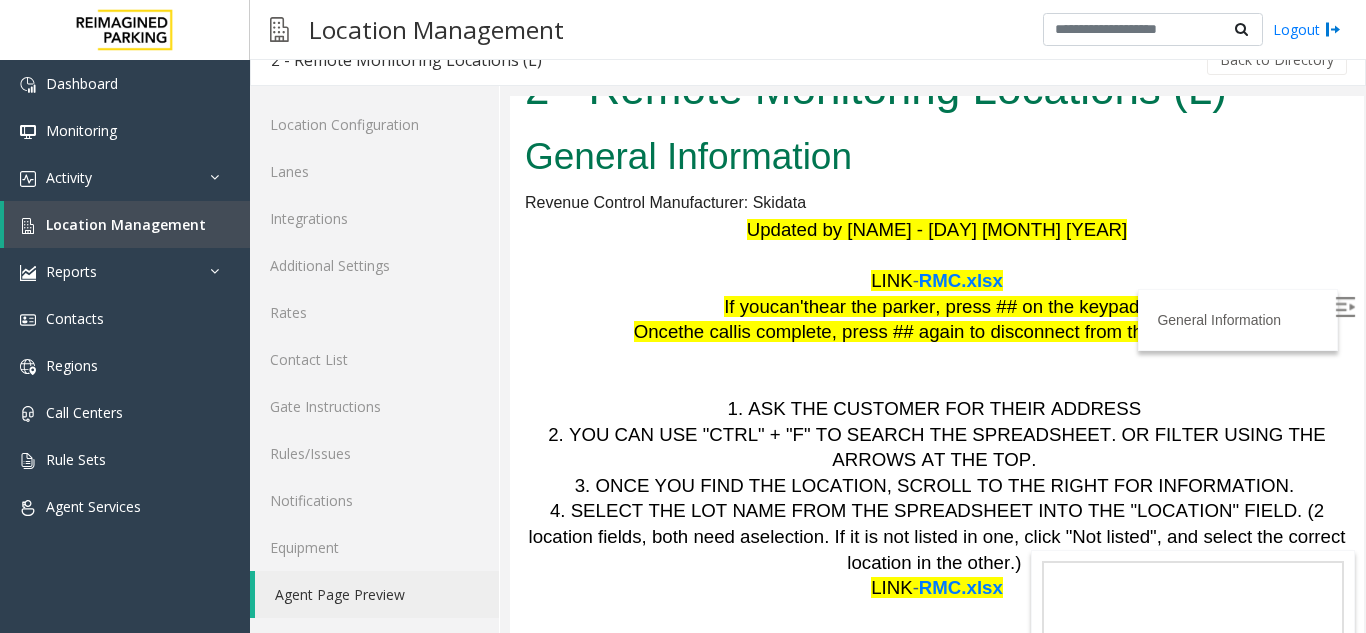 scroll, scrollTop: 0, scrollLeft: 0, axis: both 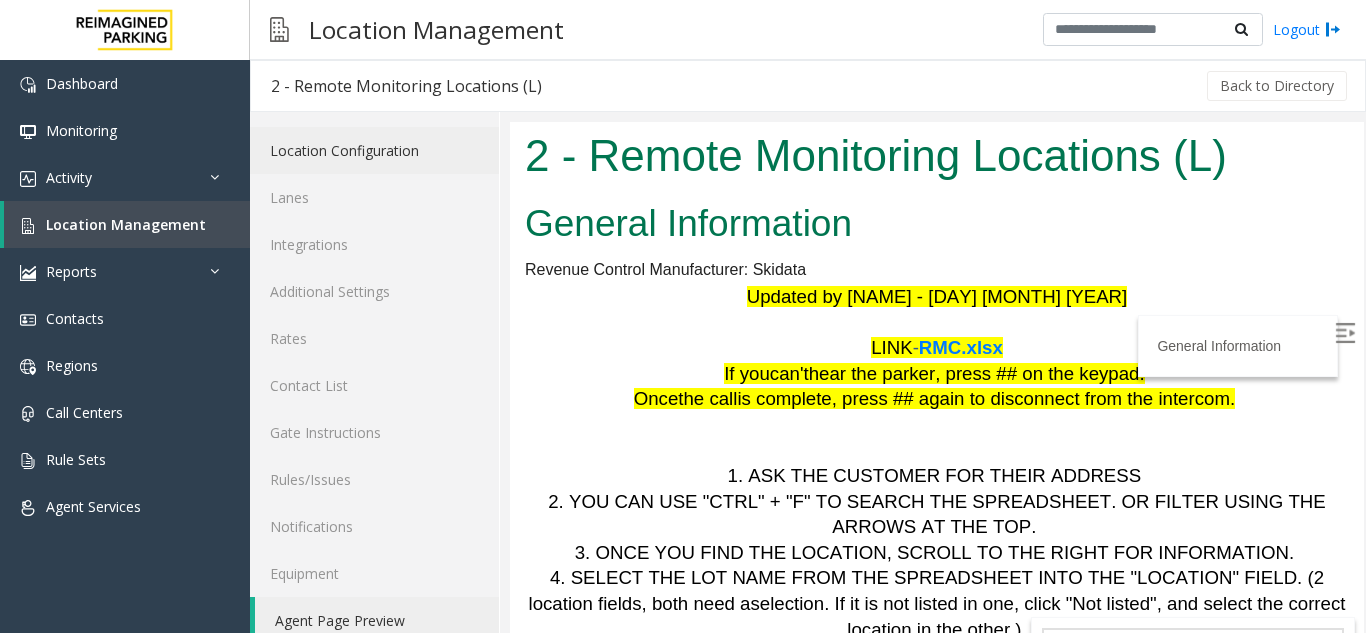 click on "Location Configuration" 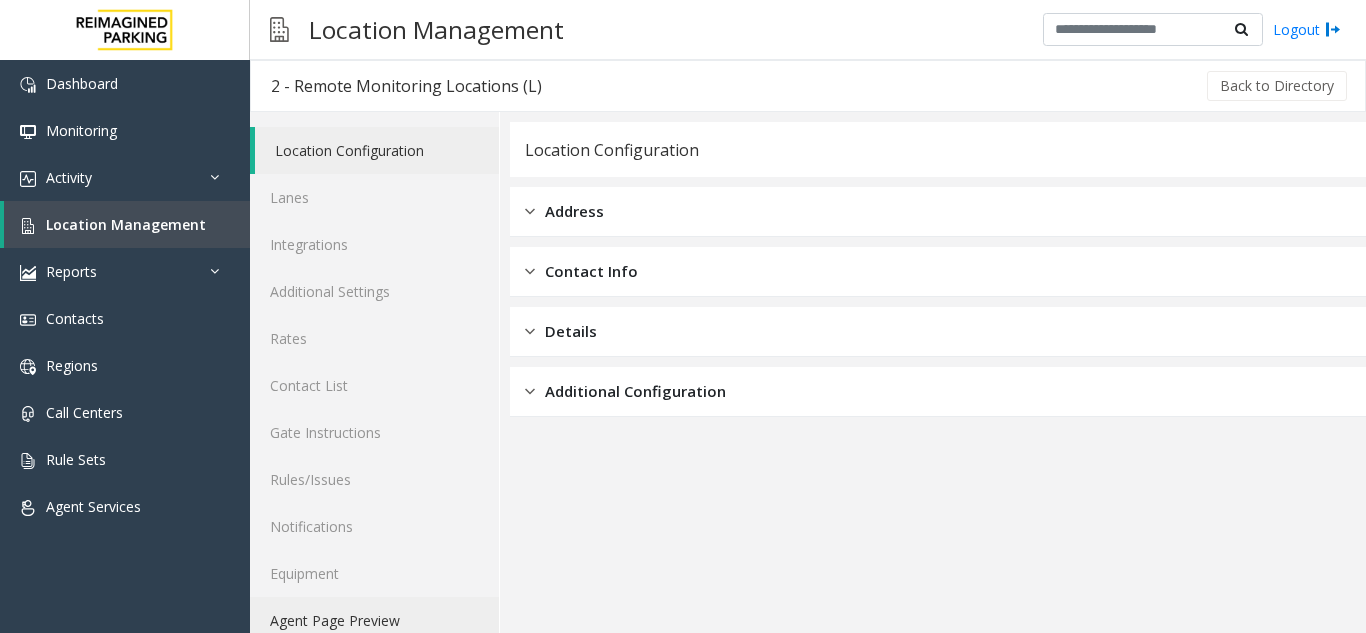 click on "Agent Page Preview" 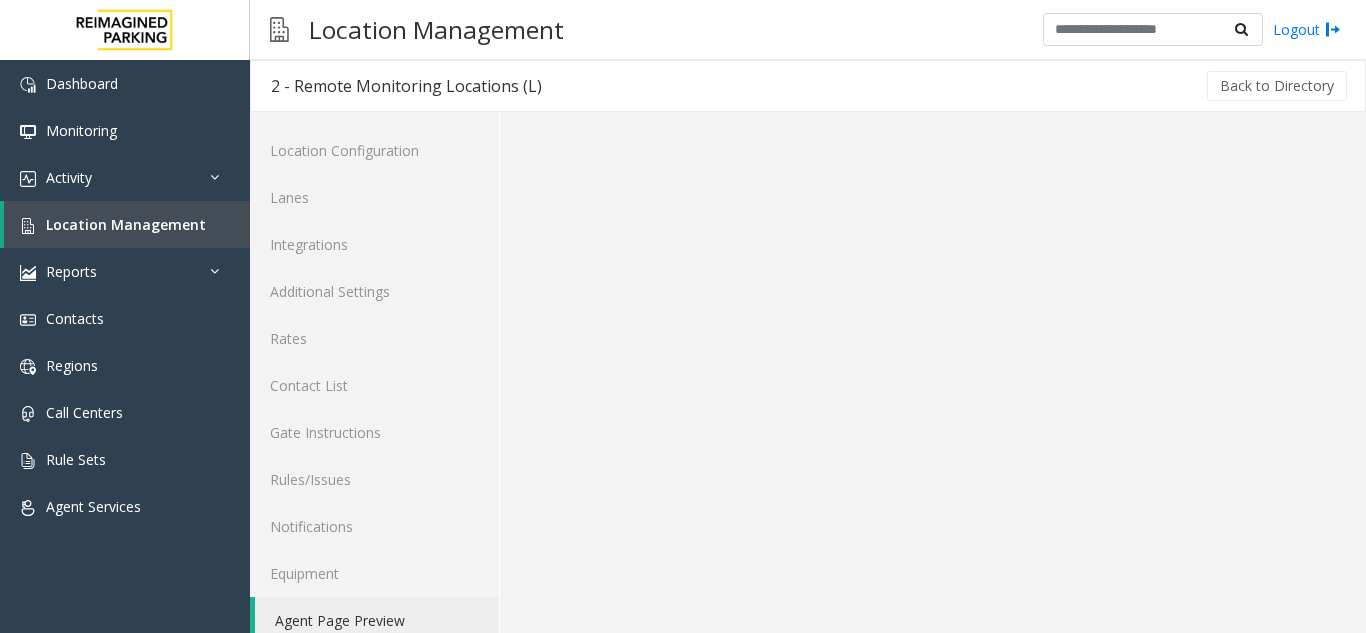 scroll, scrollTop: 26, scrollLeft: 0, axis: vertical 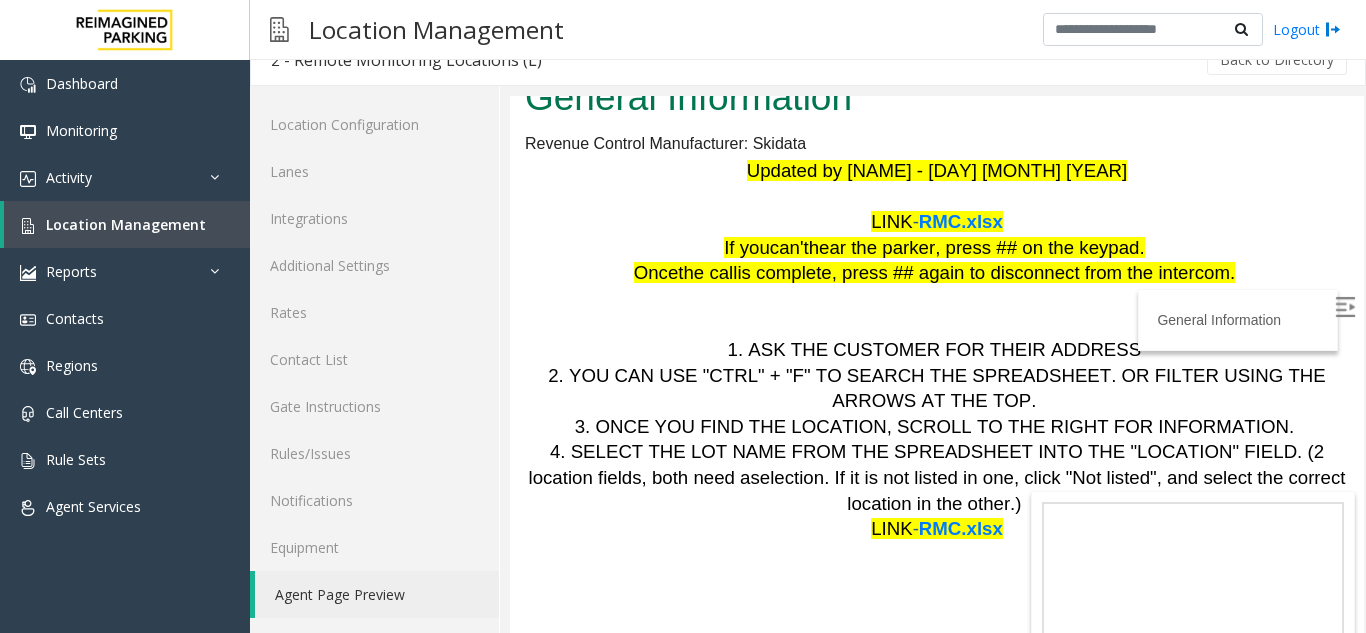 click at bounding box center [1345, 307] 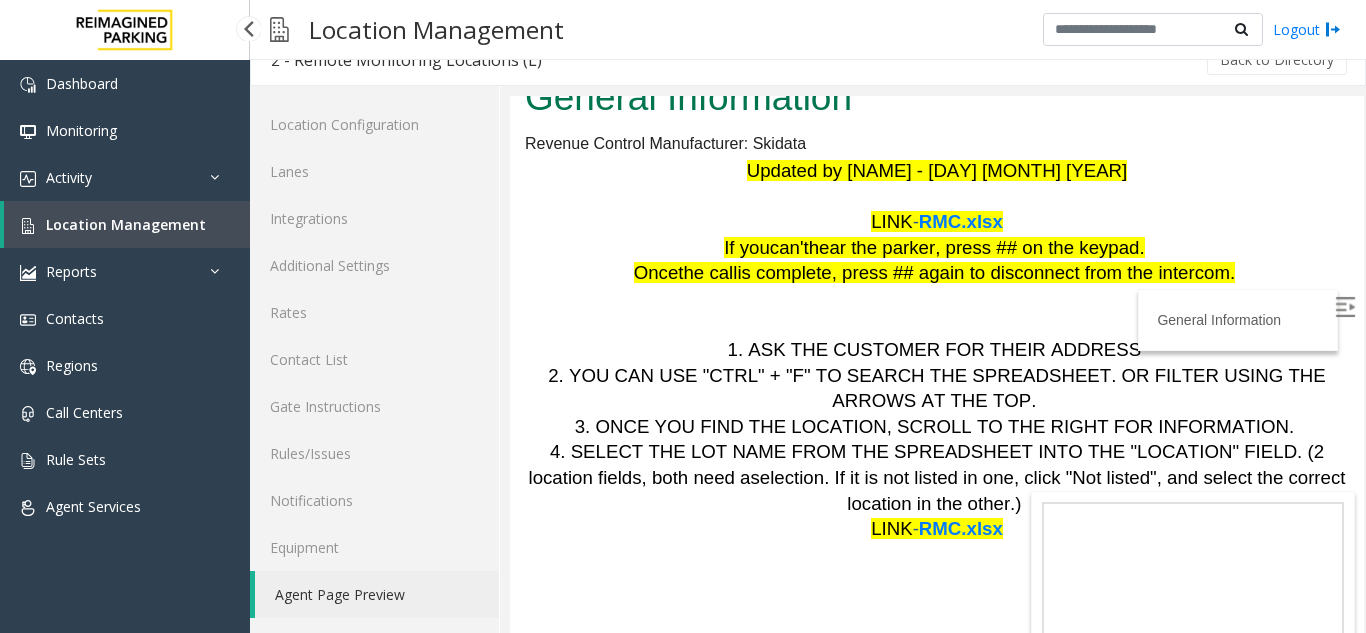 click on "Location Management" at bounding box center [126, 224] 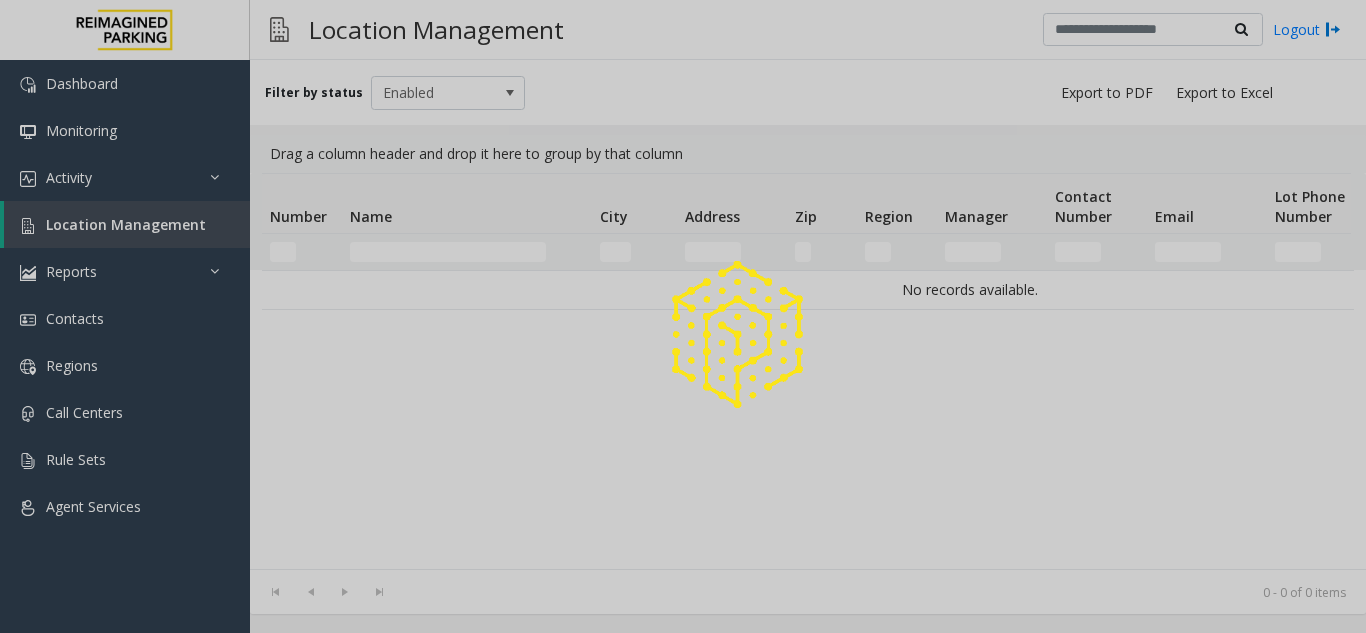 scroll, scrollTop: 0, scrollLeft: 0, axis: both 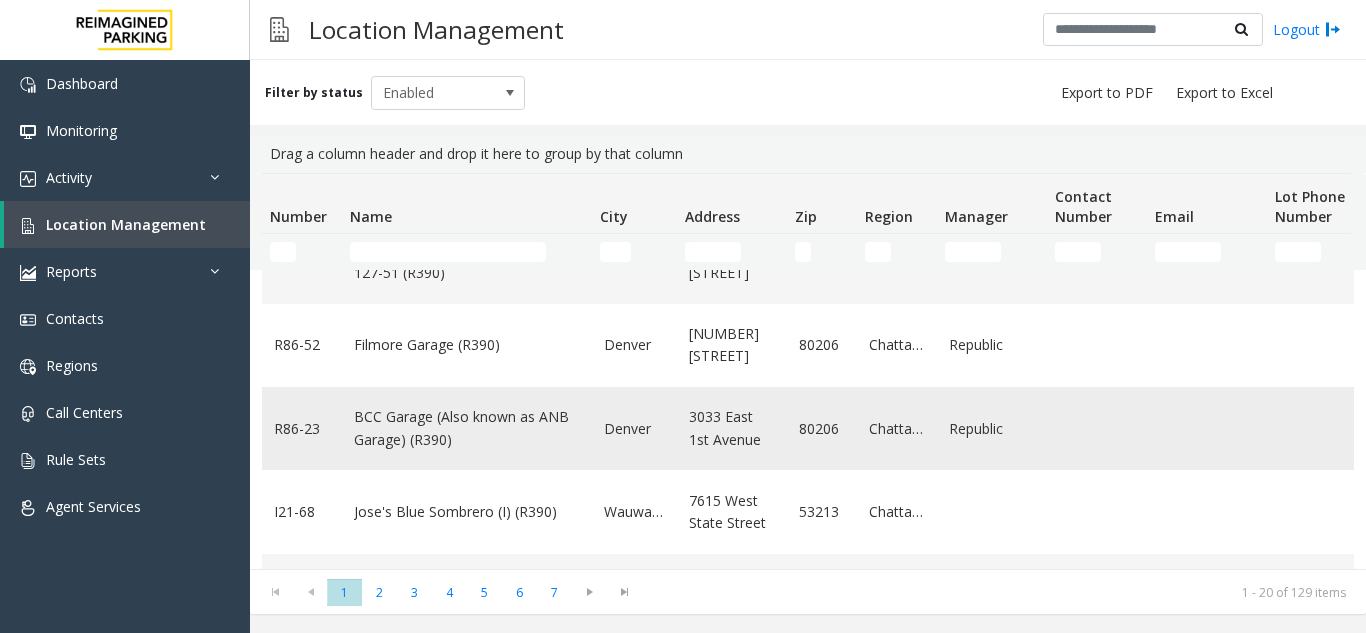 click on "BCC Garage (Also known as ANB Garage) (R390)" 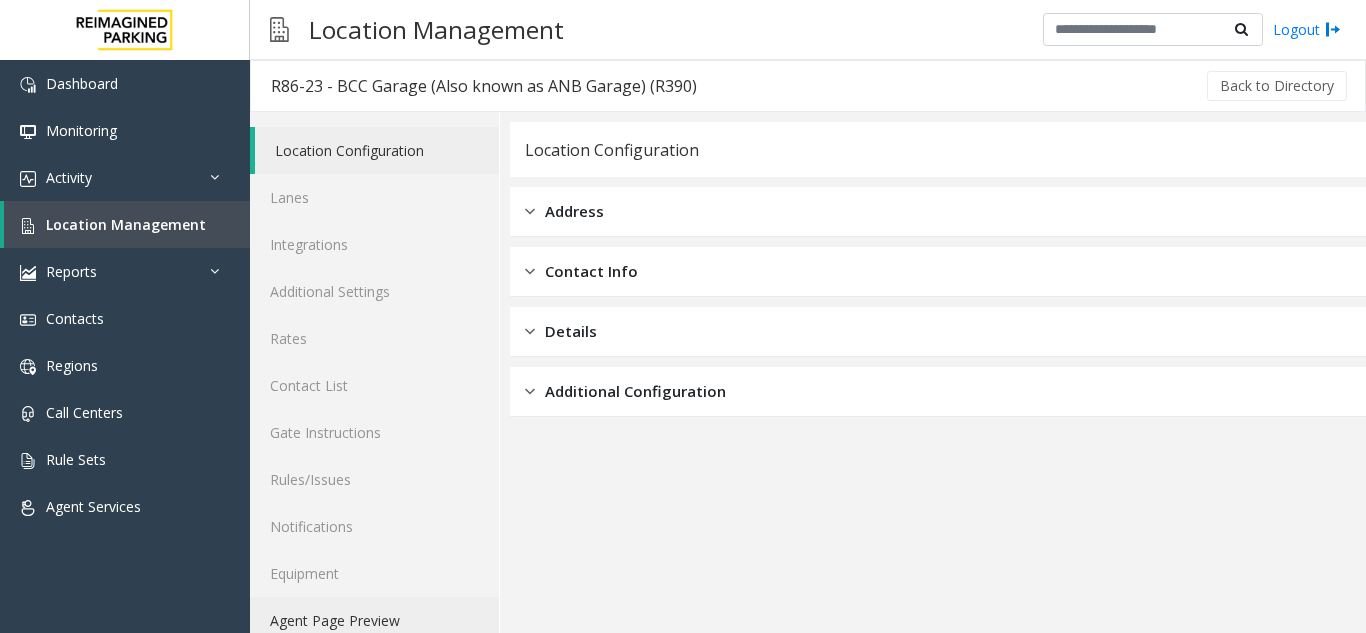 click on "Agent Page Preview" 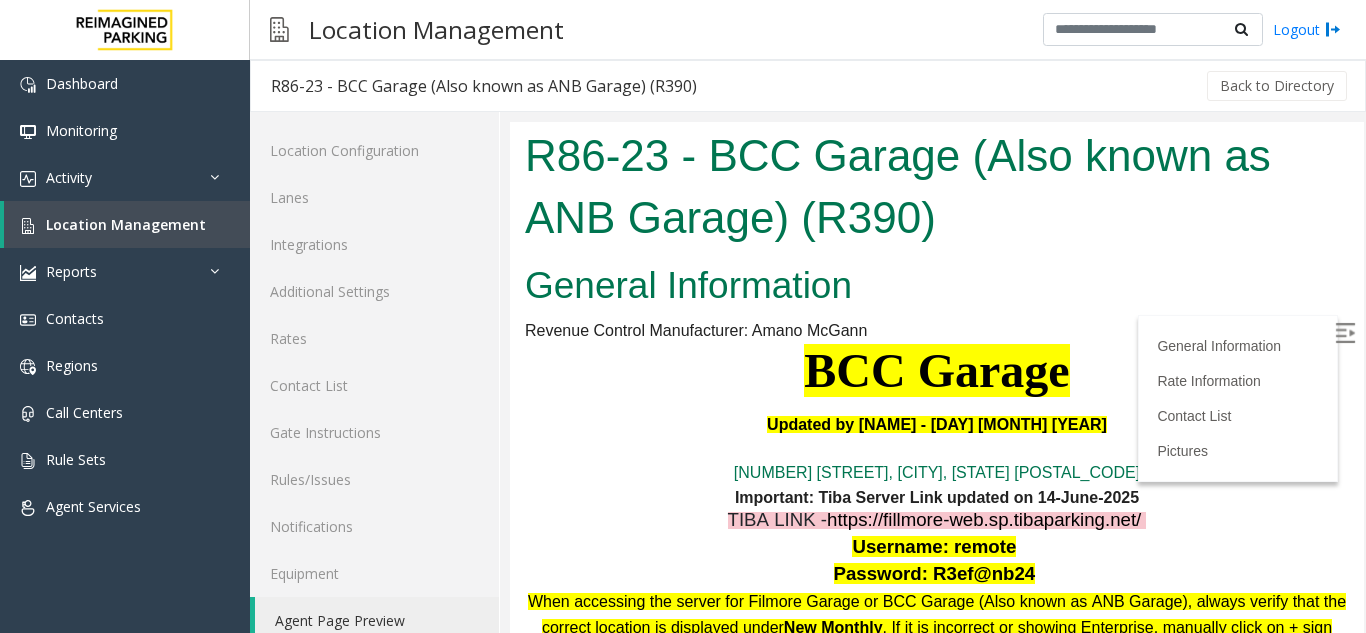 scroll, scrollTop: 0, scrollLeft: 0, axis: both 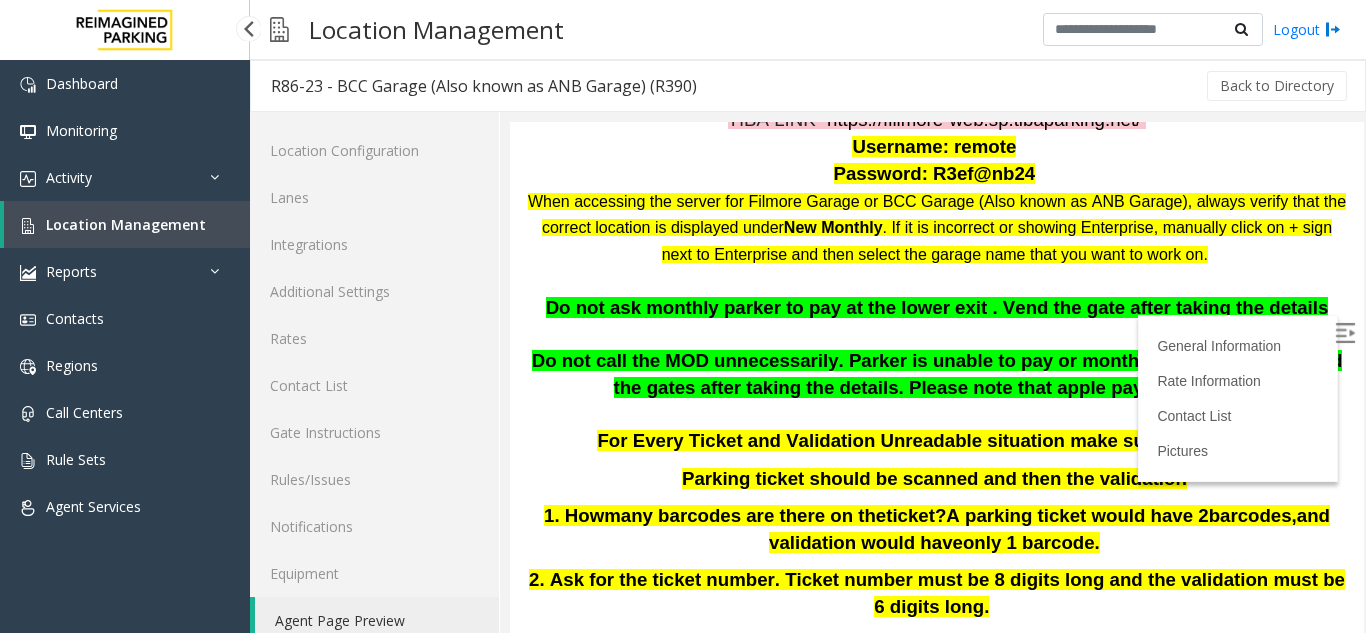 click on "Location Management" at bounding box center (126, 224) 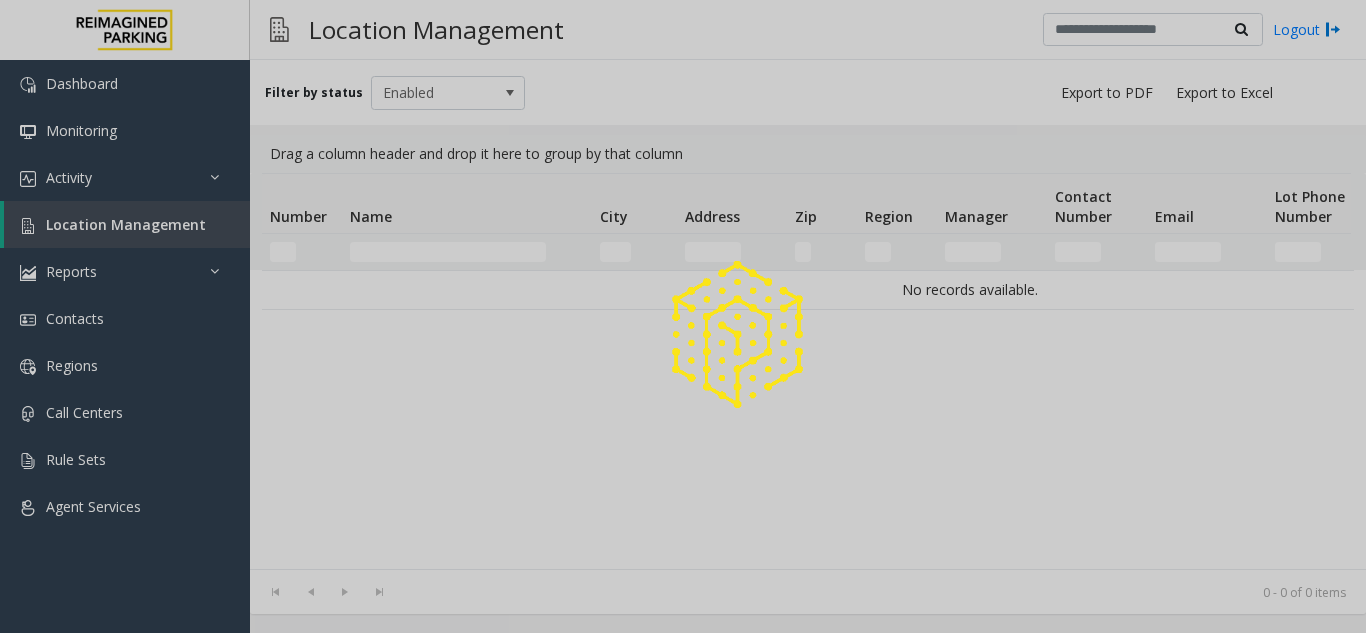 click 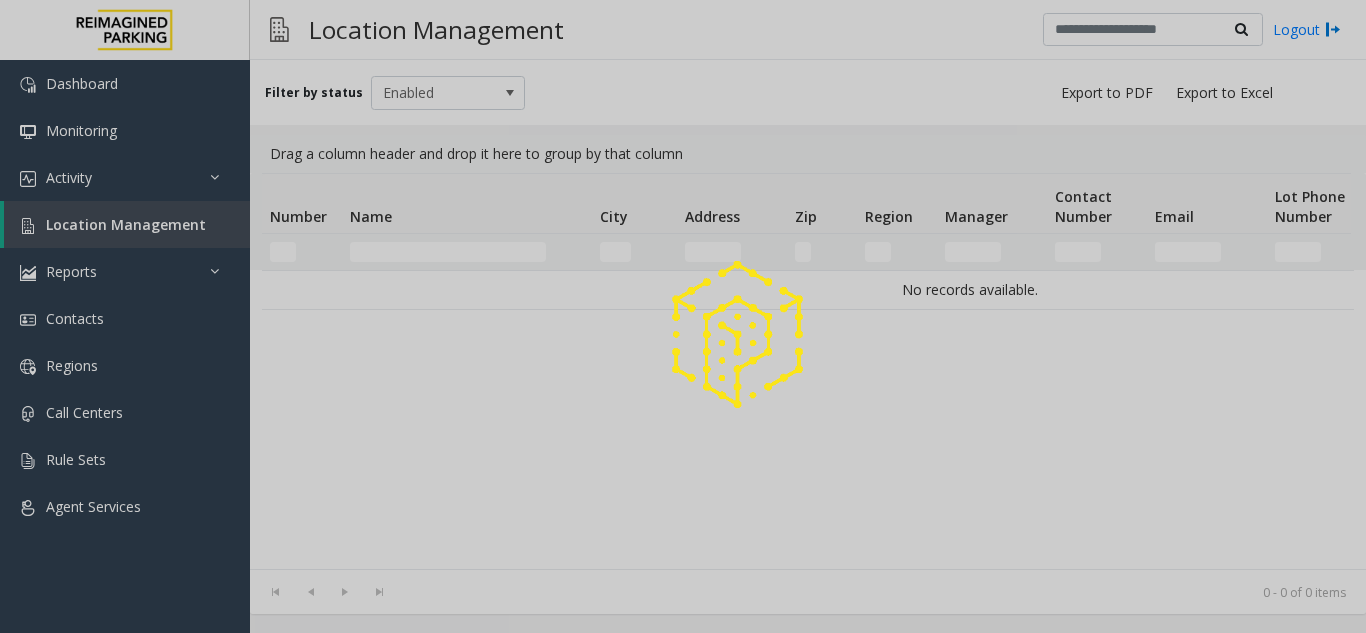 click 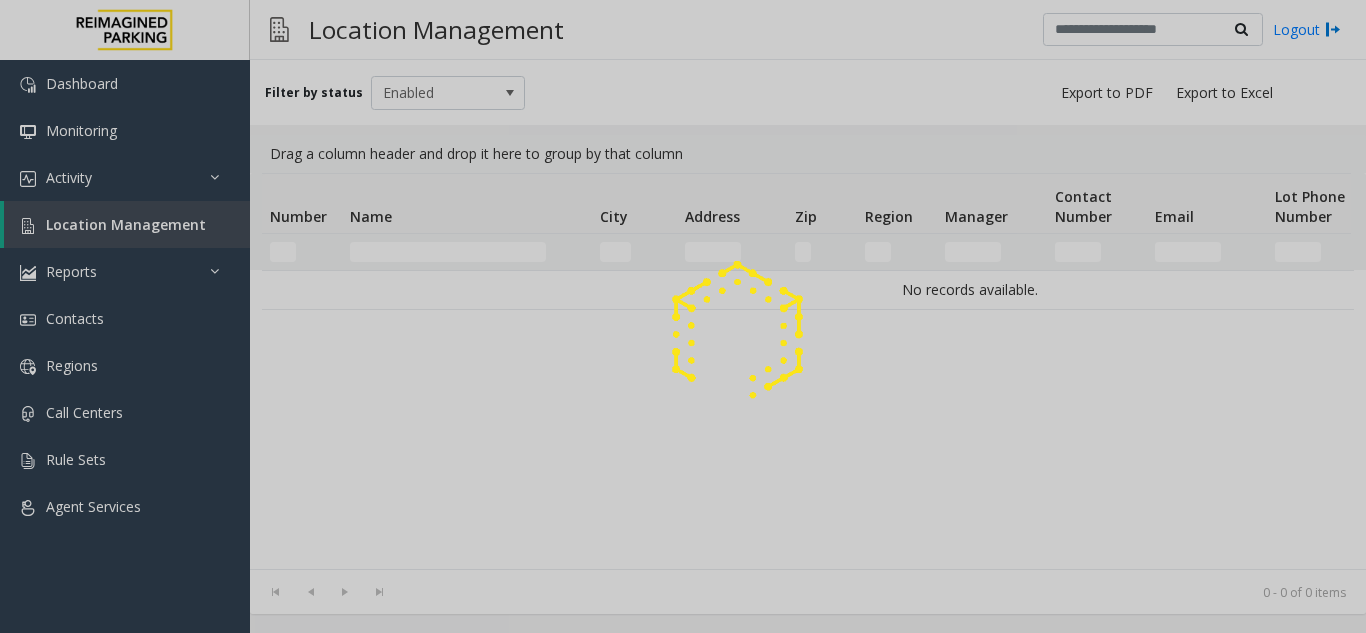 drag, startPoint x: 374, startPoint y: 262, endPoint x: 366, endPoint y: 246, distance: 17.888544 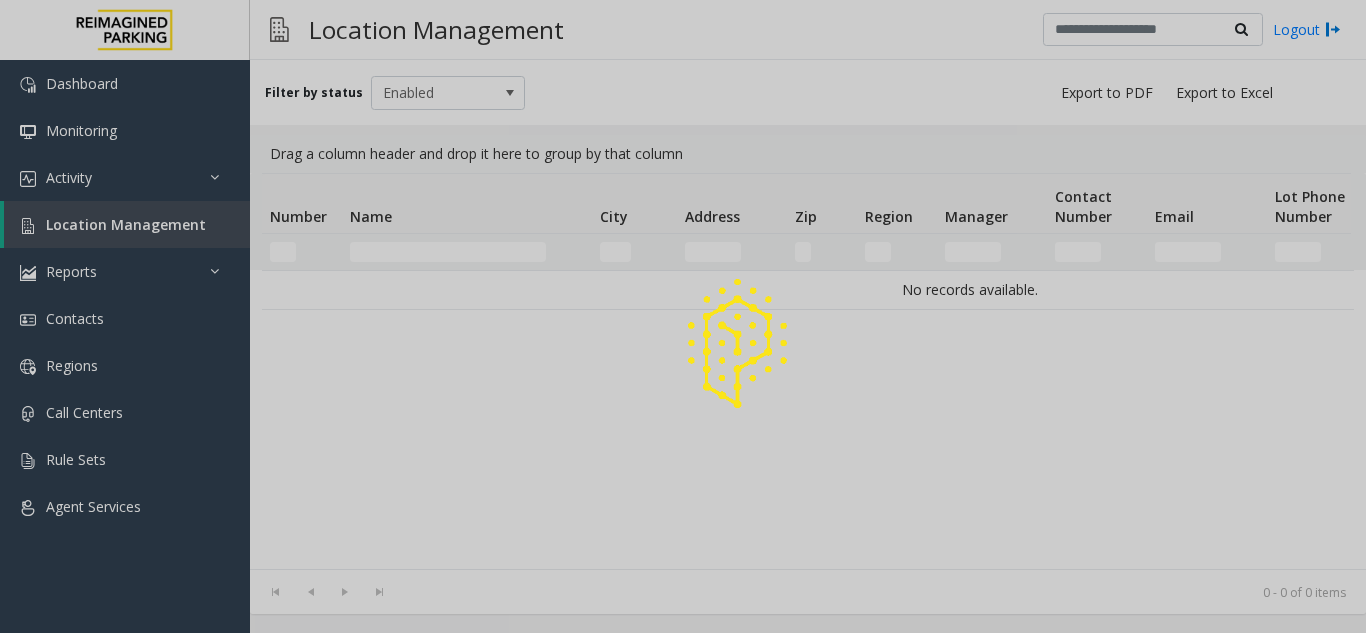 click 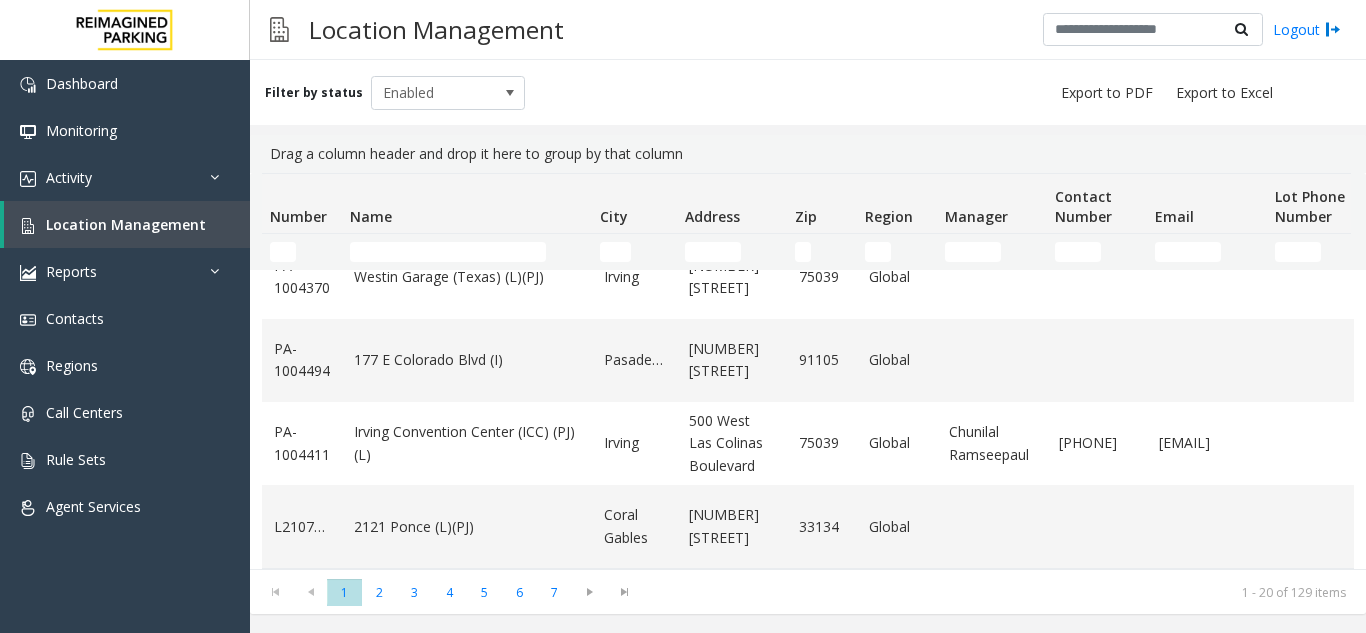 scroll, scrollTop: 1082, scrollLeft: 0, axis: vertical 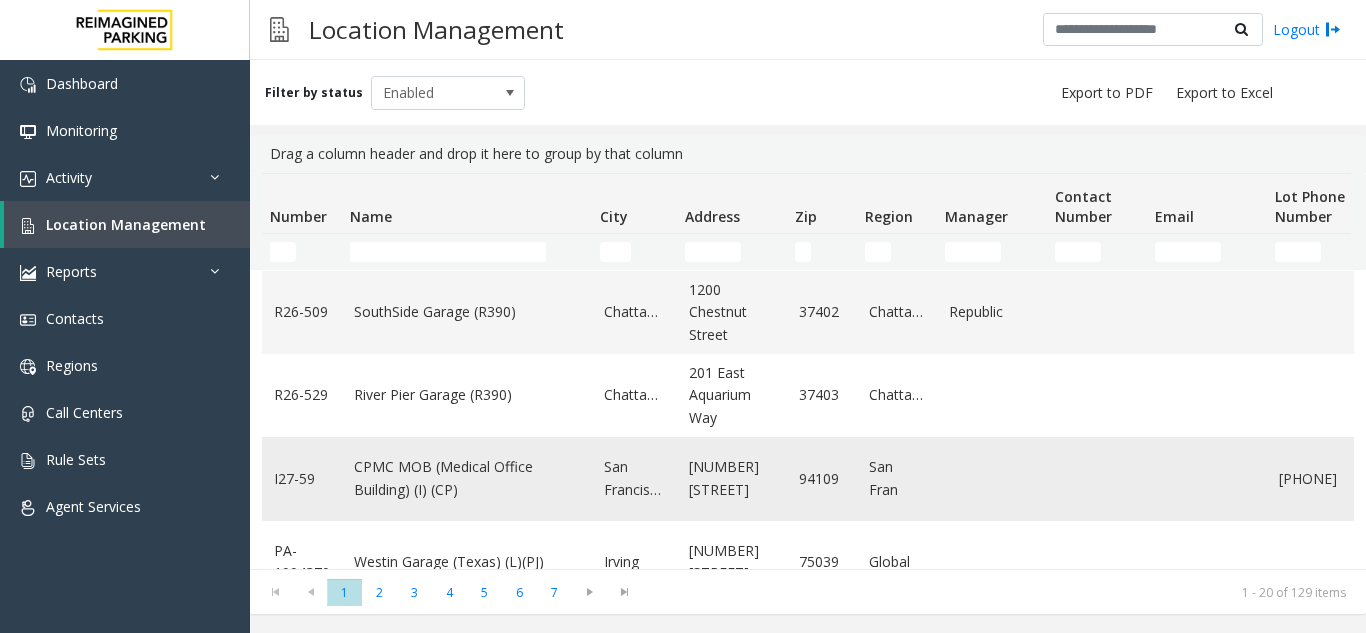 click on "CPMC MOB (Medical Office Building) (I) (CP)" 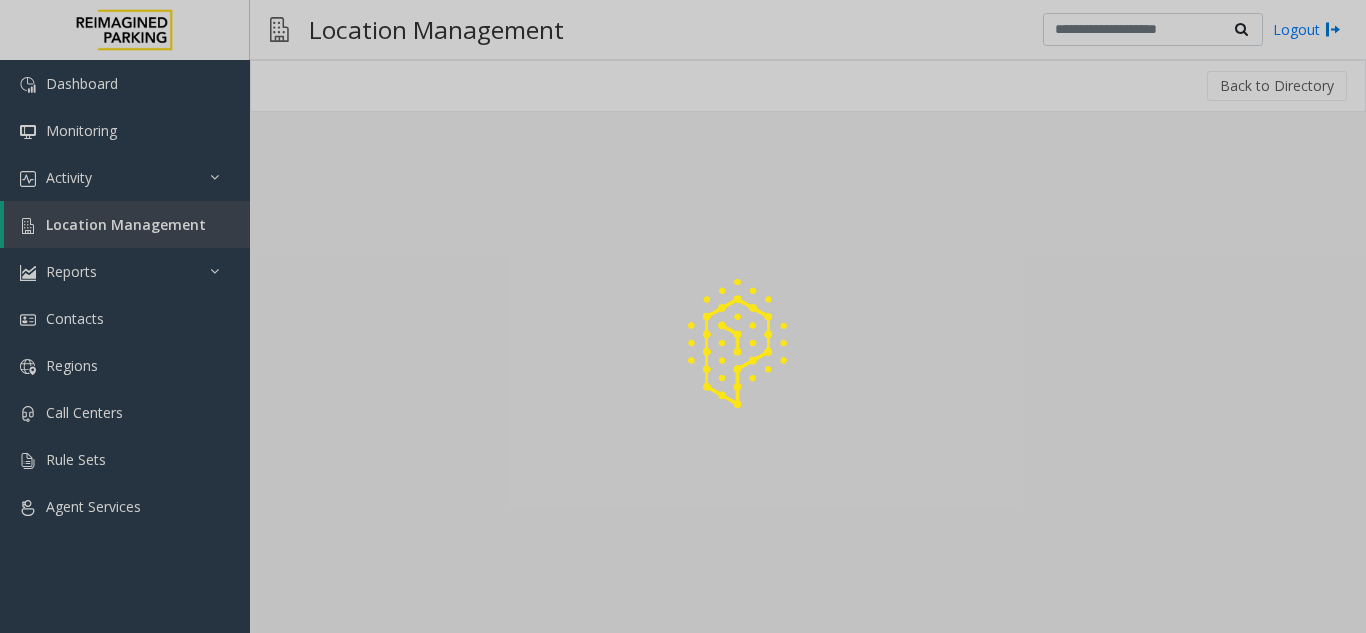 click 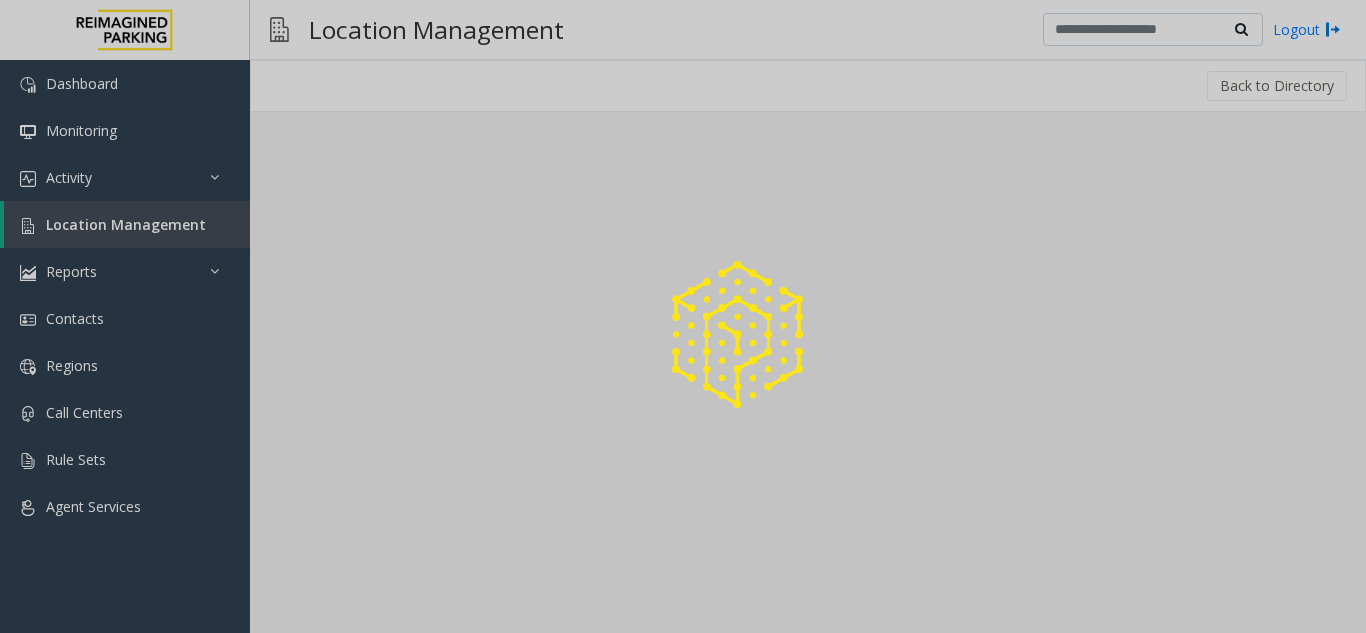 click 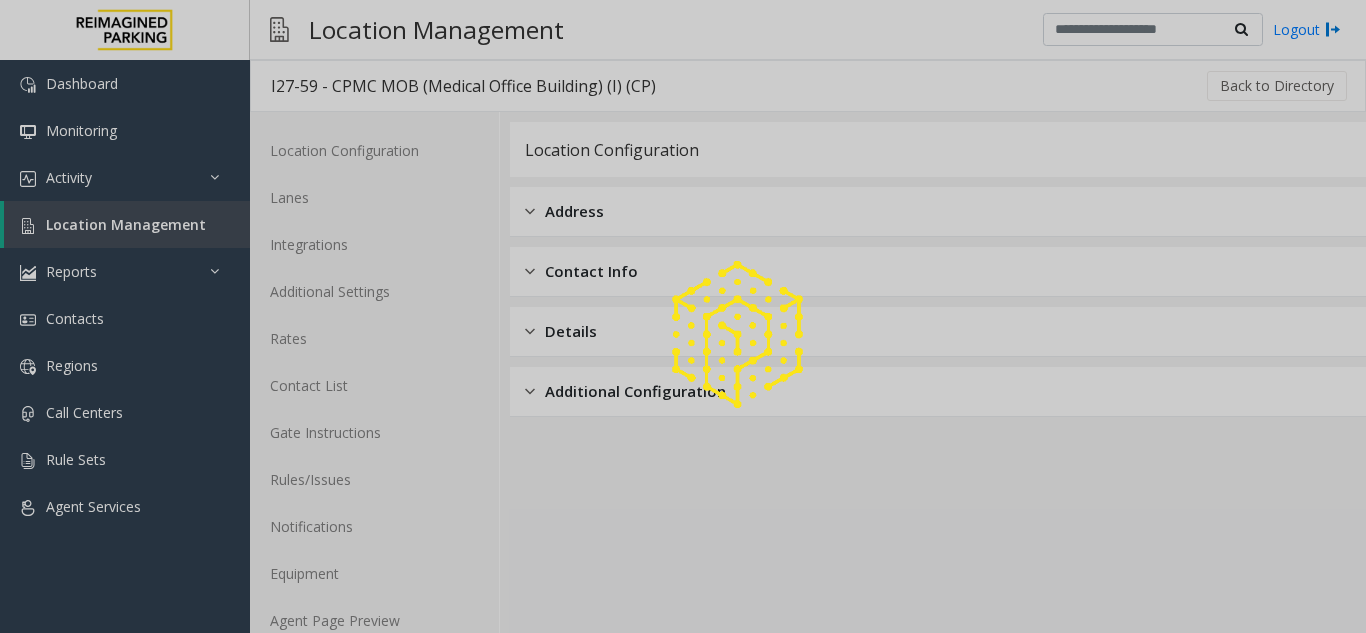 click 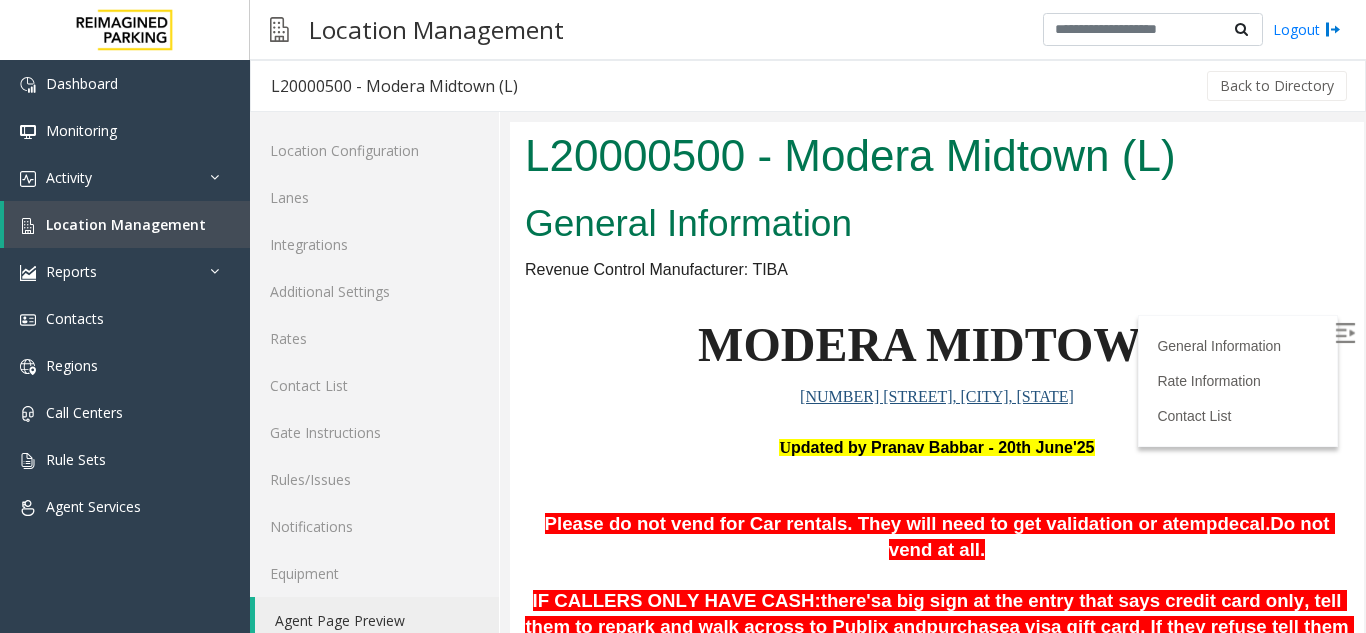scroll, scrollTop: 1700, scrollLeft: 0, axis: vertical 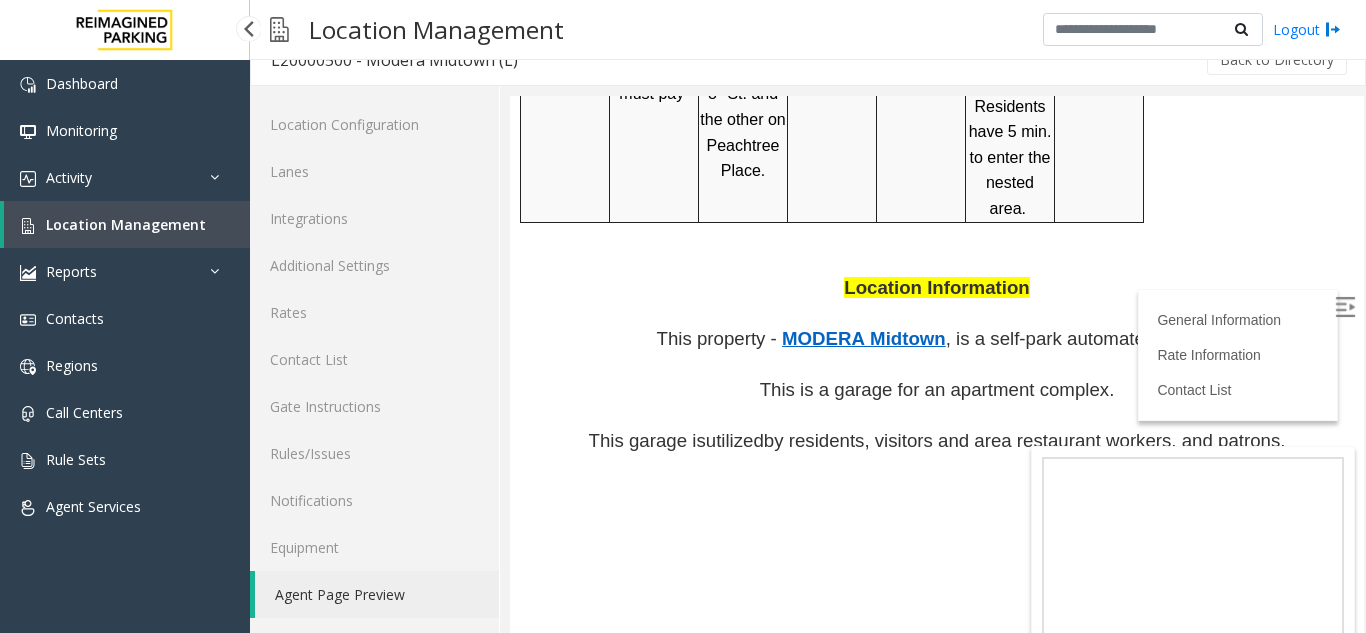 click on "Location Management" at bounding box center (126, 224) 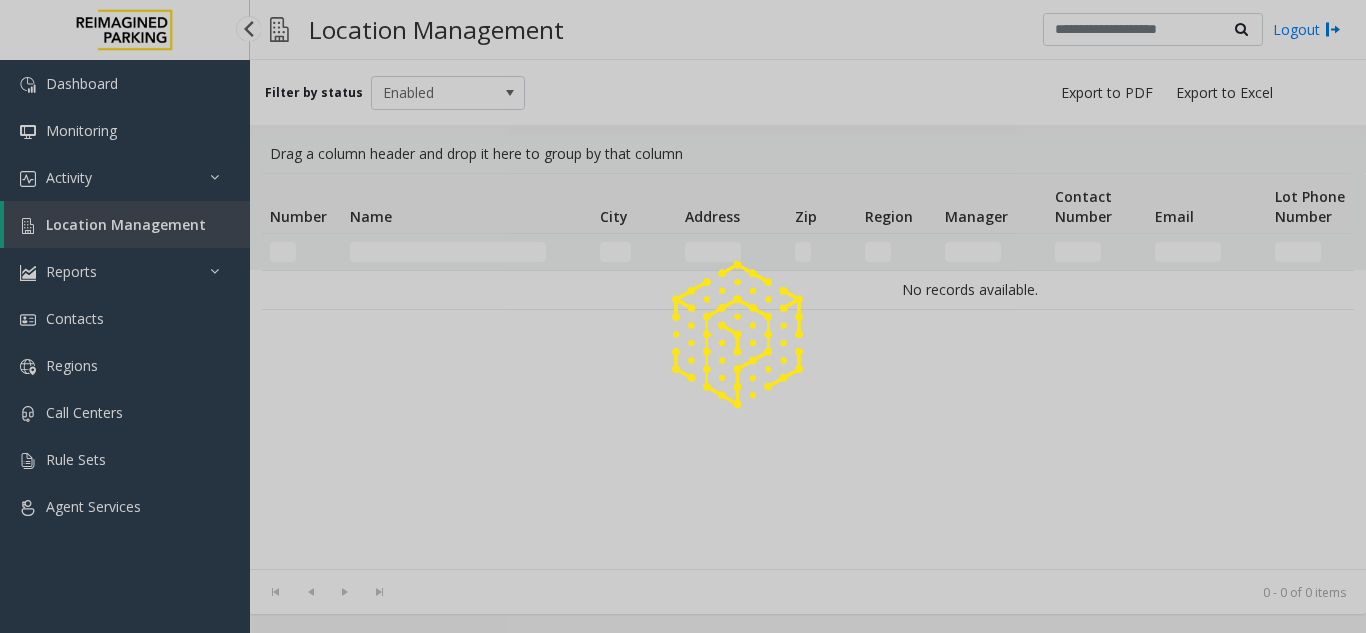 scroll, scrollTop: 0, scrollLeft: 0, axis: both 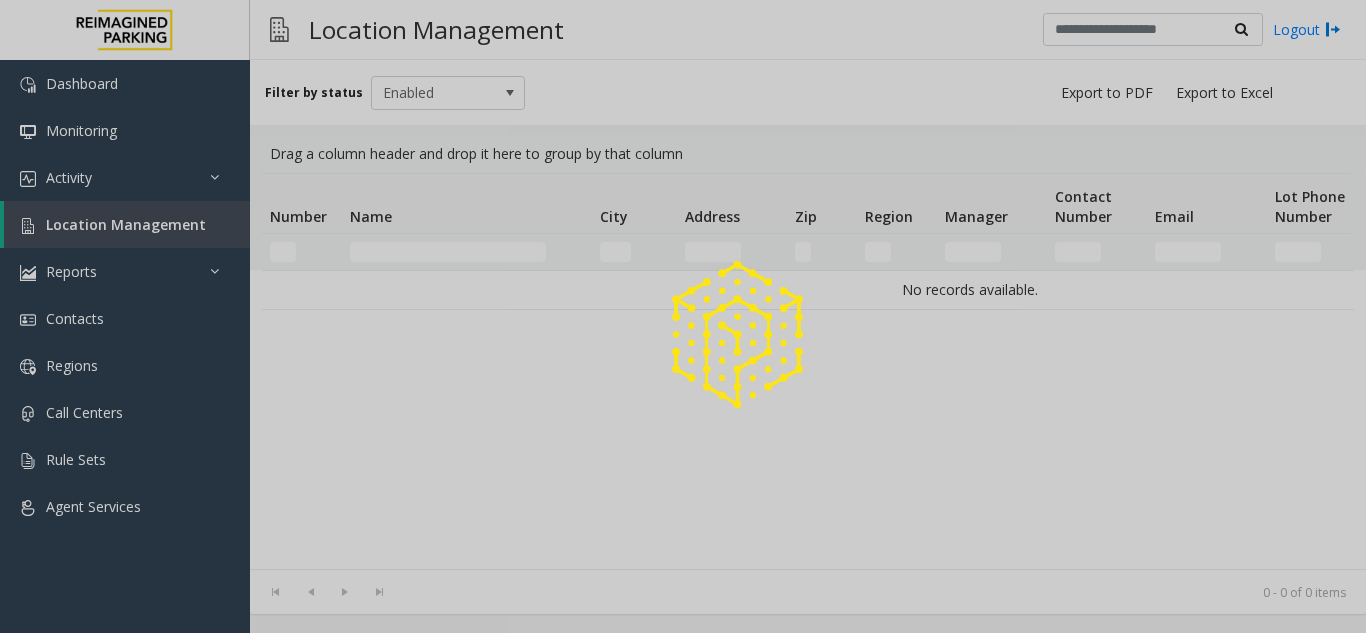 click 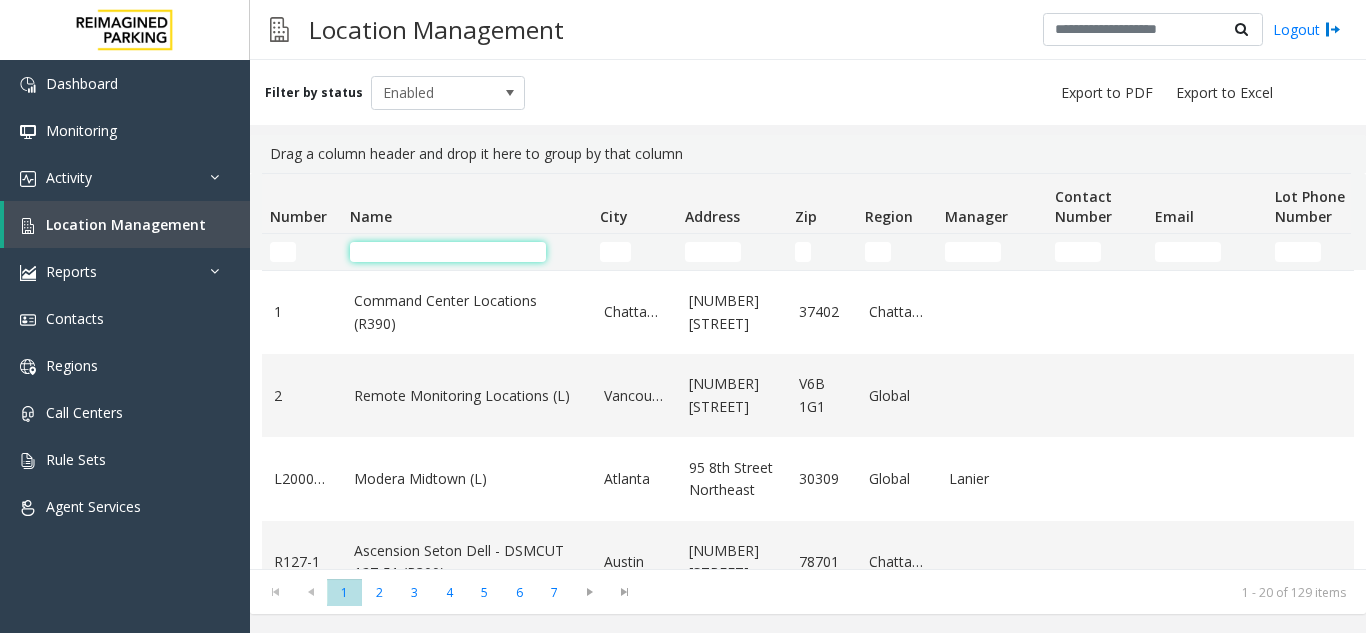 click 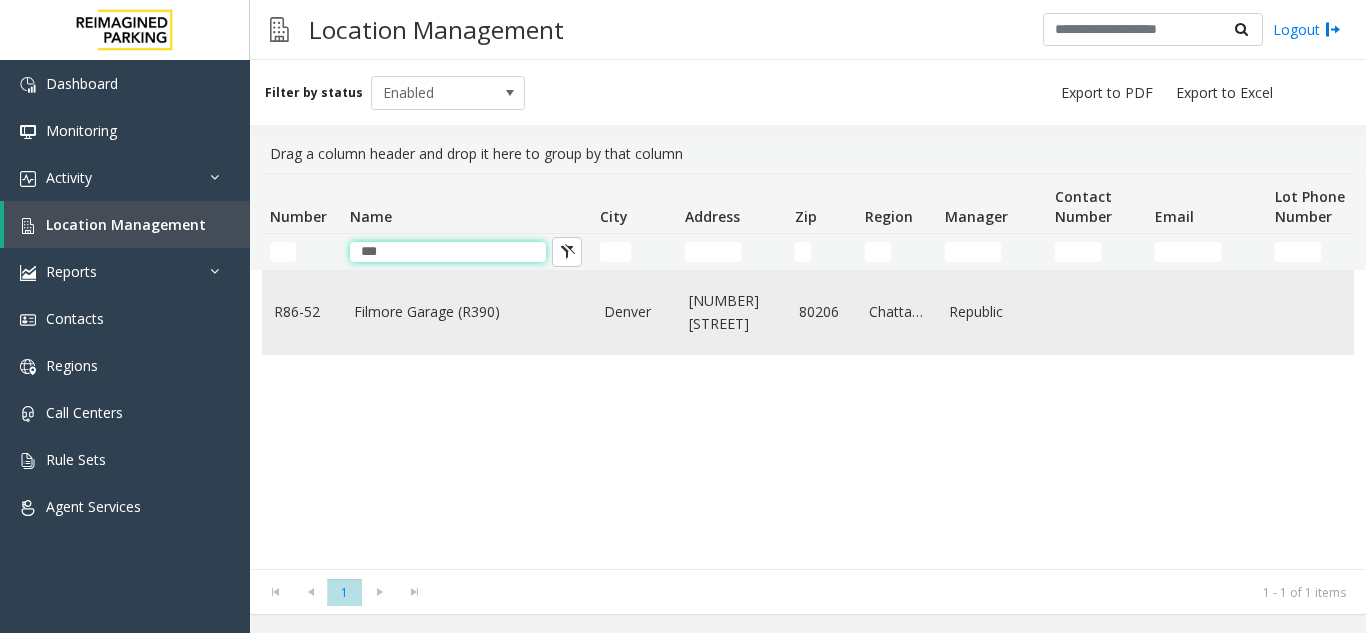 type on "***" 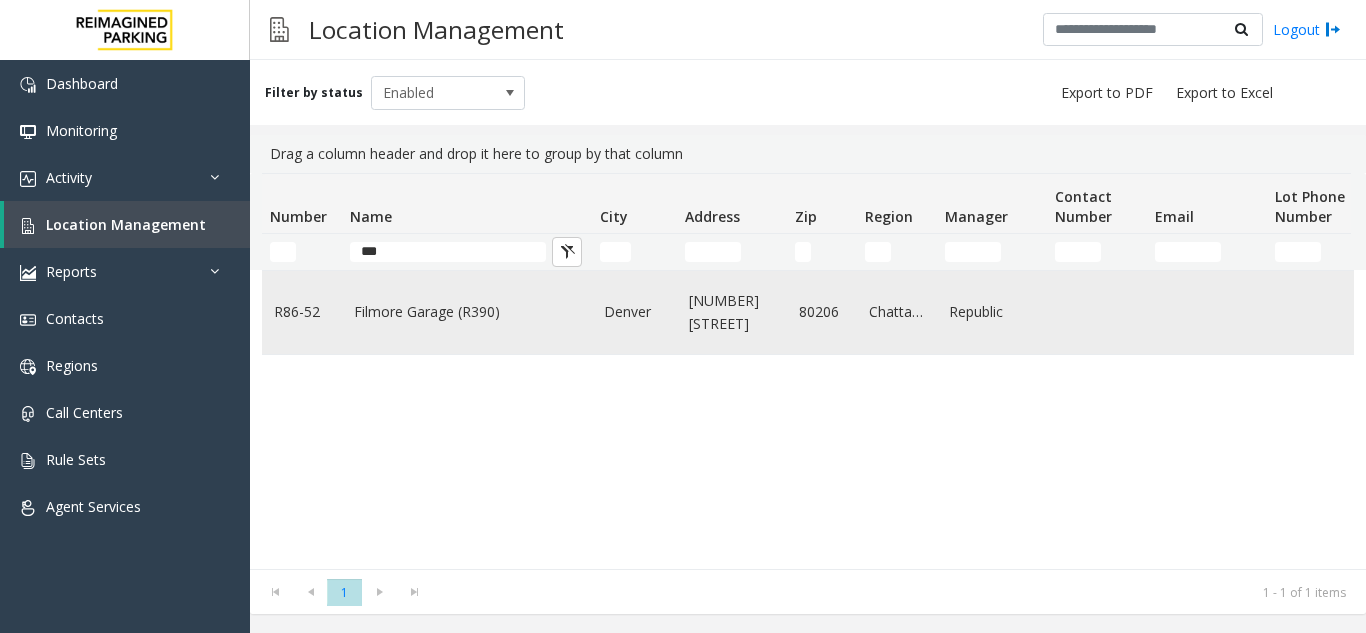 click on "Filmore Garage (R390)" 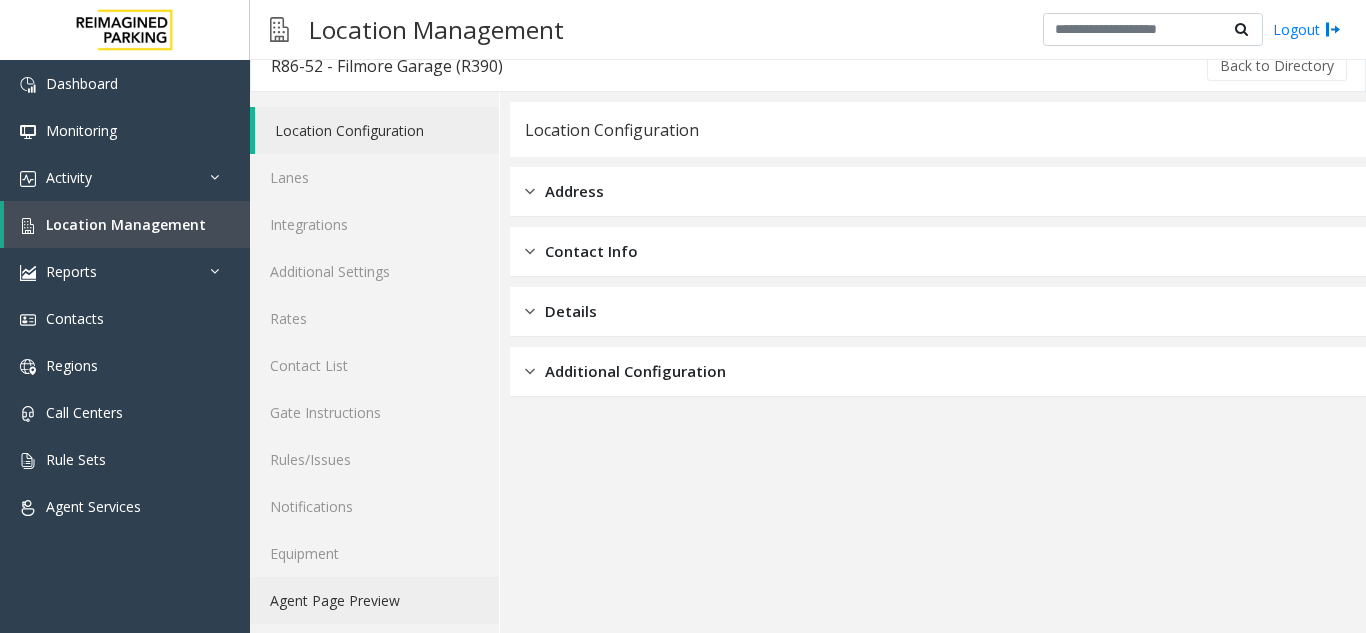 scroll, scrollTop: 26, scrollLeft: 0, axis: vertical 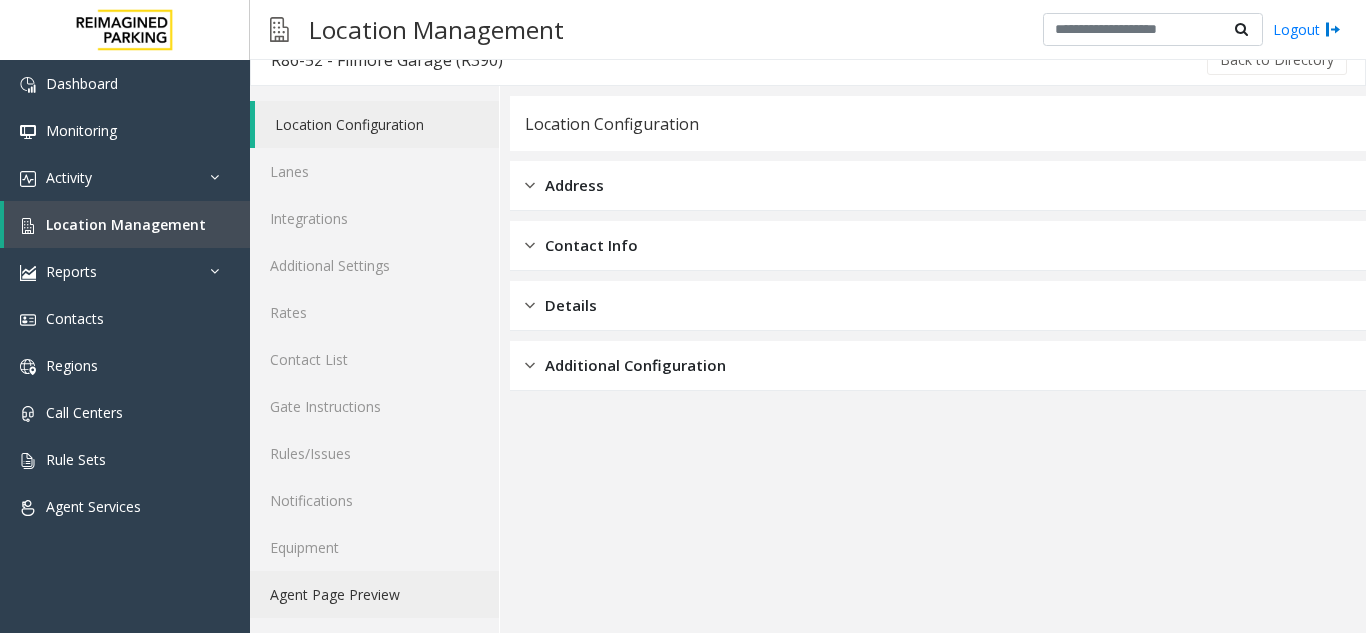 click on "Agent Page Preview" 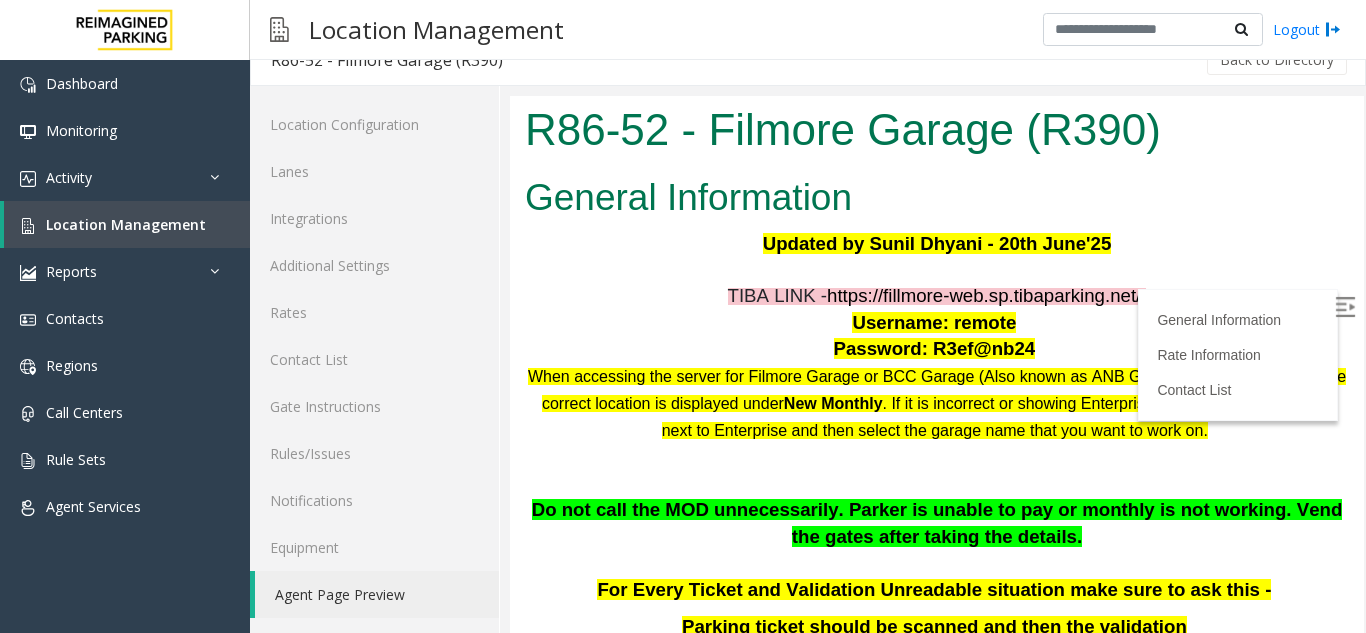 scroll, scrollTop: 300, scrollLeft: 0, axis: vertical 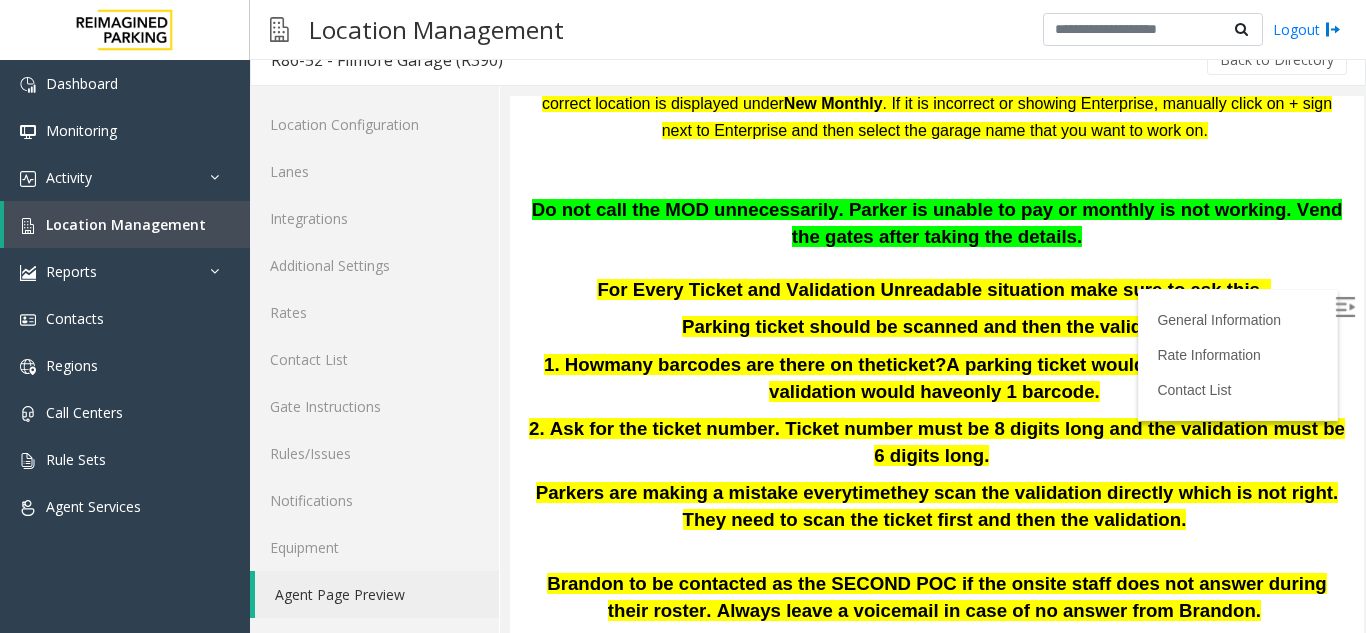 click at bounding box center [1345, 307] 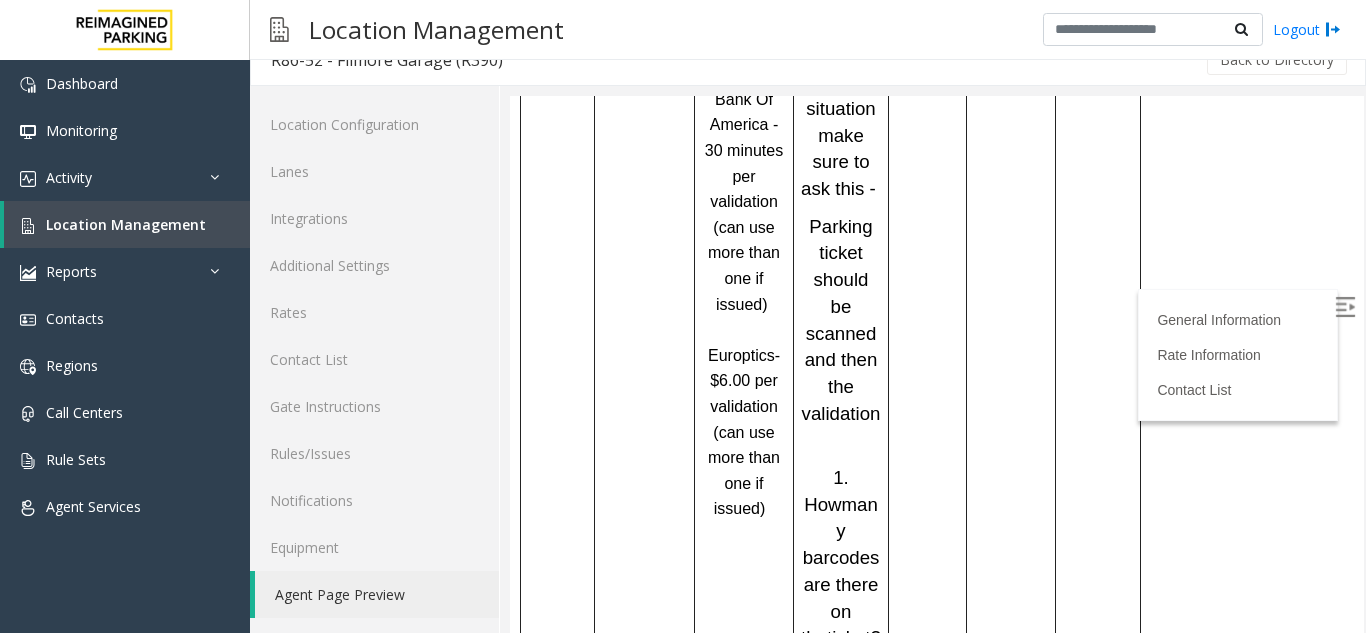 scroll, scrollTop: 1900, scrollLeft: 0, axis: vertical 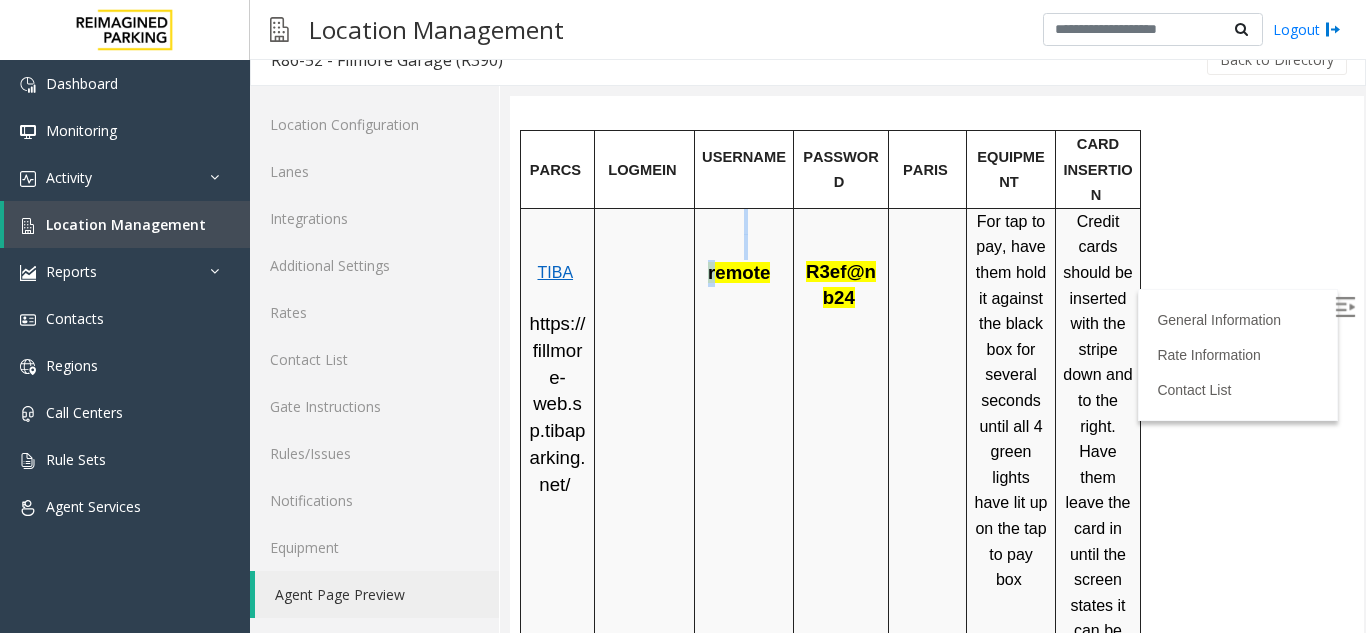 drag, startPoint x: 717, startPoint y: 242, endPoint x: 799, endPoint y: 258, distance: 83.546394 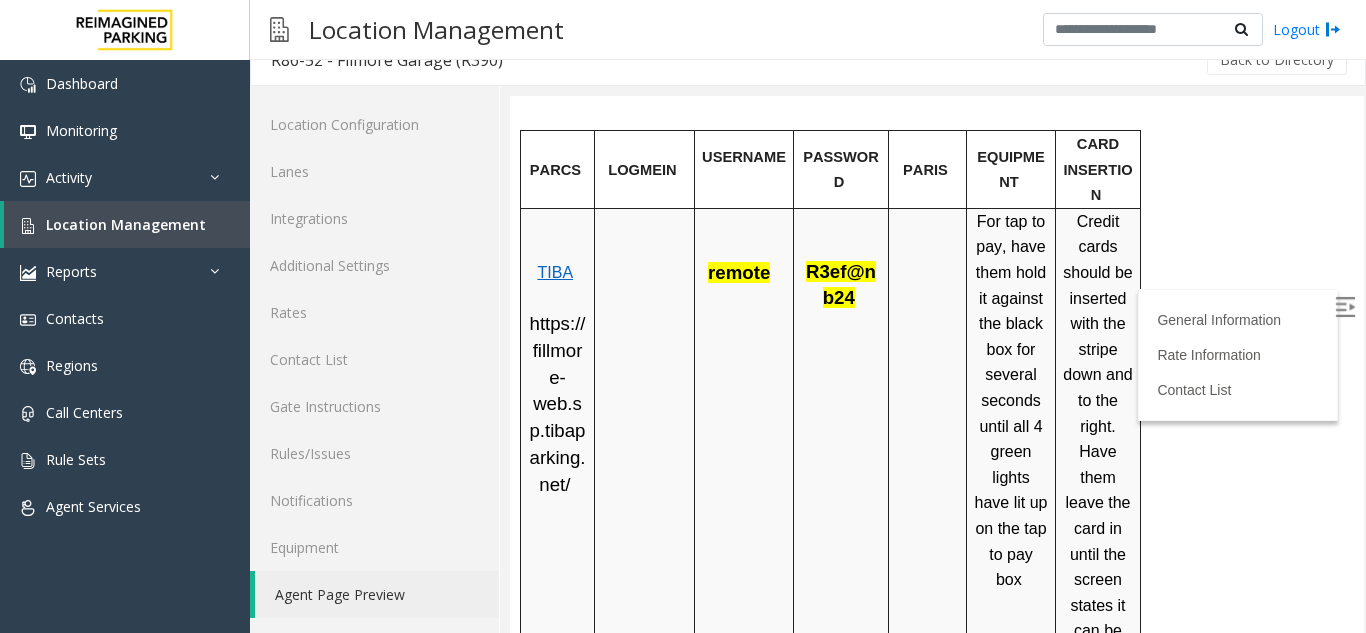 click at bounding box center (928, 508) 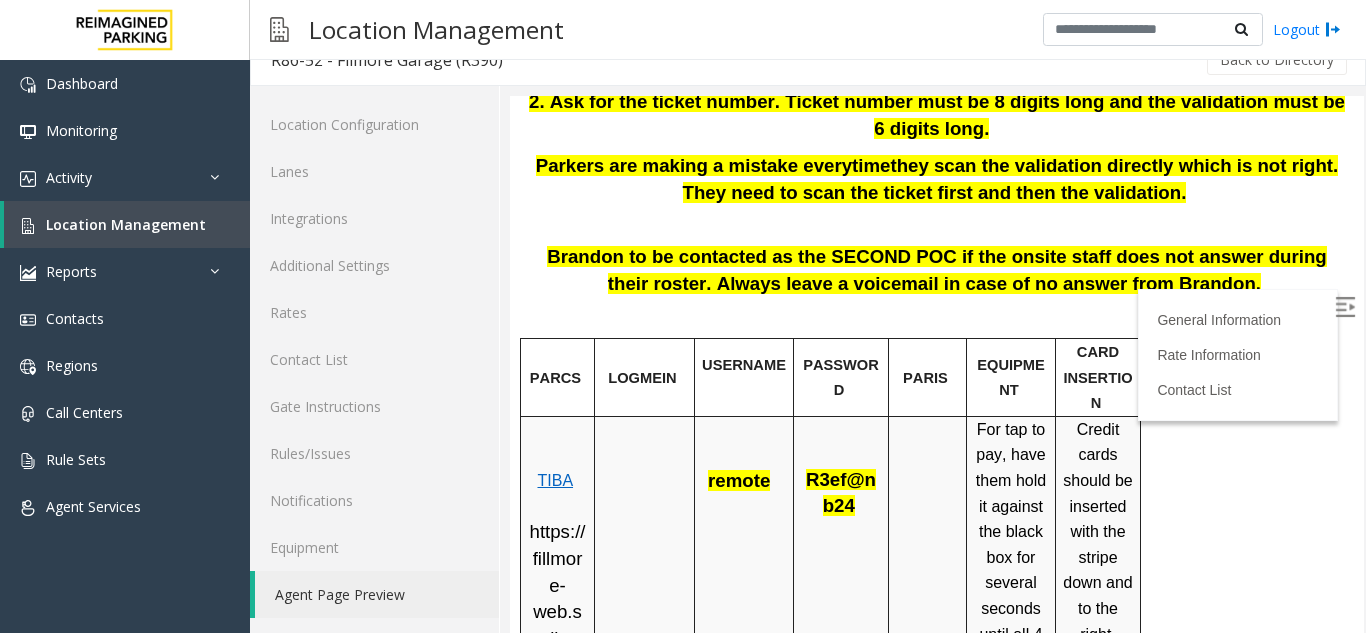 scroll, scrollTop: 635, scrollLeft: 0, axis: vertical 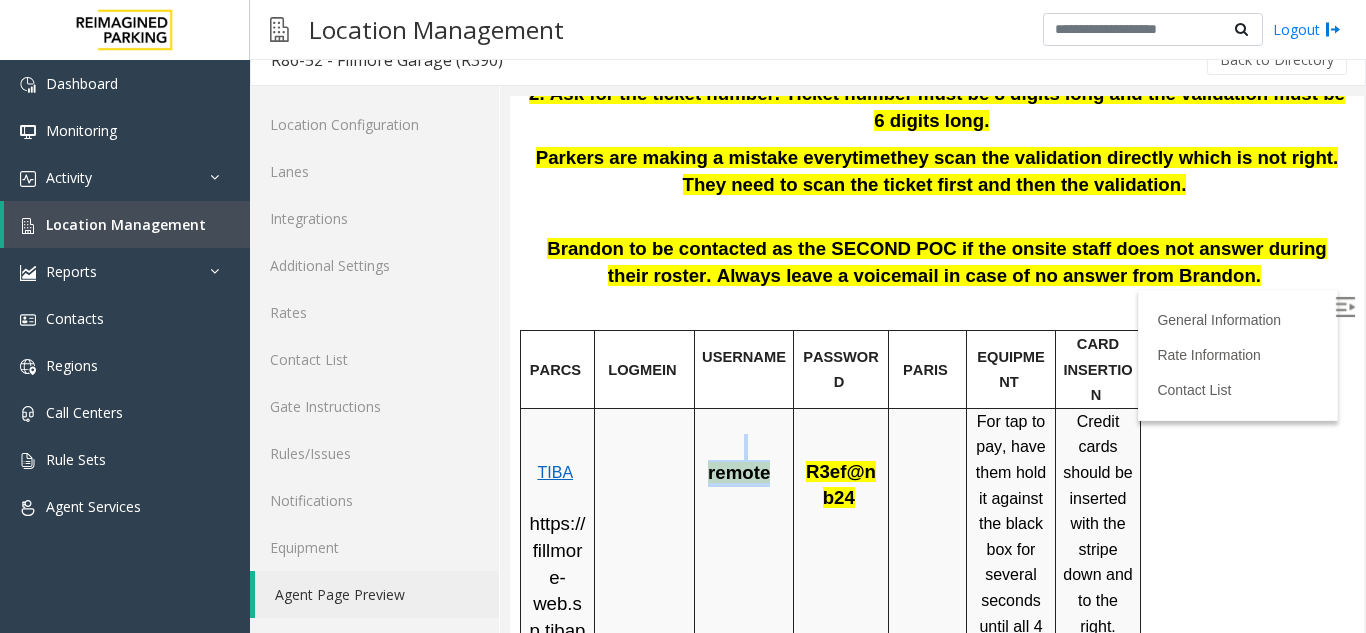 drag, startPoint x: 769, startPoint y: 449, endPoint x: 701, endPoint y: 432, distance: 70.0928 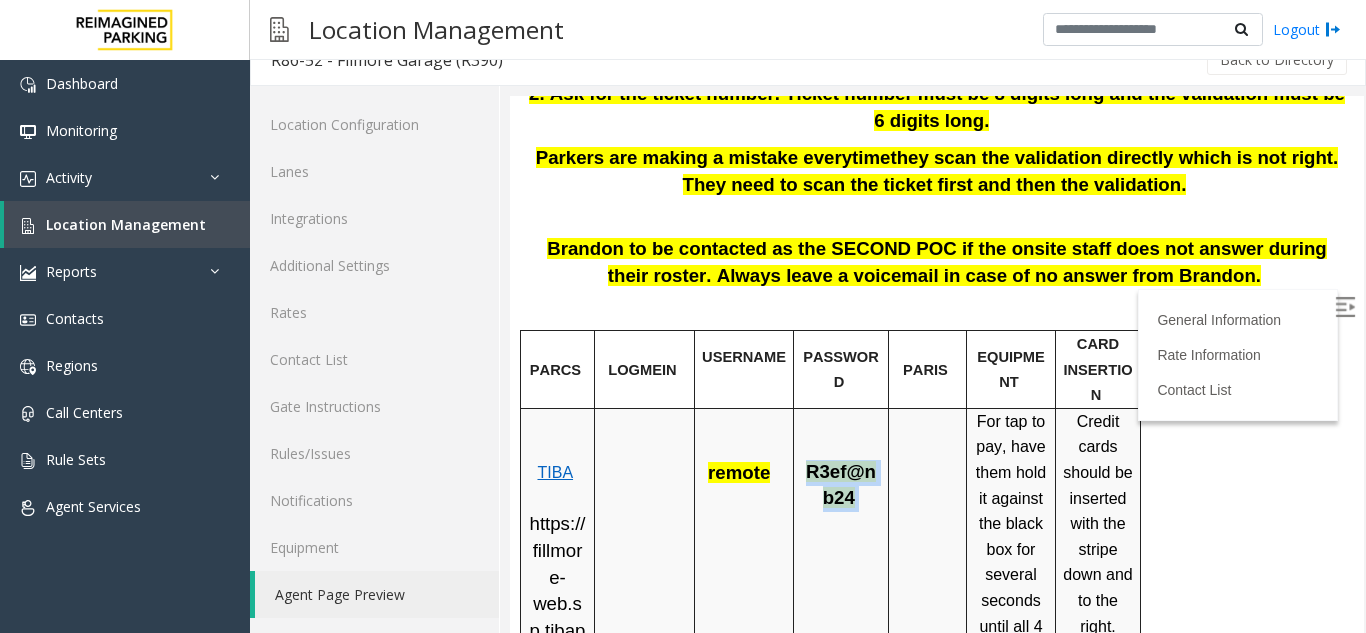 drag, startPoint x: 804, startPoint y: 445, endPoint x: 855, endPoint y: 466, distance: 55.154327 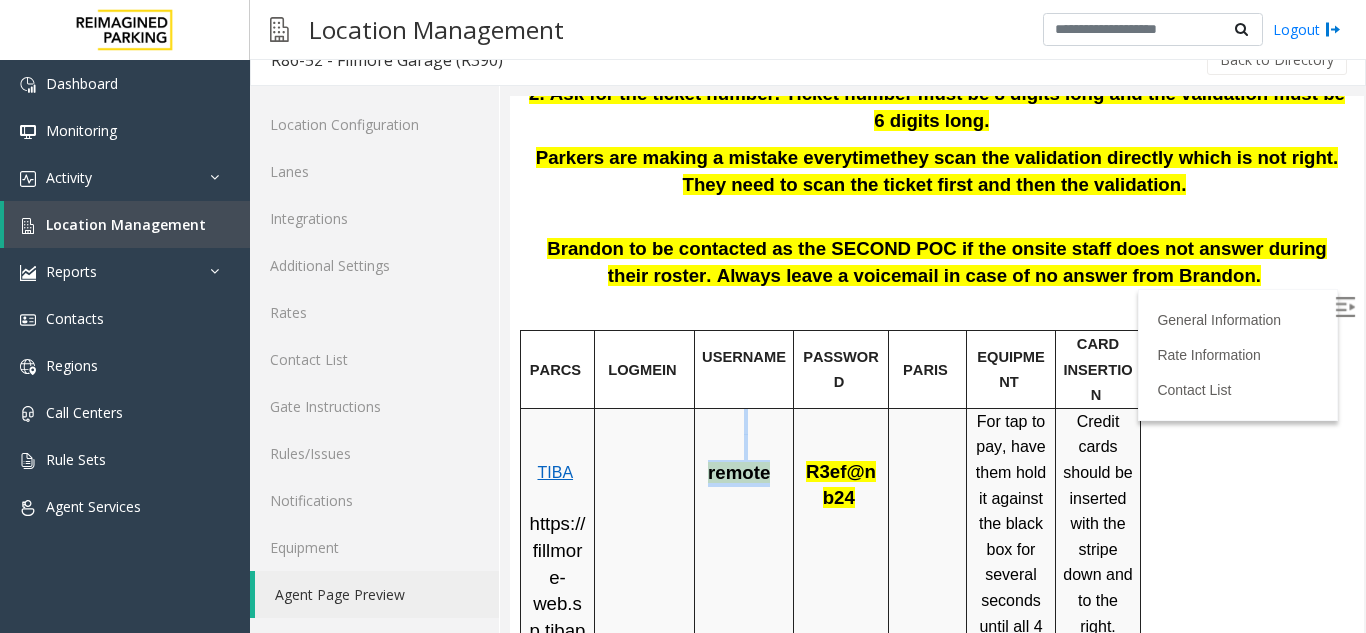 drag, startPoint x: 770, startPoint y: 447, endPoint x: 655, endPoint y: 430, distance: 116.24973 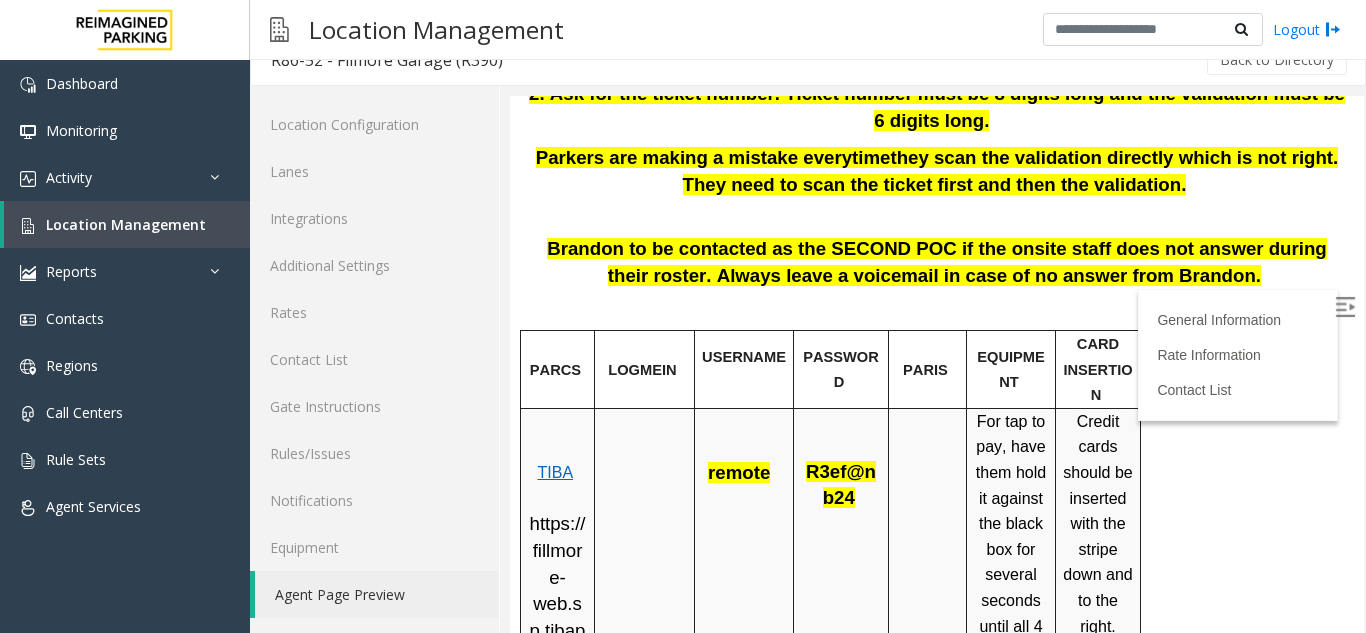 click on "PARCS   LOGMEIN   USERNAME   PASSWORD   PARIS   EQUIPMENT   CARD INSERTION   TIBA   https://fillmore-web.sp.tibaparking.net/     remote     R3ef@nb24     For tap to pay, have them hold it against the black box for several seconds until all 4 green lights have lit up on the tap to pay box         we can now accept Apple and Google Pay   Credit cards should be inserted with the stripe down and to the right. Have them leave the card in until the screen states it can be removed.                 MANDATORY FIELDS   VALIDATIONS   APPROVED VALIDATION LIST   TICKET   MONTHLY CARDS/TENANTS   GARAGE LAYOUT   LOCATION TIME       West Elm - 1 Hour per validation (can use more than one if issued)     Bank Of America - 30 minutes per validation (can use more than one if issued)     Europtics  - $6.00 per validation (can use more than one if issued)     For Every Ticket and Validation Unreadable situation make sure to ask this -     1 . How  many barcodes are there on the  ticket?" at bounding box center (934, 1802) 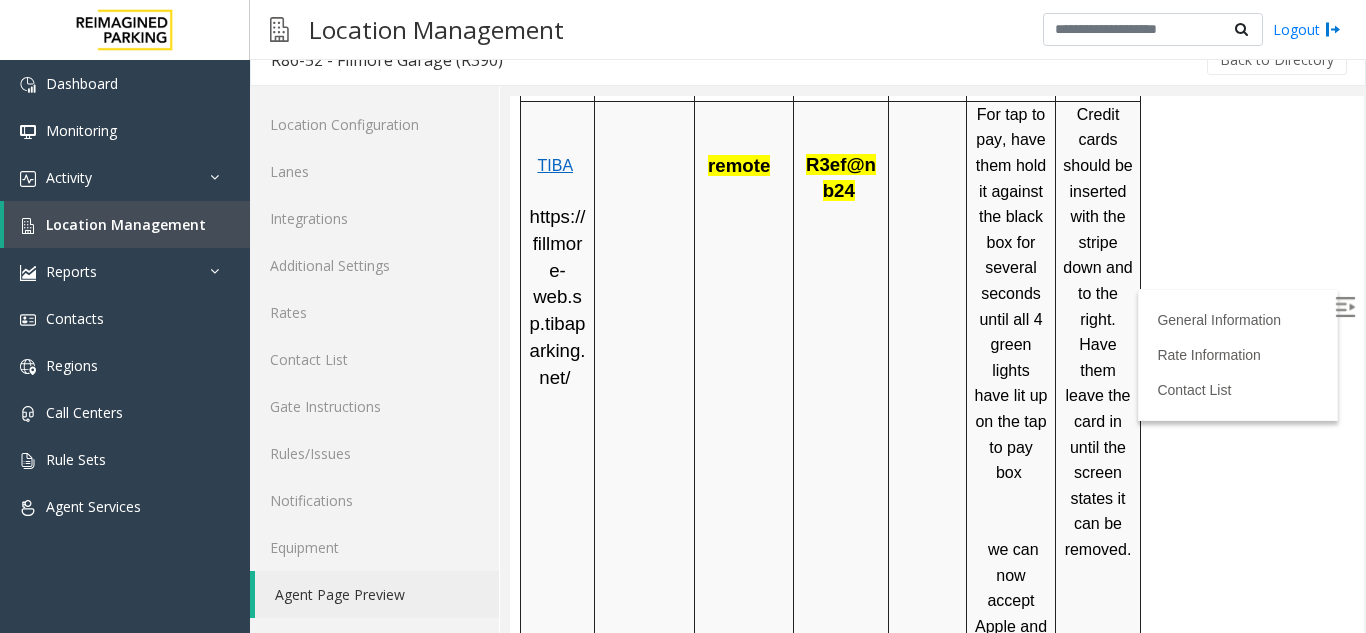 scroll, scrollTop: 0, scrollLeft: 0, axis: both 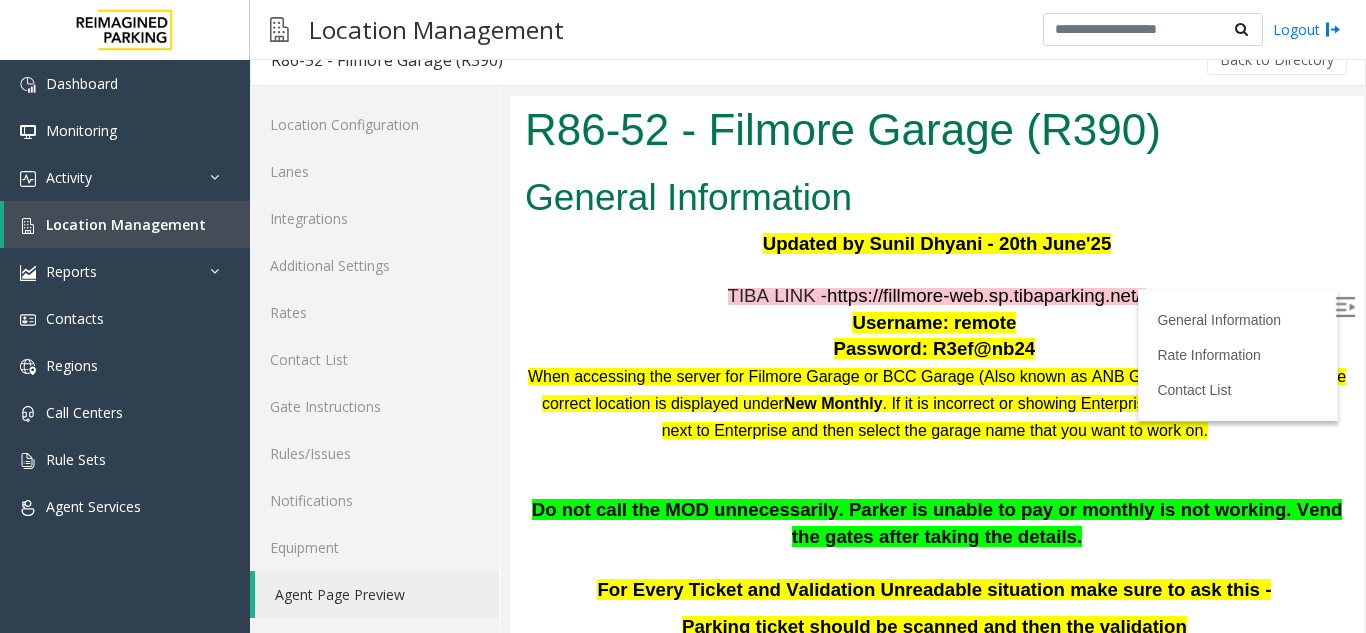 drag, startPoint x: 1340, startPoint y: 211, endPoint x: 1853, endPoint y: 186, distance: 513.6088 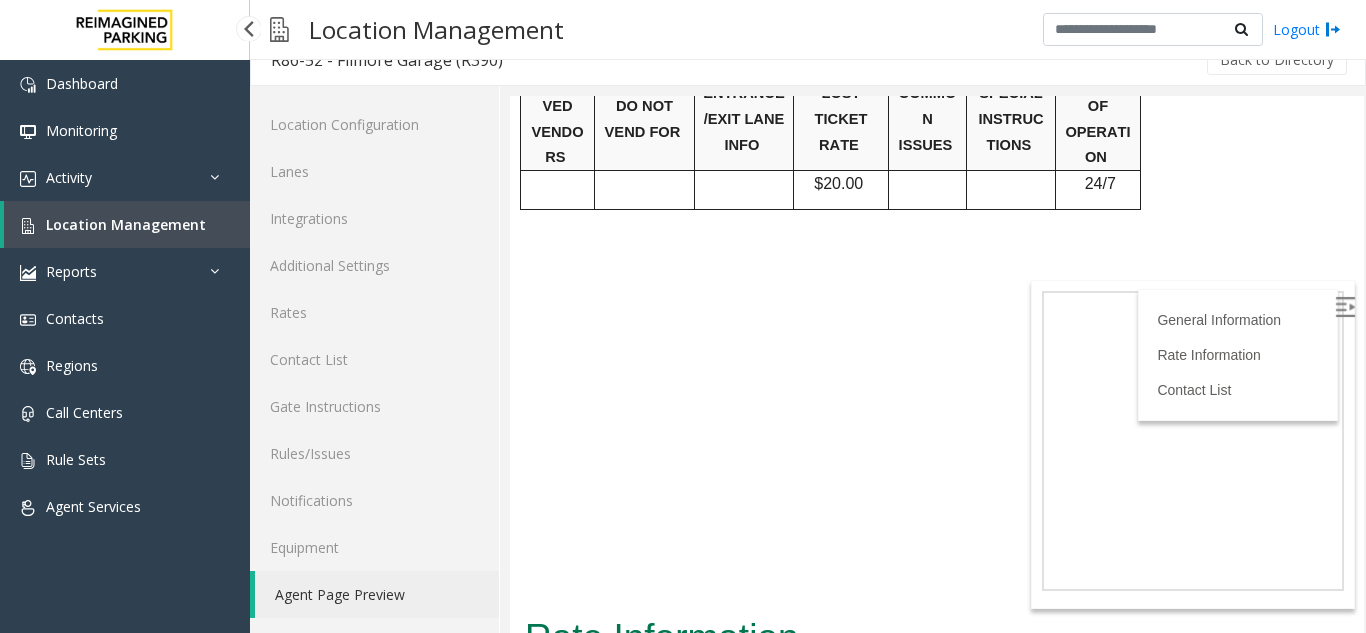 scroll, scrollTop: 3700, scrollLeft: 0, axis: vertical 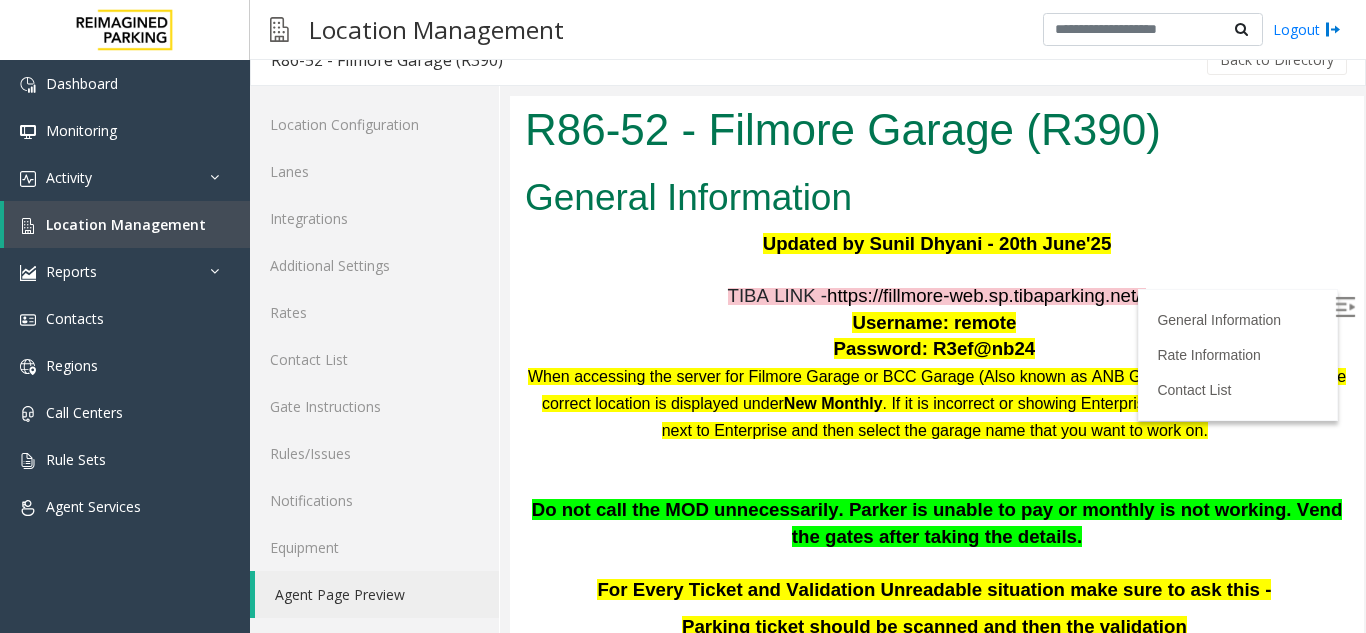 drag, startPoint x: 1344, startPoint y: 591, endPoint x: 1875, endPoint y: 233, distance: 640.41003 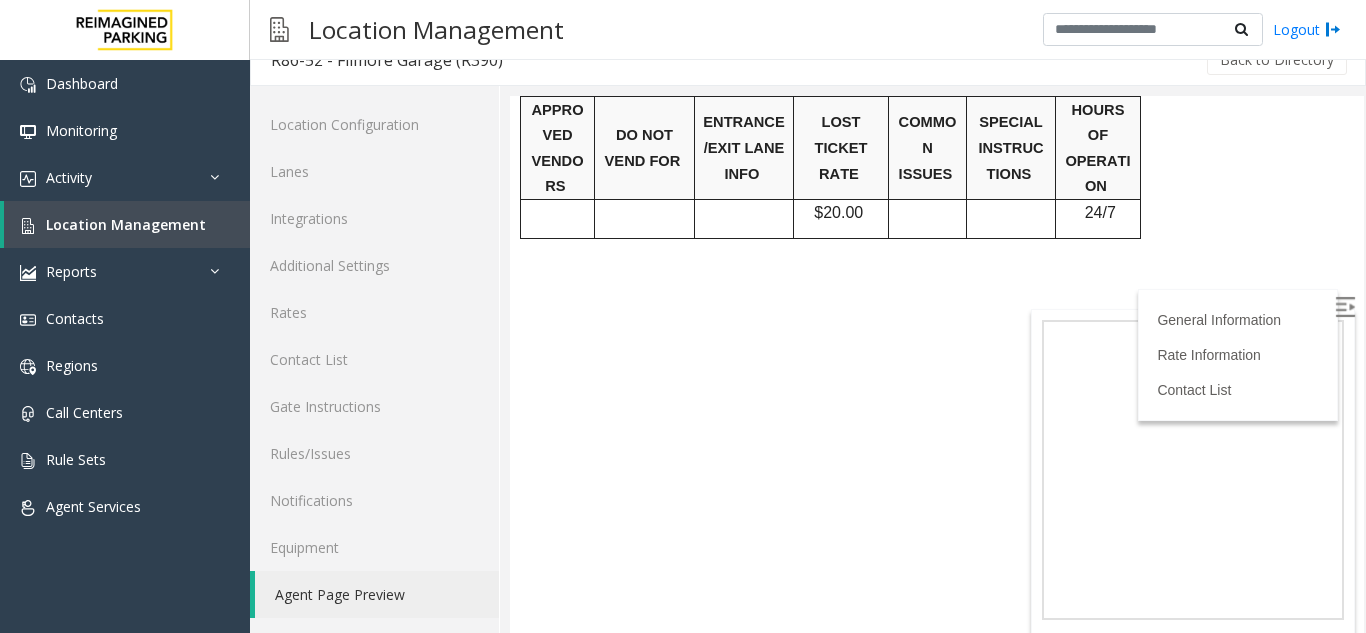 scroll, scrollTop: 3568, scrollLeft: 0, axis: vertical 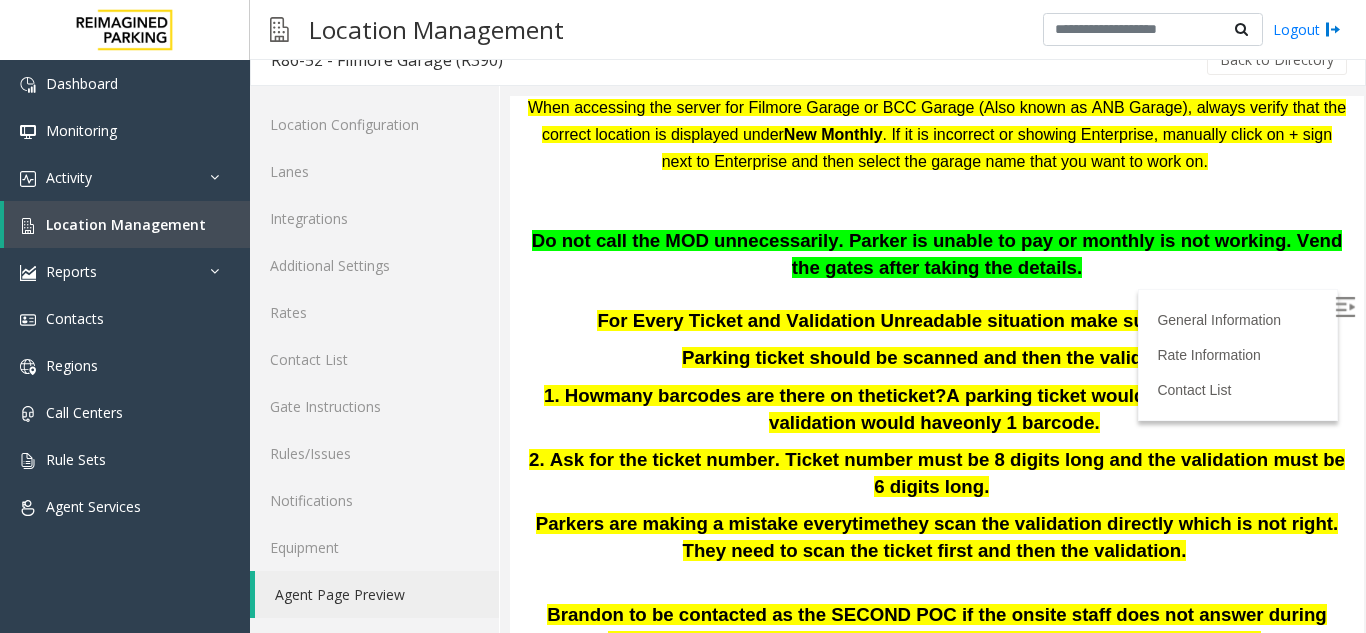 drag, startPoint x: 1345, startPoint y: 514, endPoint x: 1875, endPoint y: 266, distance: 585.15295 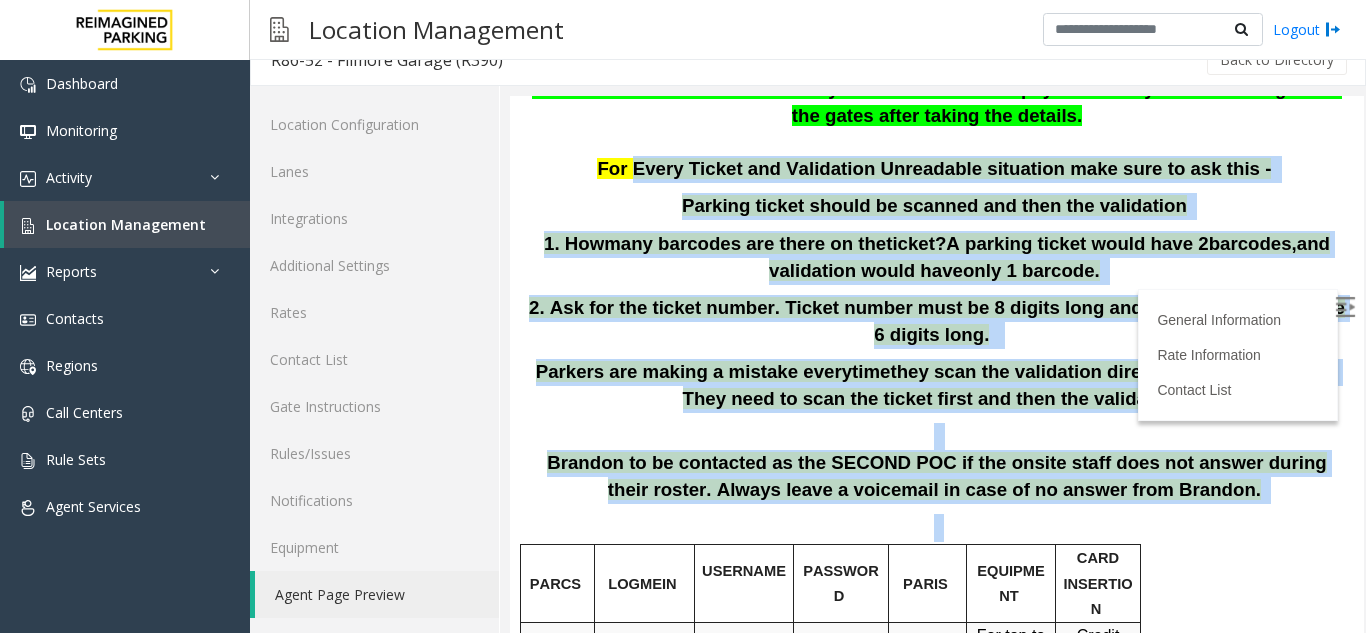 scroll, scrollTop: 459, scrollLeft: 0, axis: vertical 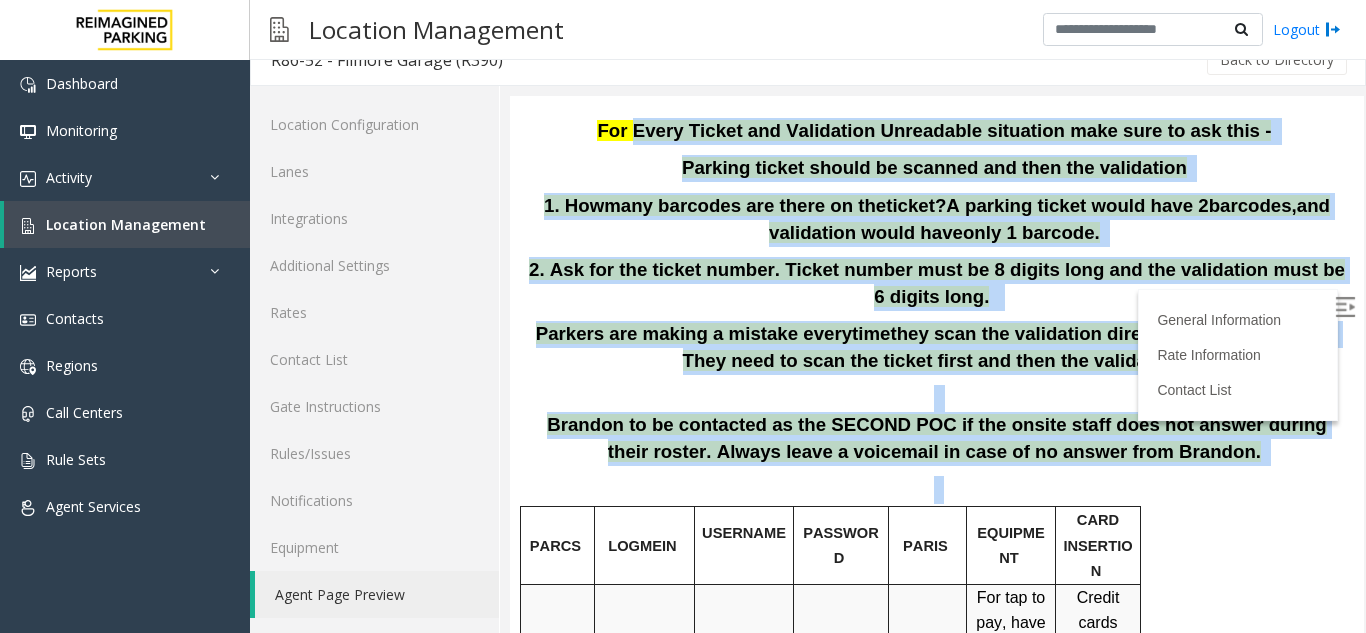 drag, startPoint x: 655, startPoint y: 314, endPoint x: 1176, endPoint y: 564, distance: 577.8763 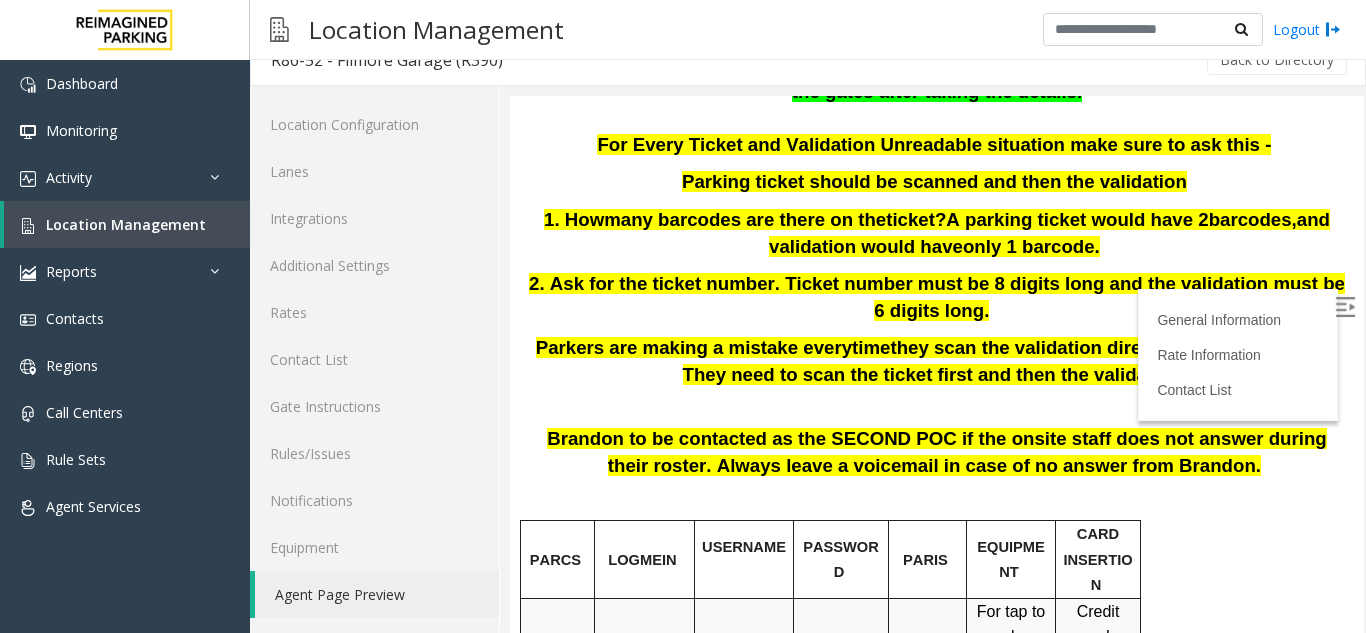 scroll, scrollTop: 459, scrollLeft: 0, axis: vertical 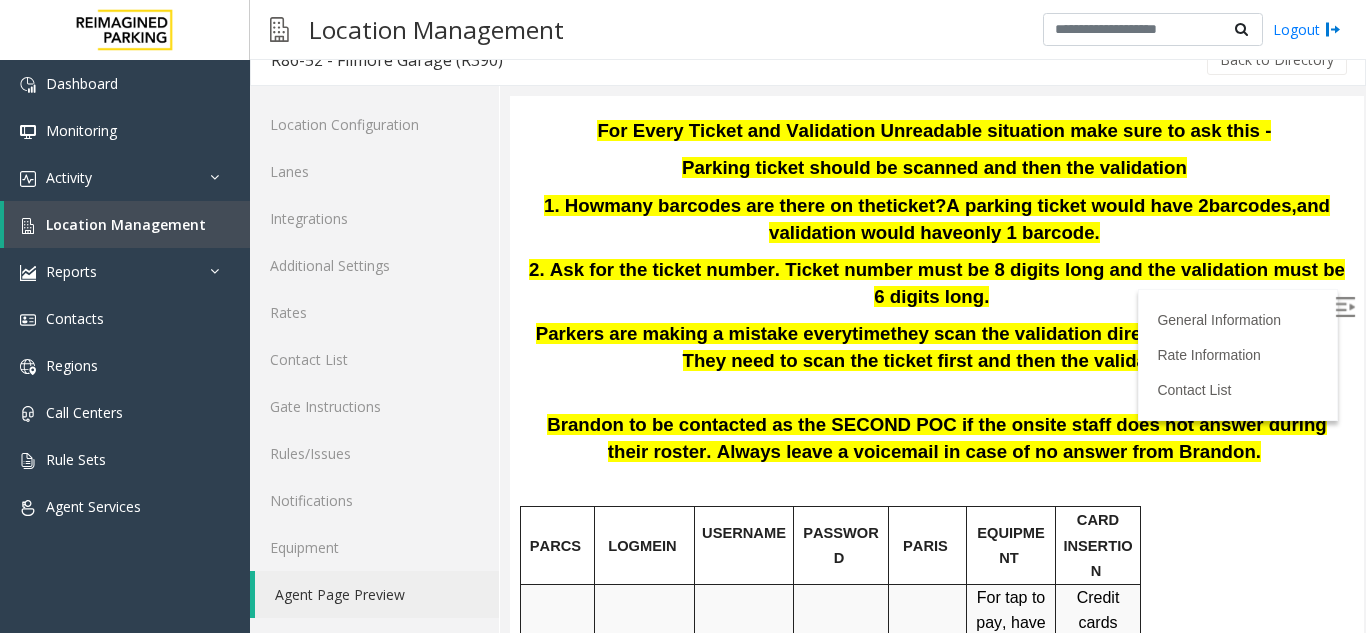 drag, startPoint x: 585, startPoint y: 417, endPoint x: 689, endPoint y: 425, distance: 104.307236 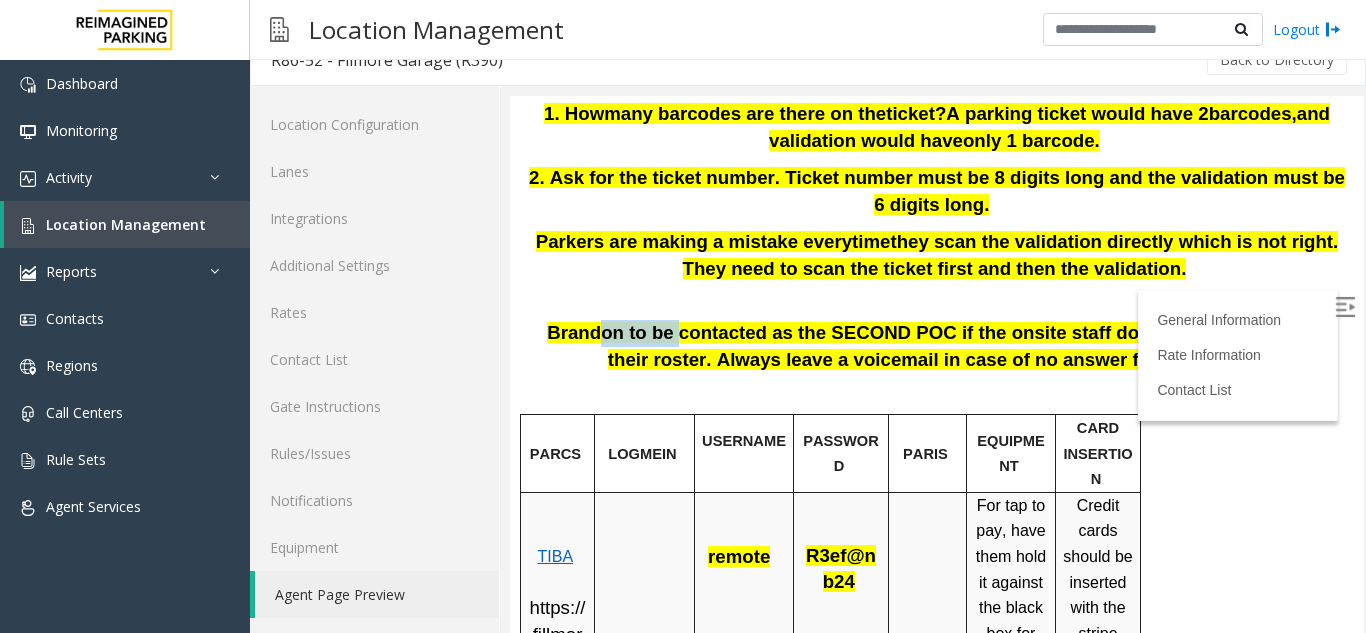 scroll, scrollTop: 659, scrollLeft: 0, axis: vertical 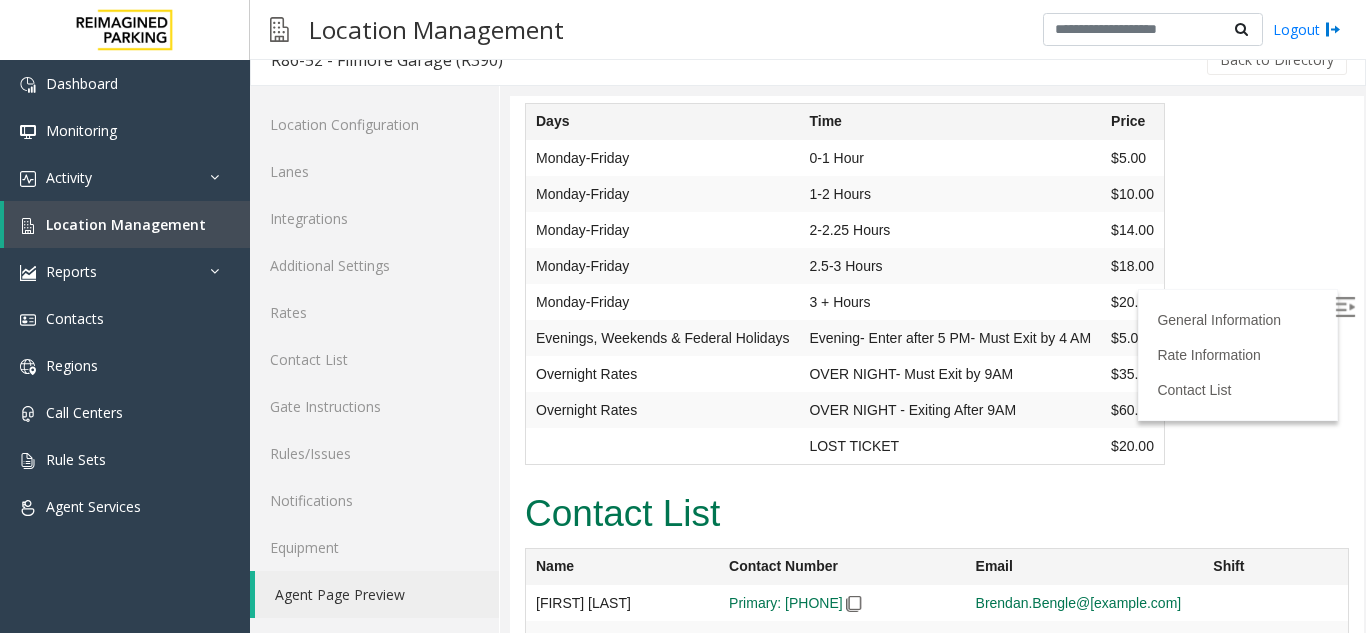drag, startPoint x: 1342, startPoint y: 221, endPoint x: 1862, endPoint y: 717, distance: 718.6209 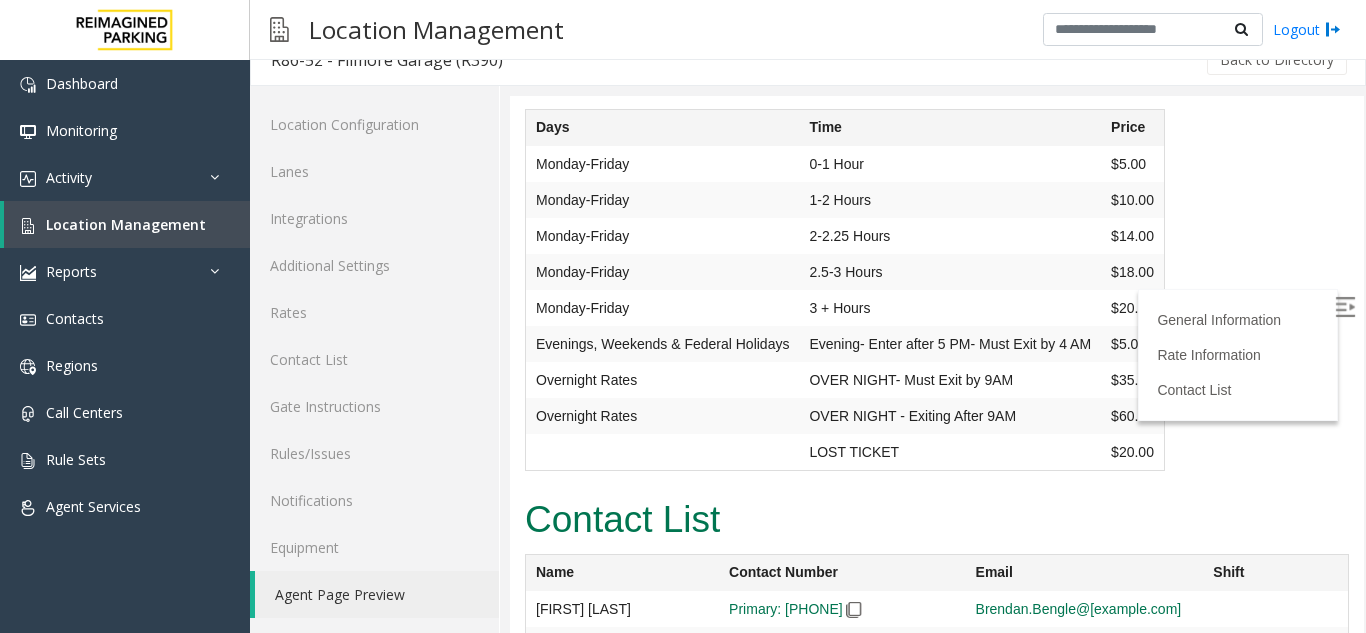 scroll, scrollTop: 4268, scrollLeft: 0, axis: vertical 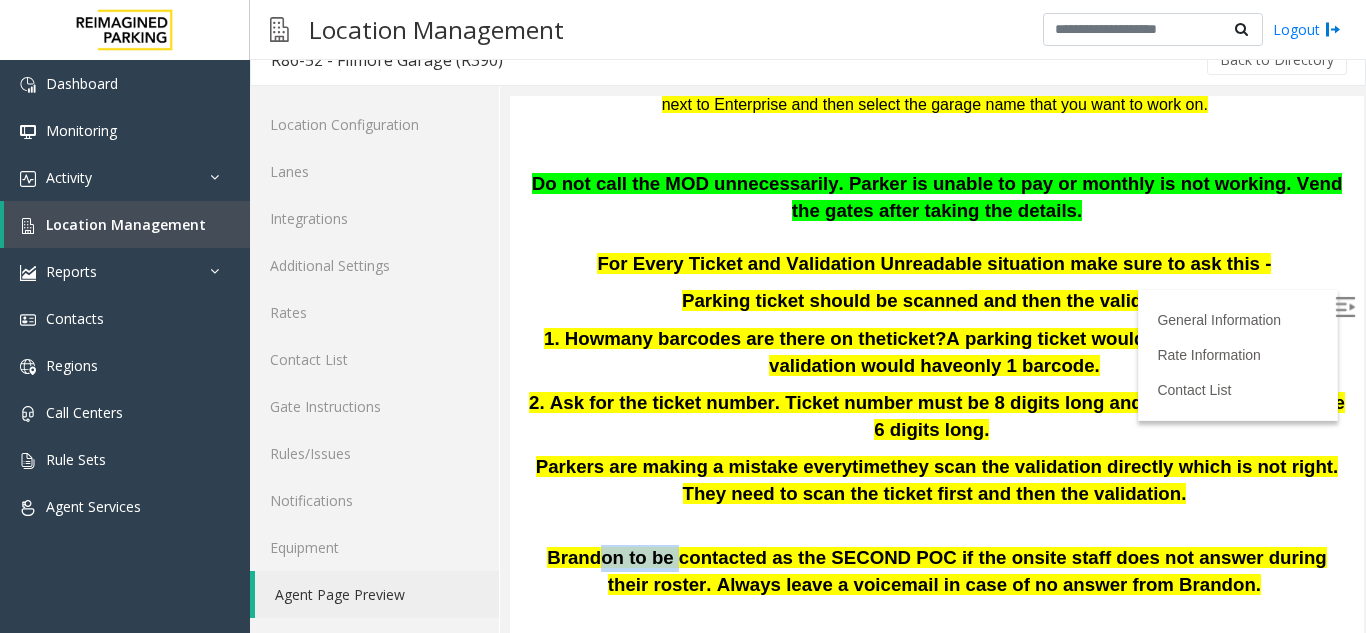 drag, startPoint x: 1342, startPoint y: 577, endPoint x: 1864, endPoint y: 275, distance: 603.0655 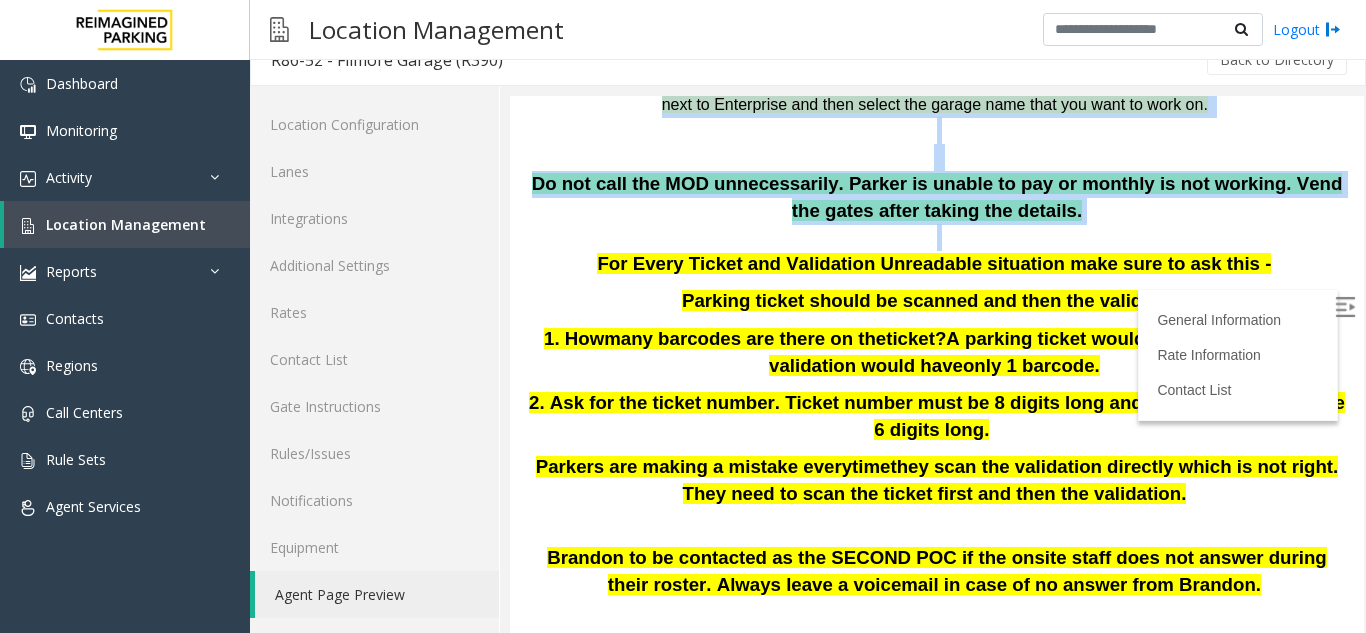 drag, startPoint x: 618, startPoint y: 256, endPoint x: 1865, endPoint y: 454, distance: 1262.6215 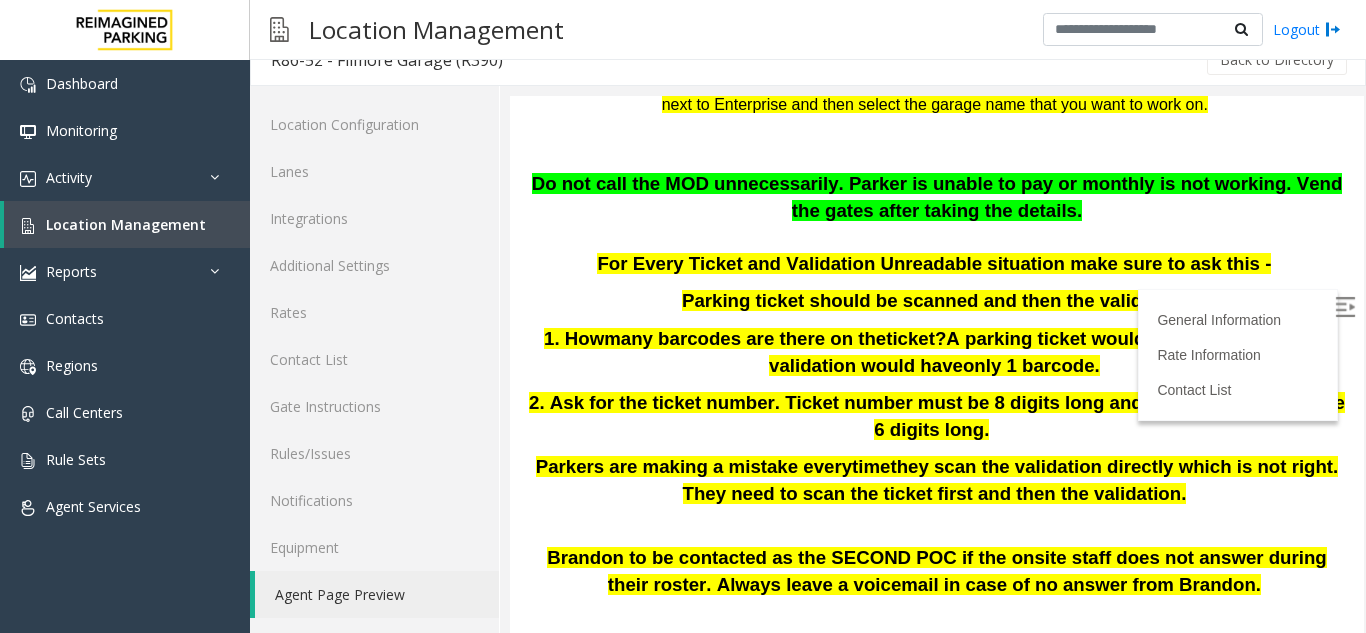 click on "For Every Ticket and Validation Unreadable situation make sure to ask this -" at bounding box center (937, 264) 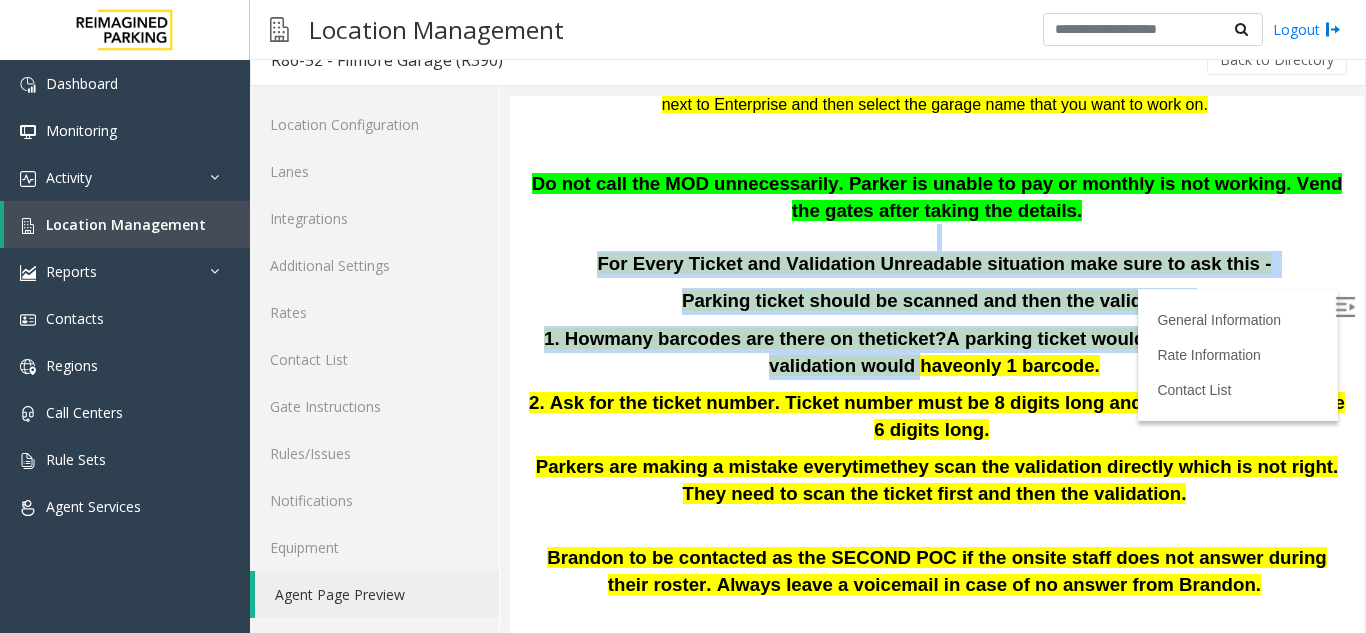 drag, startPoint x: 641, startPoint y: 239, endPoint x: 858, endPoint y: 370, distance: 253.47583 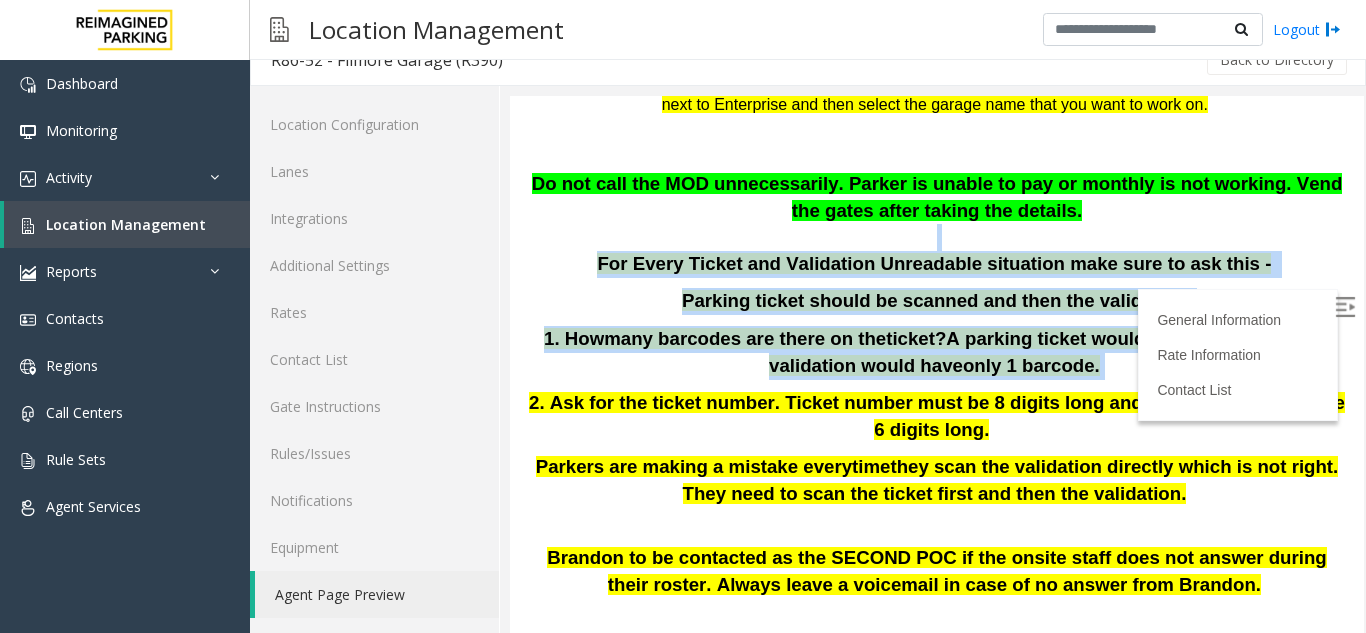 drag, startPoint x: 1030, startPoint y: 369, endPoint x: 586, endPoint y: 248, distance: 460.19235 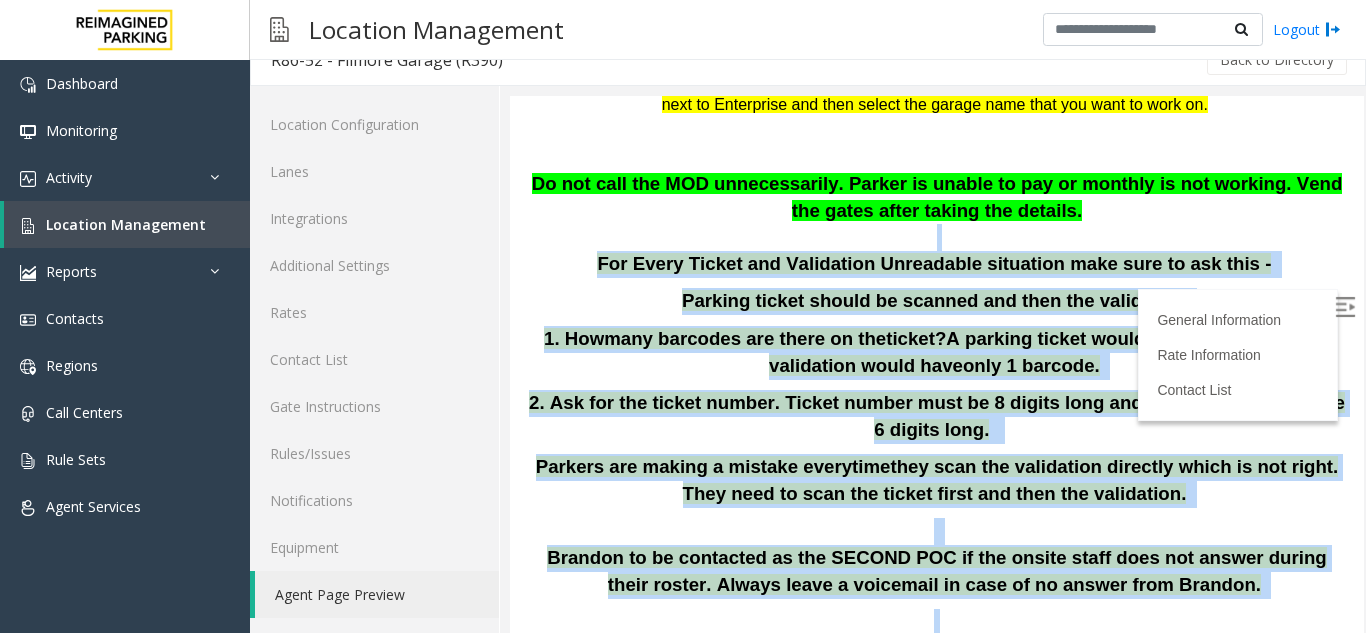 drag, startPoint x: 586, startPoint y: 248, endPoint x: 1149, endPoint y: 602, distance: 665.0451 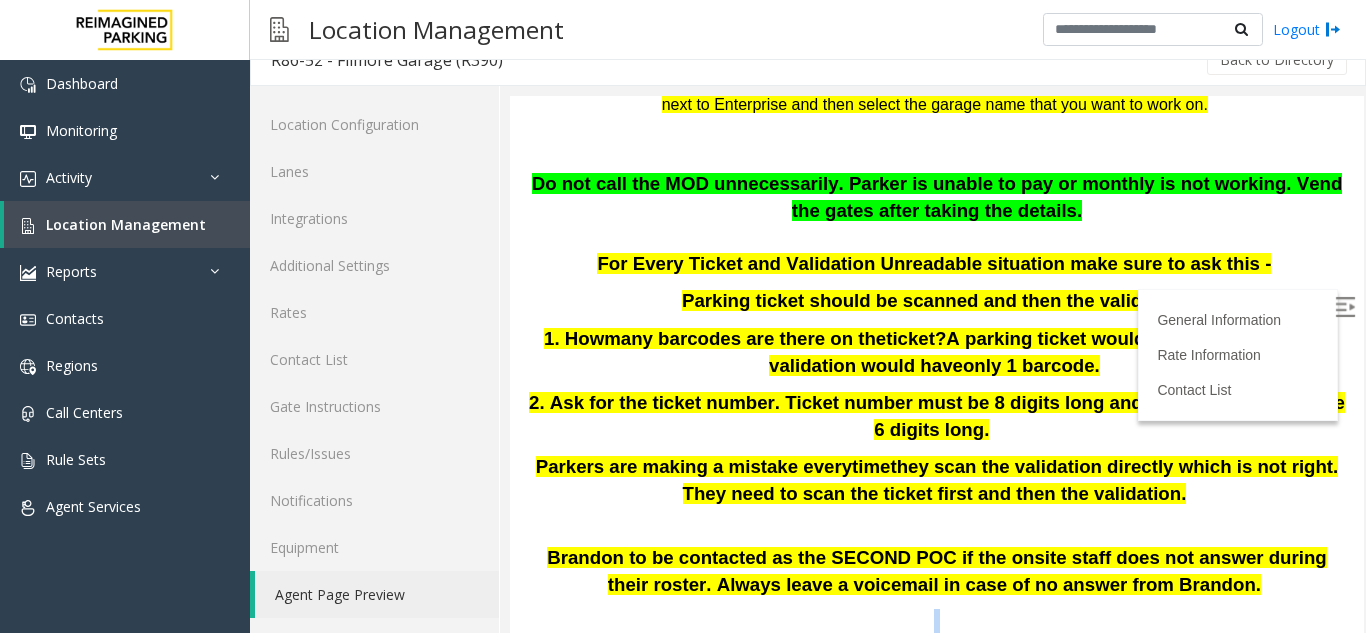 click on "Brandon to be contacted as the SECOND POC if the onsite staff does not answer during their roster. Always leave a voicemail in case of no answer from Brandon." at bounding box center (937, 571) 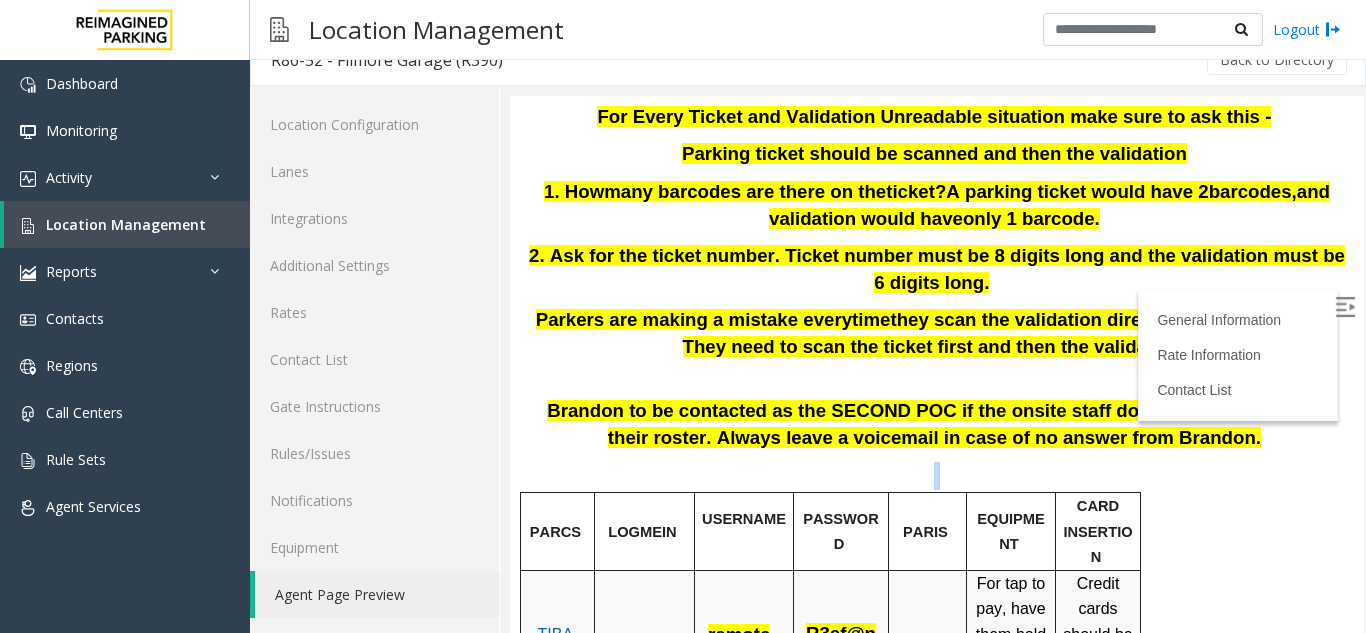 scroll, scrollTop: 626, scrollLeft: 0, axis: vertical 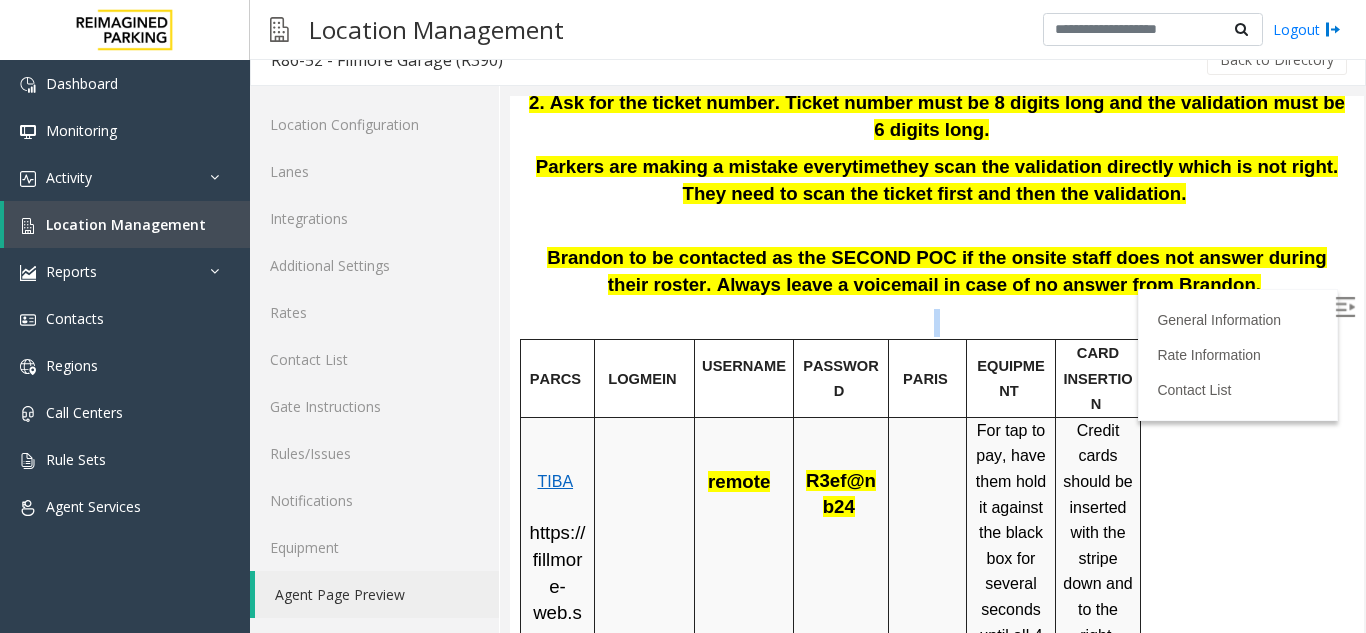 click at bounding box center (937, 323) 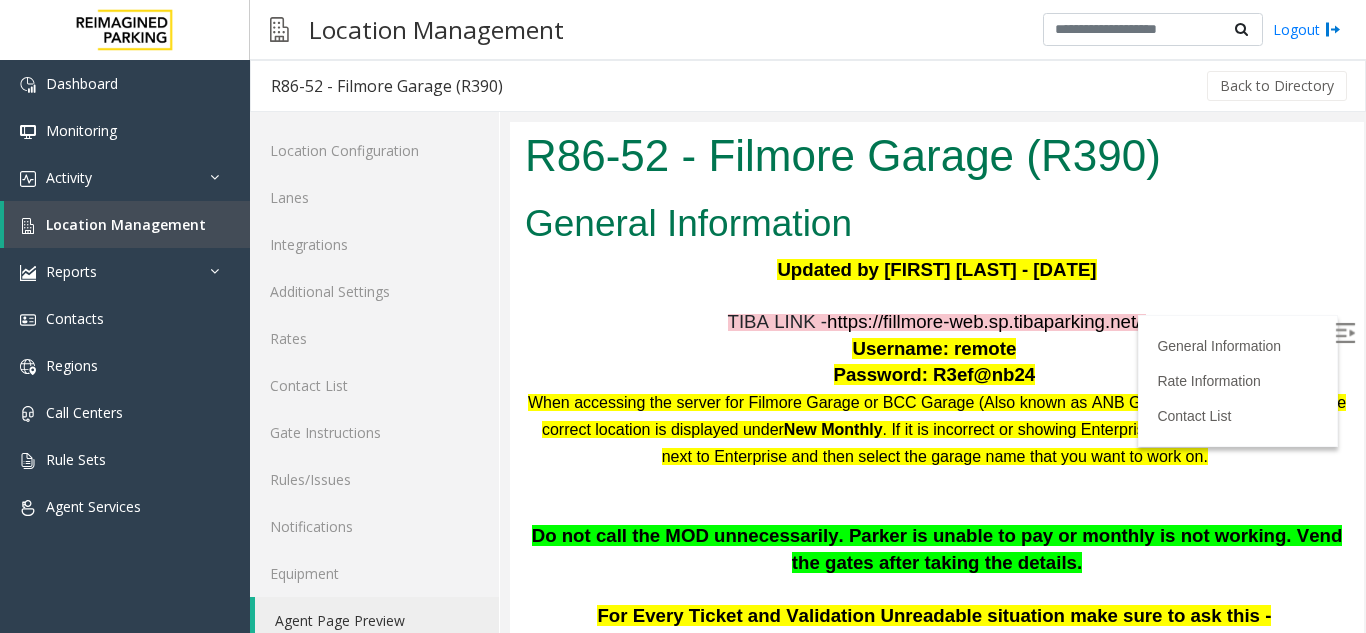 scroll, scrollTop: 626, scrollLeft: 0, axis: vertical 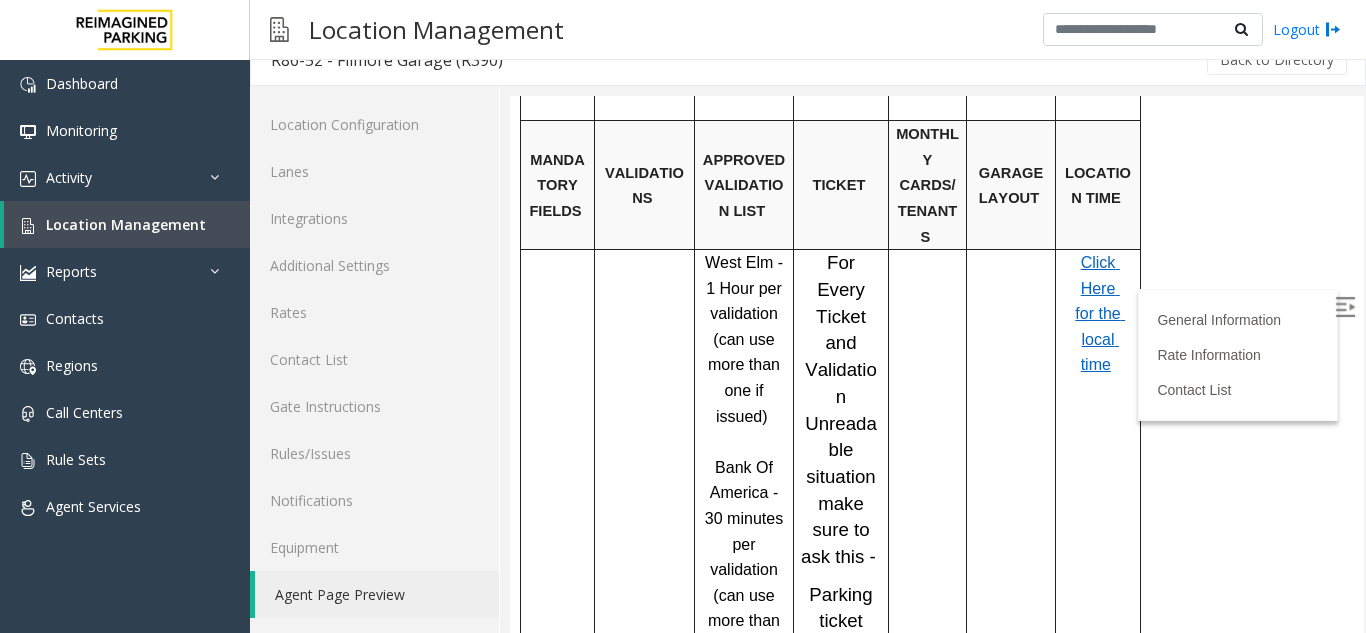 click on "PARCS   LOGMEIN   USERNAME   PASSWORD   PARIS   EQUIPMENT   CARD INSERTION   TIBA   https://fillmore-web.sp.tibaparking.net/     remote     R3ef@nb24     For tap to pay, have them hold it against the black box for several seconds until all 4 green lights have lit up on the tap to pay box         we can now accept Apple and Google Pay   Credit cards should be inserted with the stripe down and to the right. Have them leave the card in until the screen states it can be removed.                 MANDATORY FIELDS   VALIDATIONS   APPROVED VALIDATION LIST   TICKET   MONTHLY CARDS/TENANTS   GARAGE LAYOUT   LOCATION TIME       West Elm - 1 Hour per validation (can use more than one if issued)     Bank Of America - 30 minutes per validation (can use more than one if issued)     Europtics  - $6.00 per validation (can use more than one if issued)     For Every Ticket and Validation Unreadable situation make sure to ask this -     1 . How  many barcodes are there on the  ticket?" at bounding box center (934, 873) 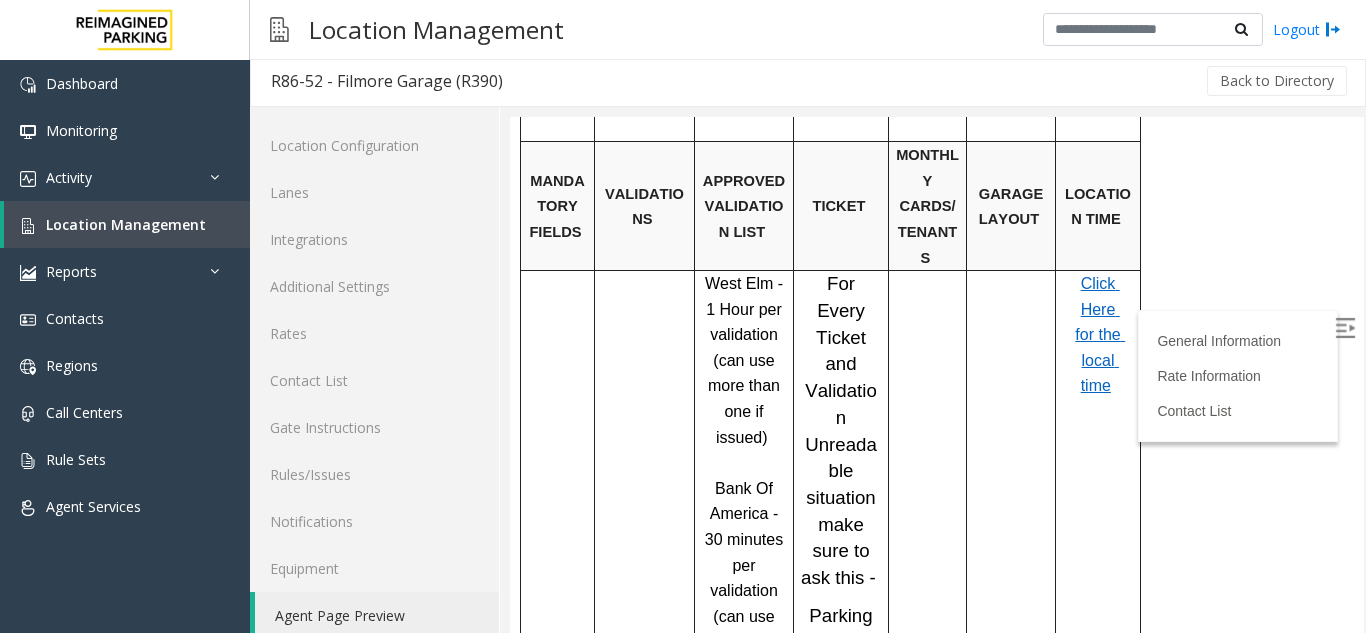 scroll, scrollTop: 0, scrollLeft: 0, axis: both 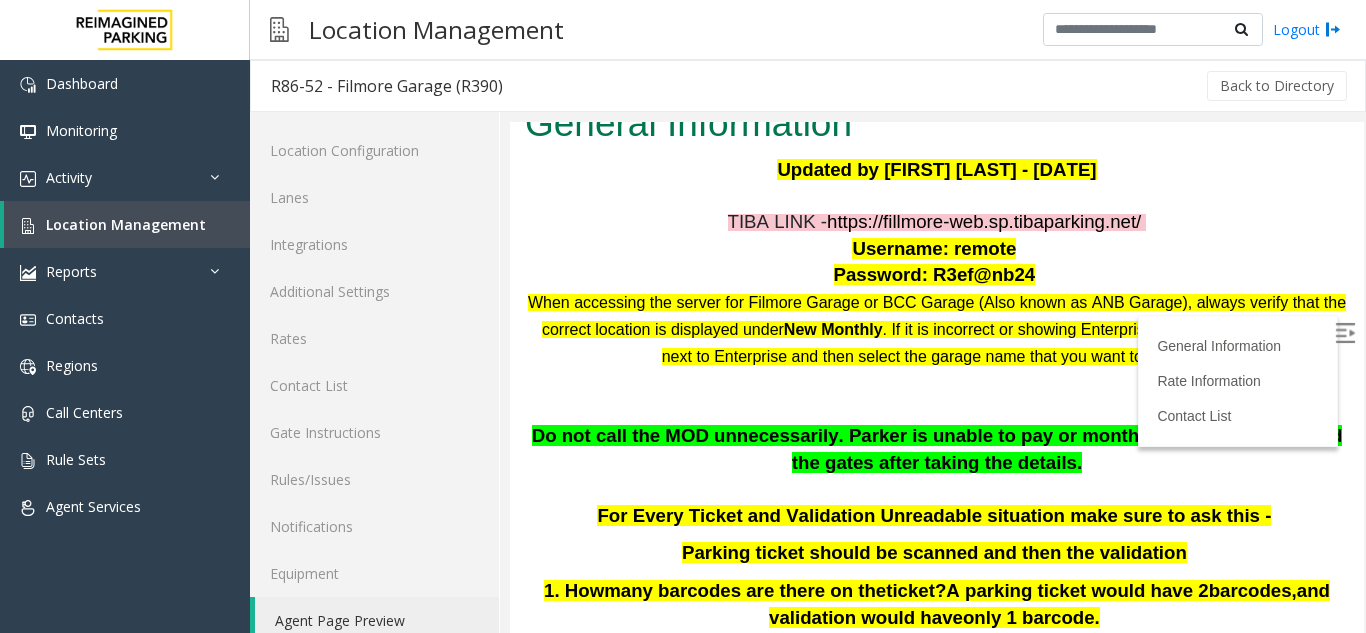 click on "Agent Page Preview" 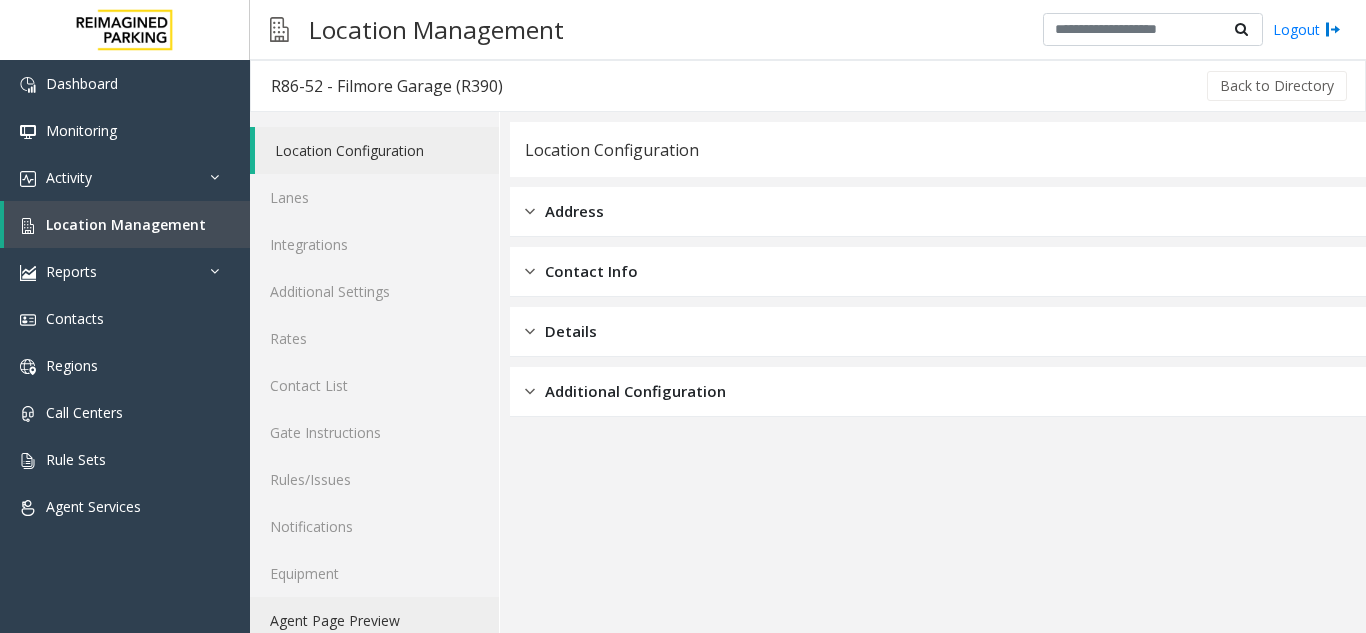 click on "Agent Page Preview" 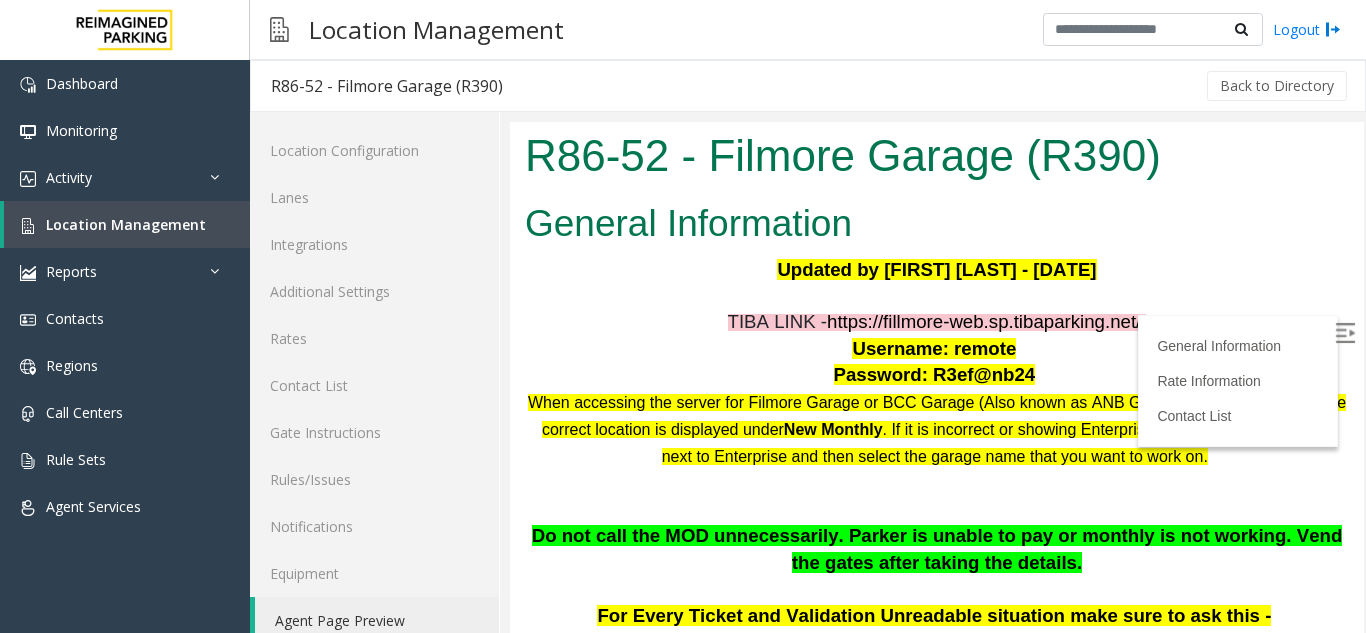 scroll, scrollTop: 0, scrollLeft: 0, axis: both 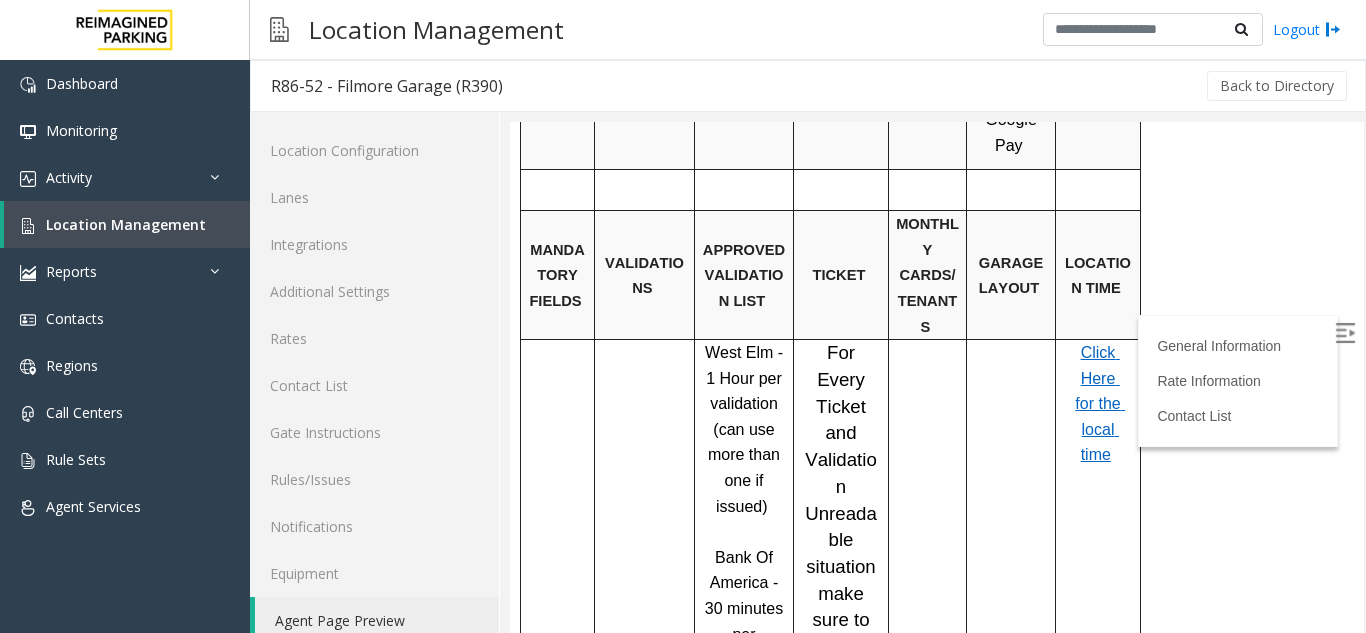 drag, startPoint x: 1860, startPoint y: 443, endPoint x: 1339, endPoint y: 206, distance: 572.37225 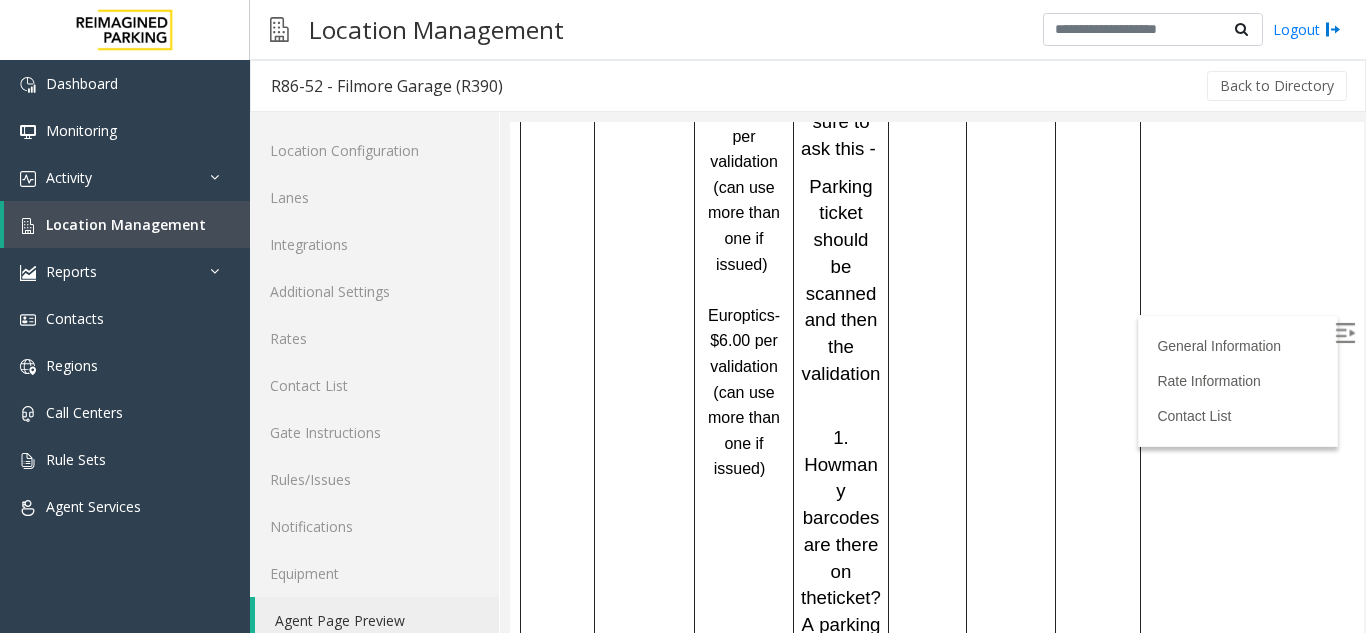 scroll, scrollTop: 2000, scrollLeft: 0, axis: vertical 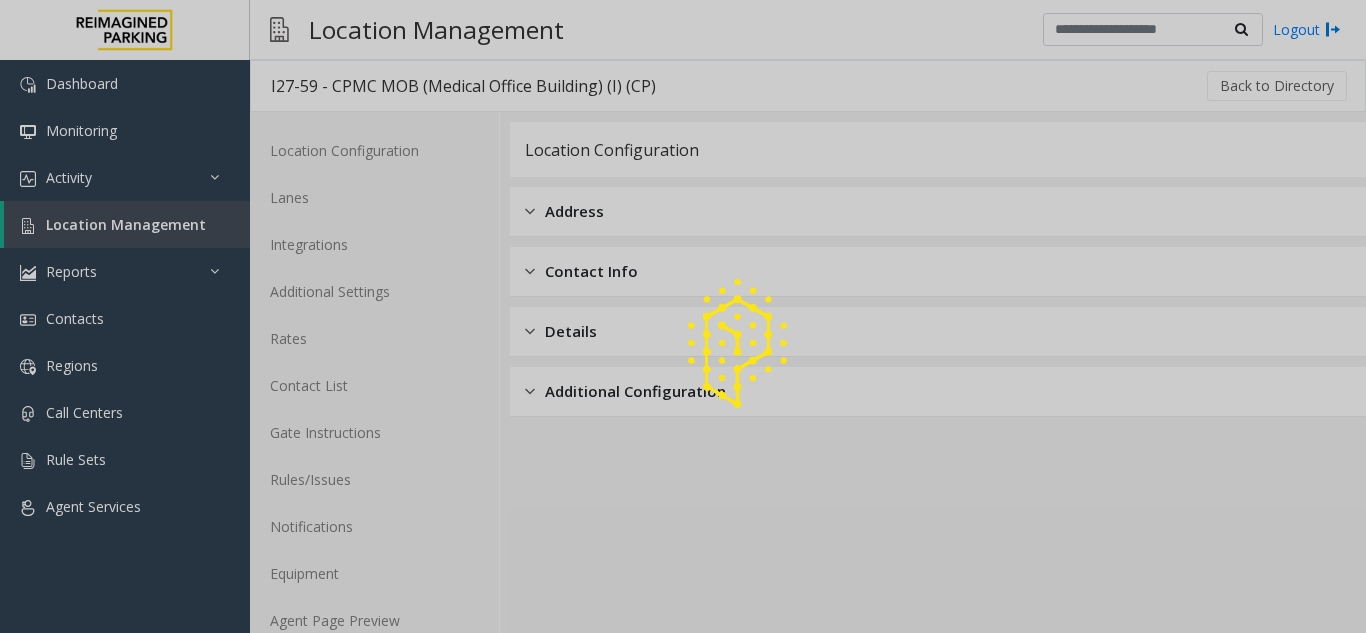 click 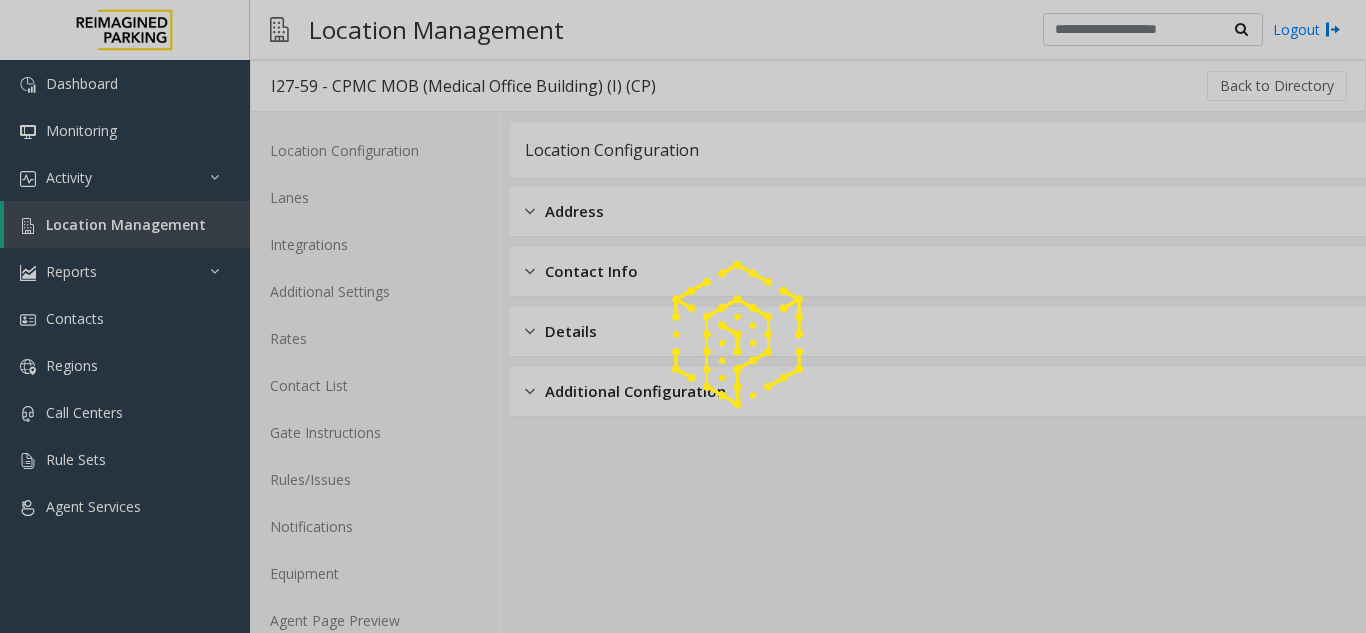 click 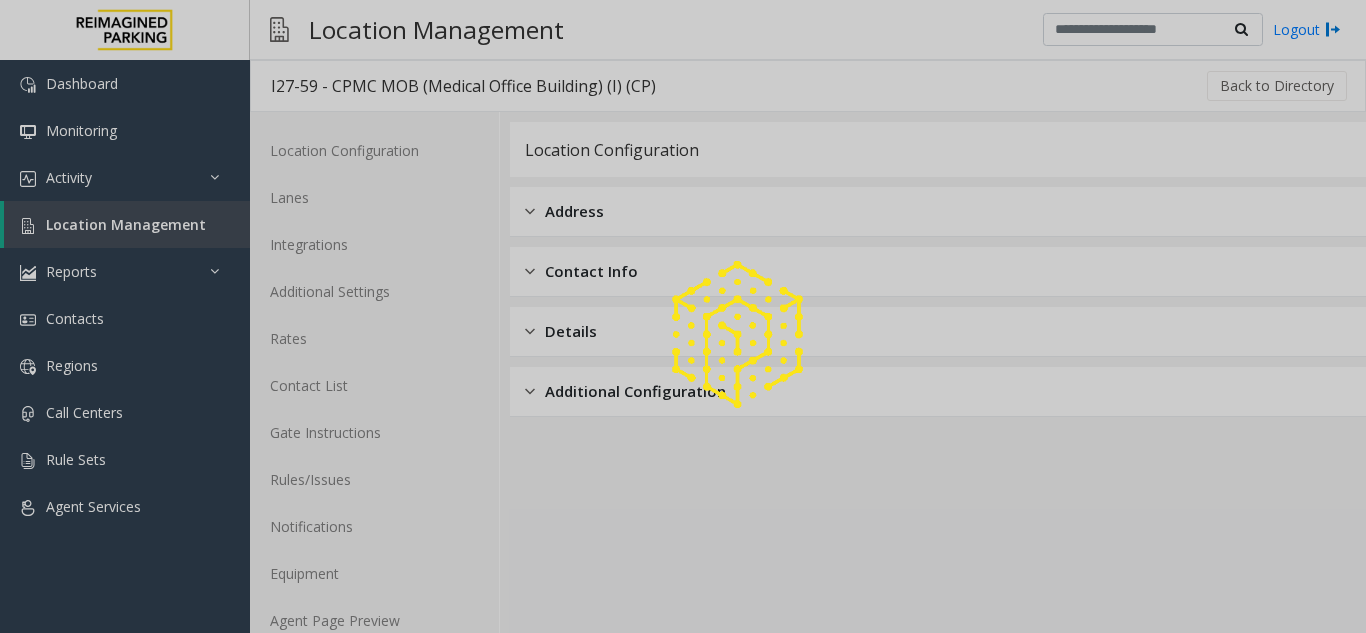 click 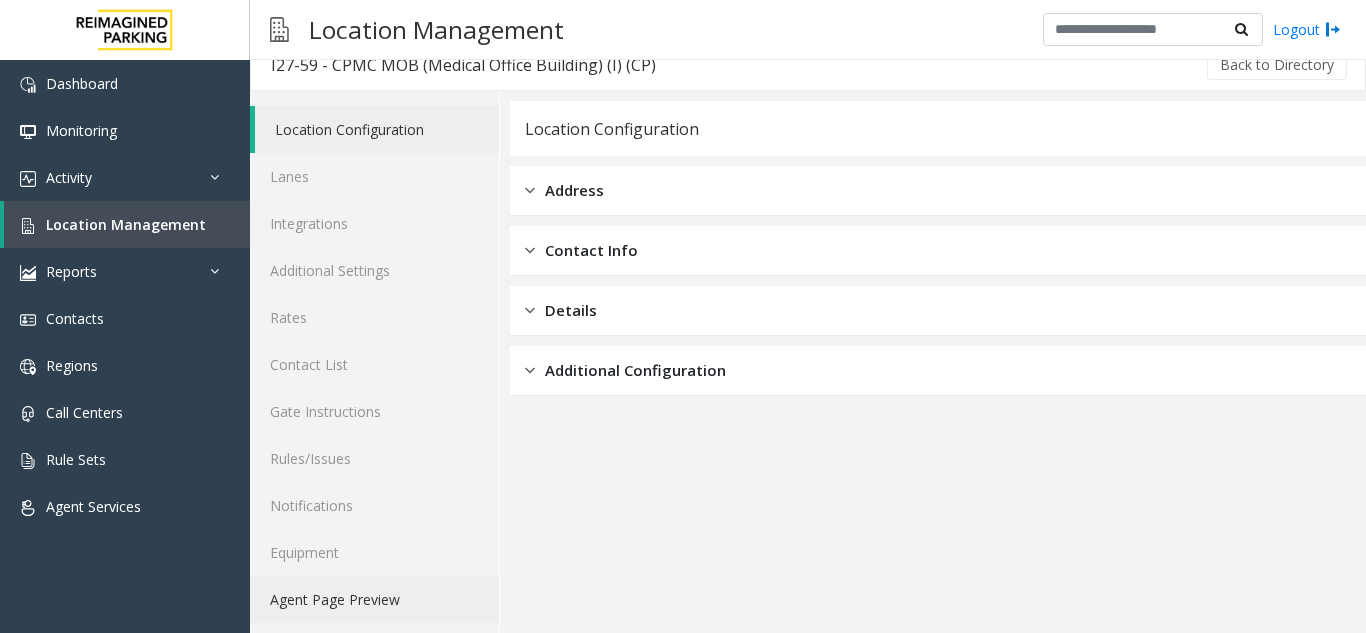 scroll, scrollTop: 26, scrollLeft: 0, axis: vertical 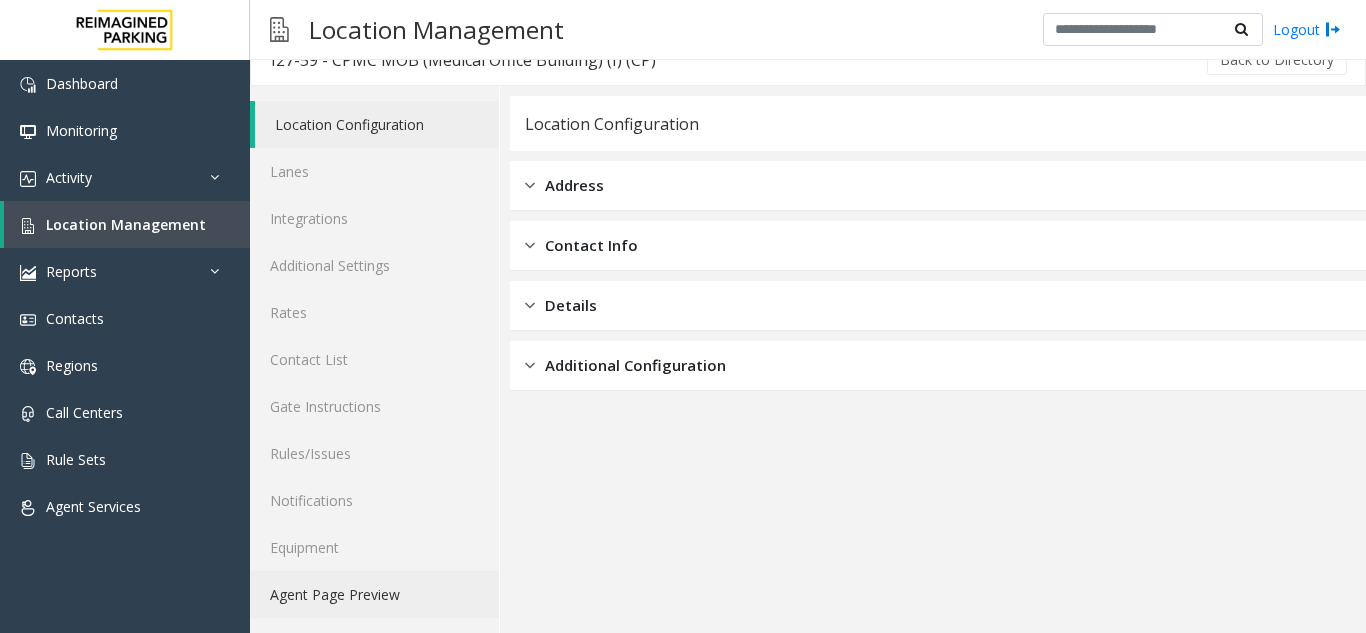 click on "Agent Page Preview" 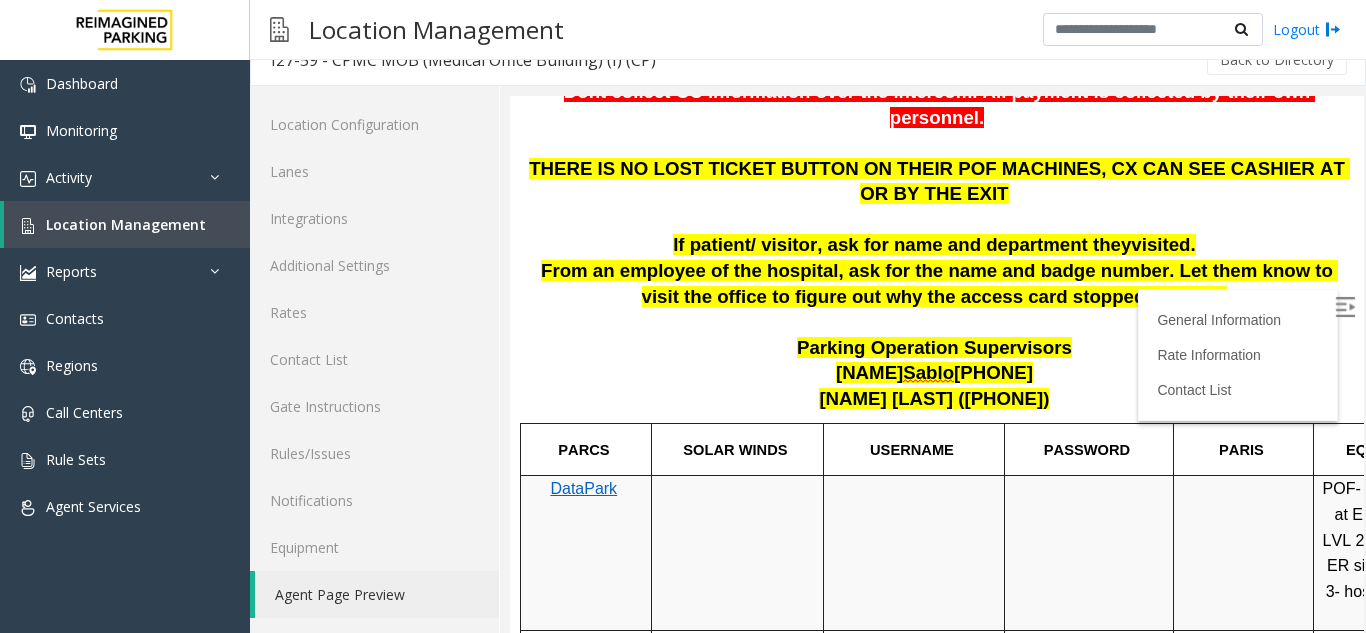 scroll, scrollTop: 500, scrollLeft: 0, axis: vertical 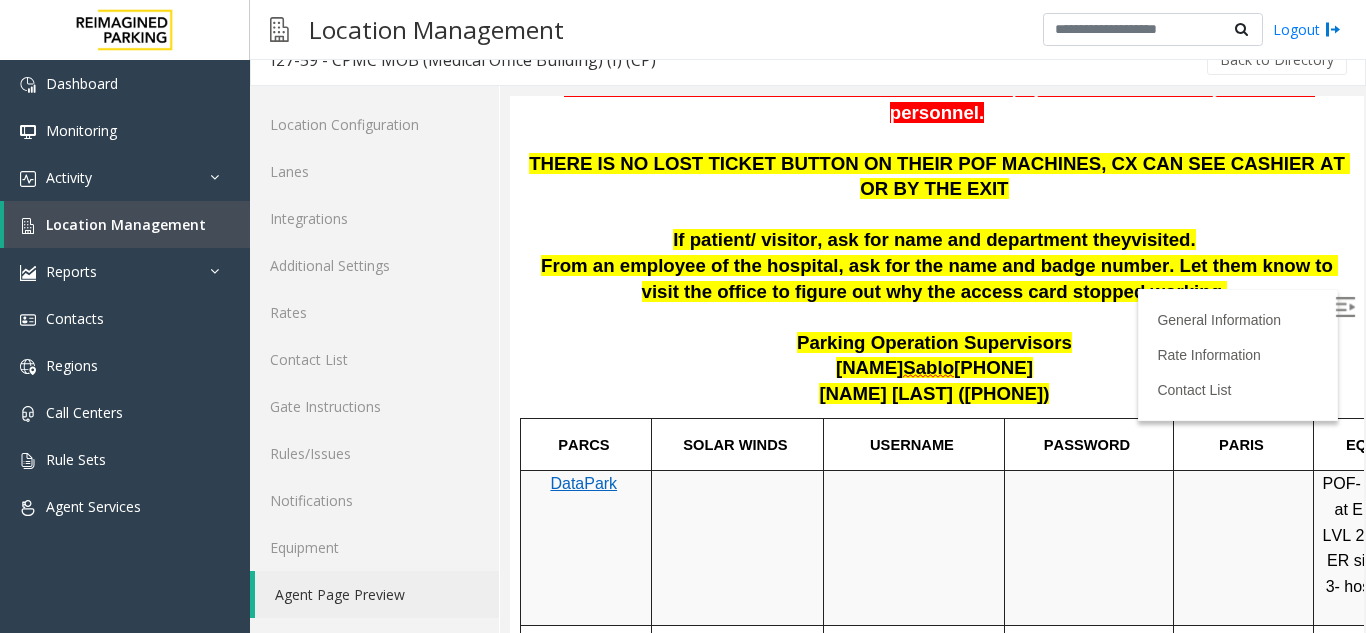 click at bounding box center [1345, 307] 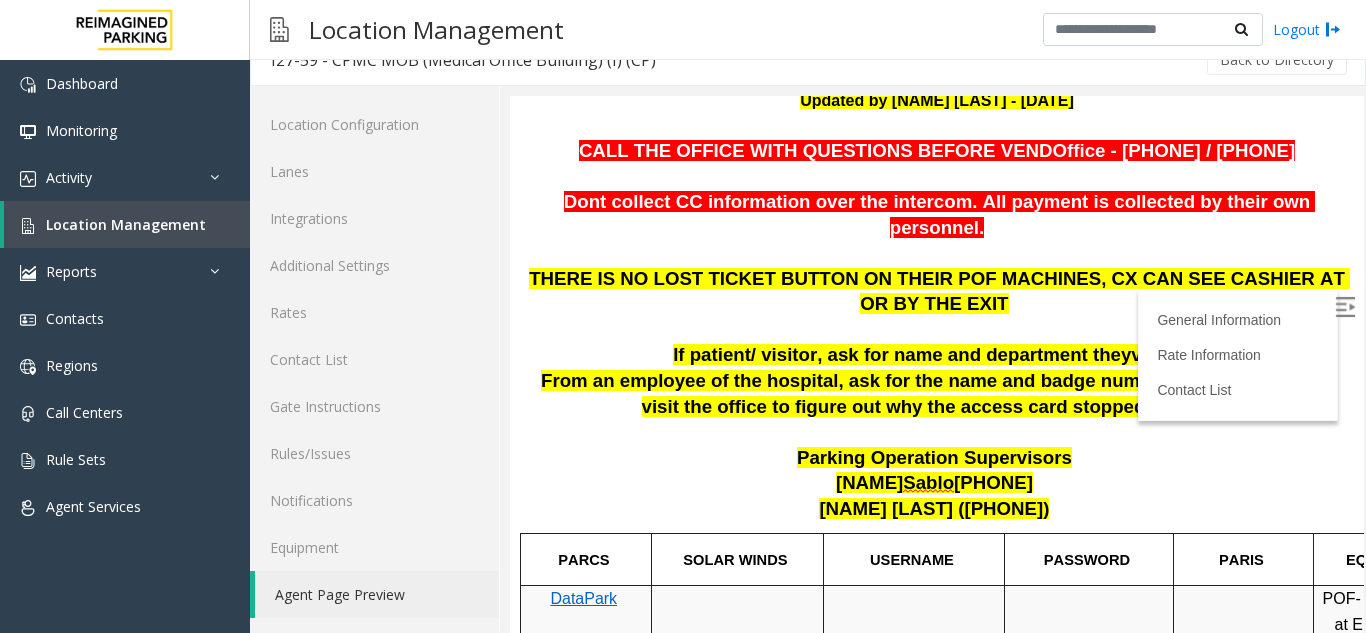 scroll, scrollTop: 500, scrollLeft: 0, axis: vertical 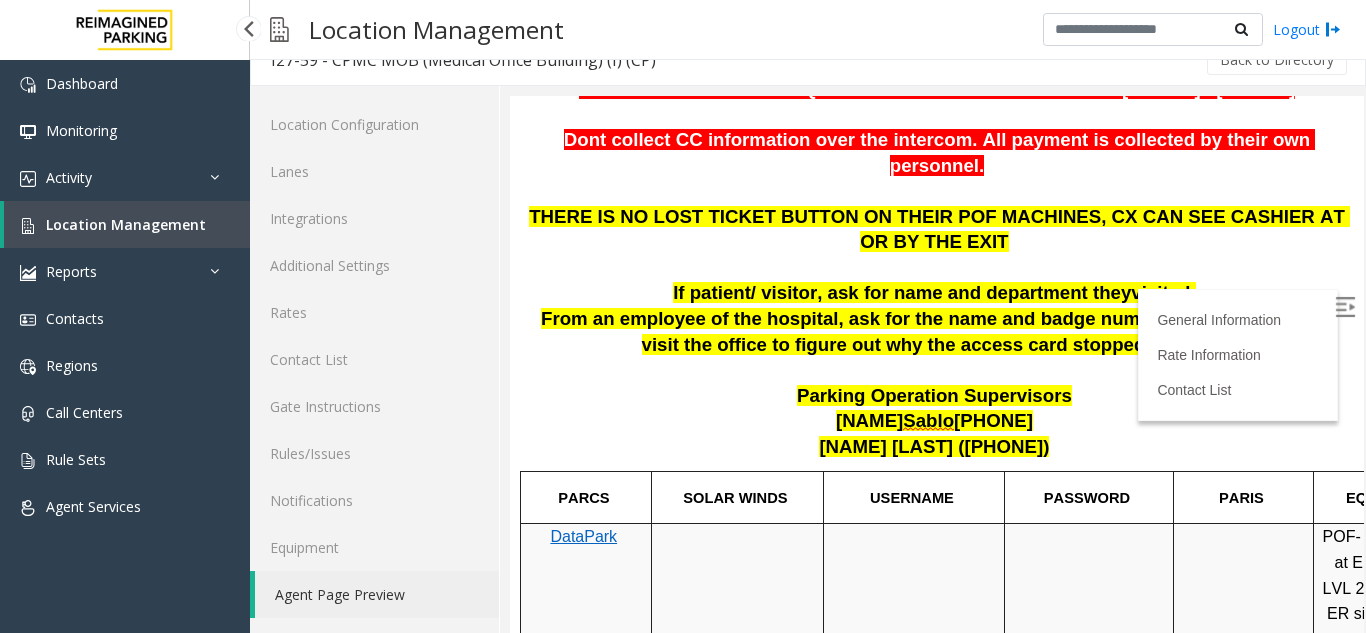 click on "Location Management" at bounding box center [127, 224] 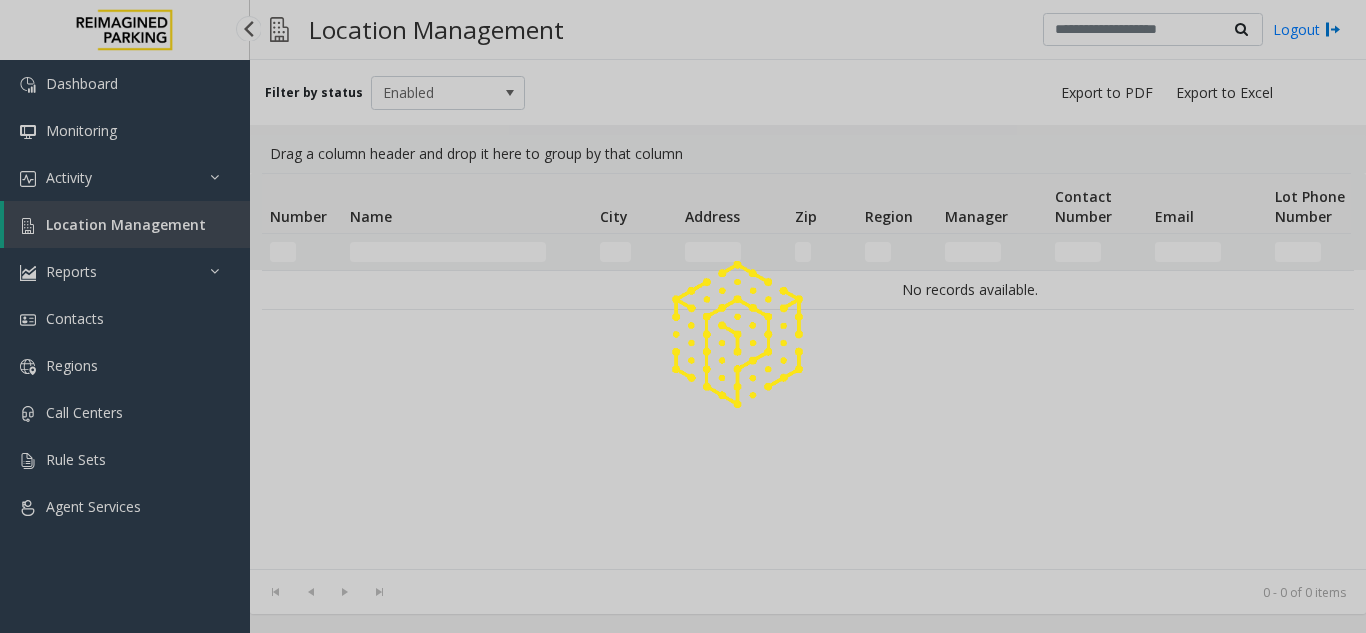 scroll, scrollTop: 0, scrollLeft: 0, axis: both 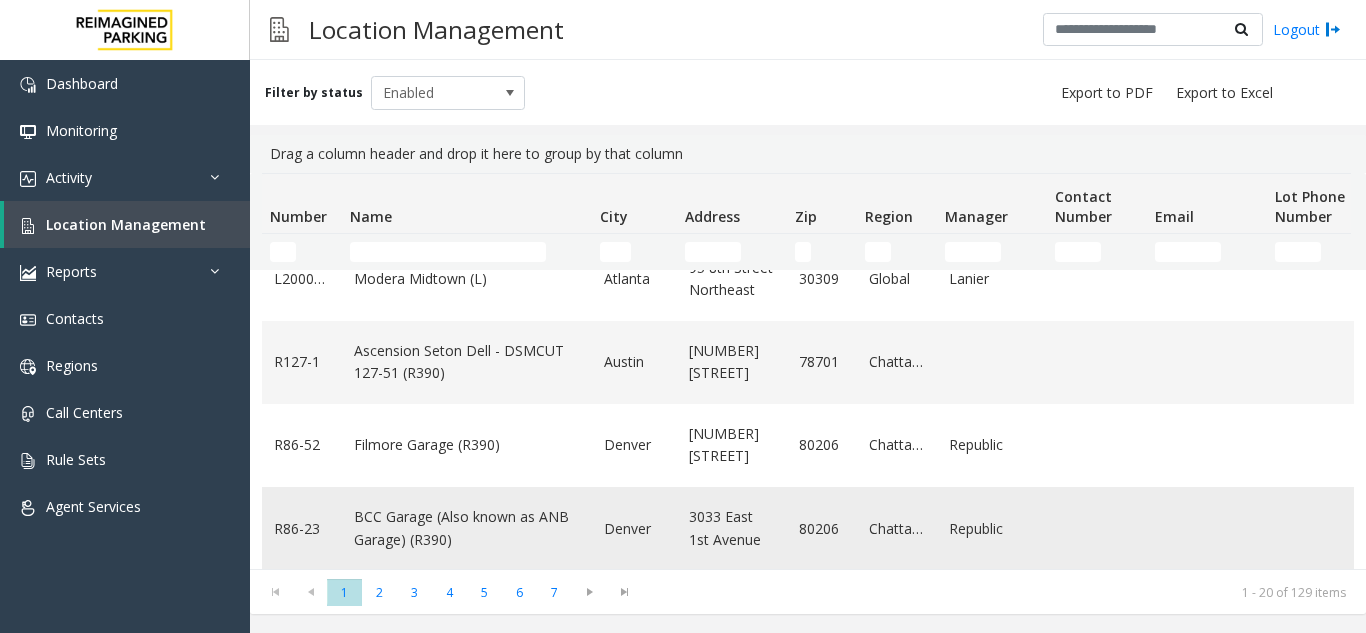 click on "BCC Garage (Also known as ANB Garage) (R390)" 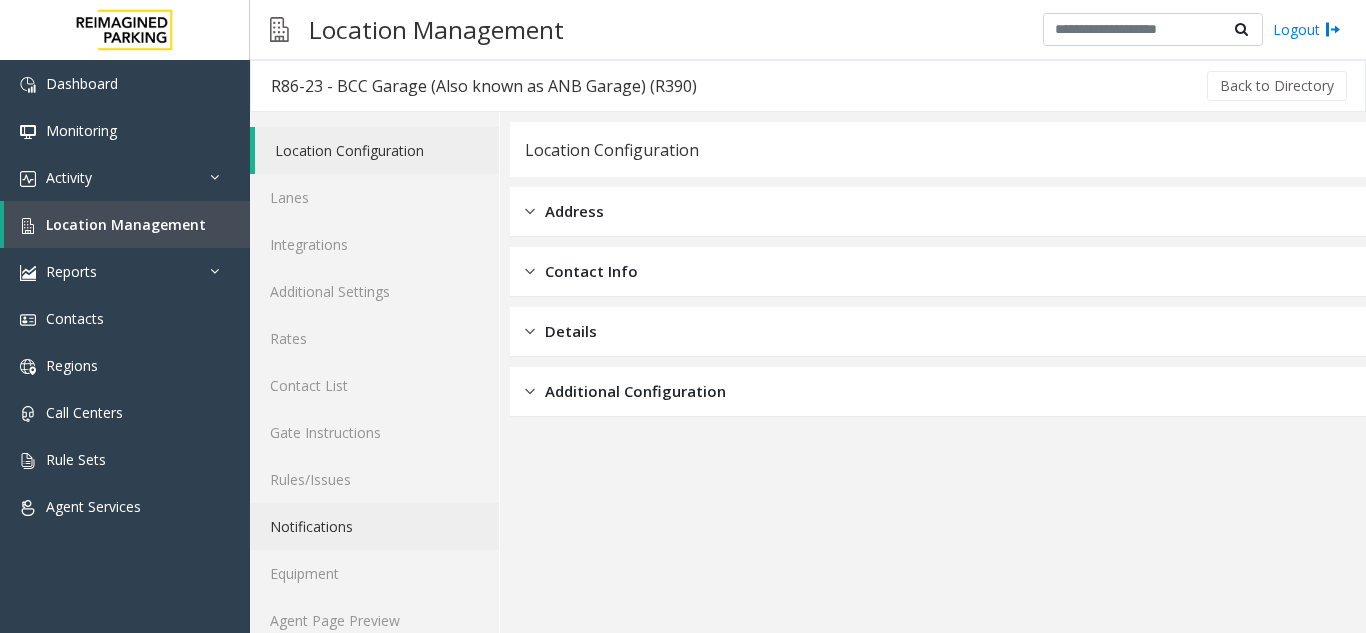 scroll, scrollTop: 26, scrollLeft: 0, axis: vertical 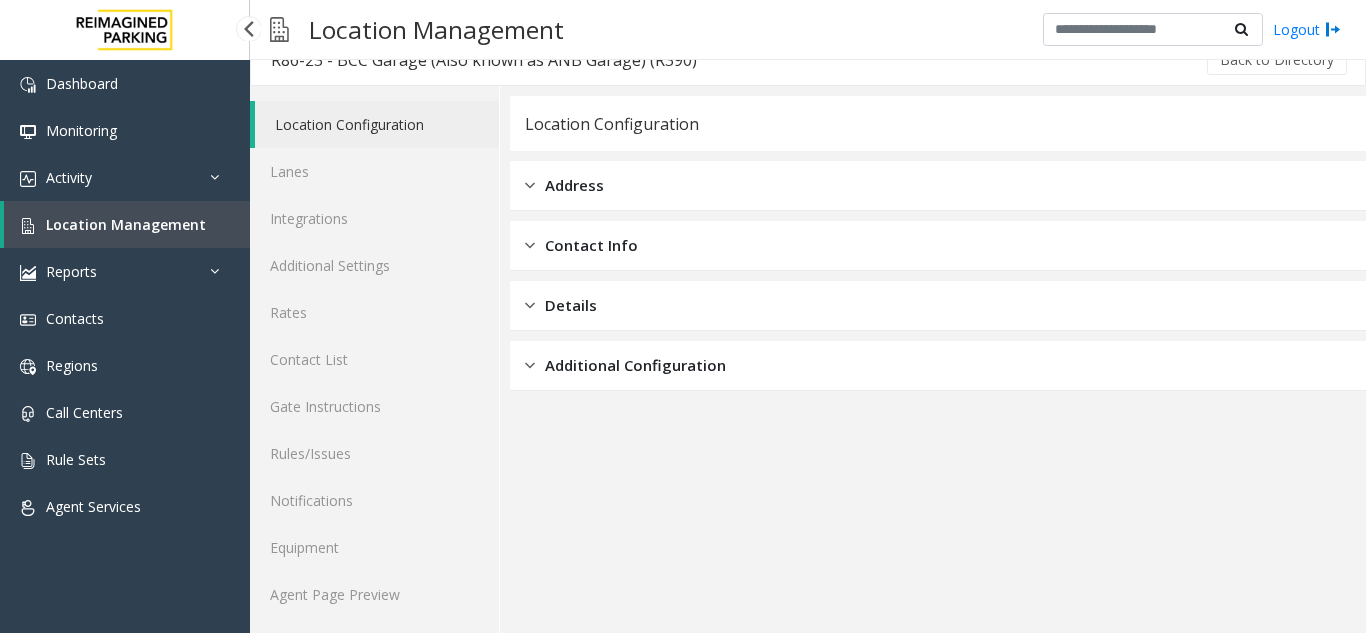 click on "Location Management" at bounding box center (126, 224) 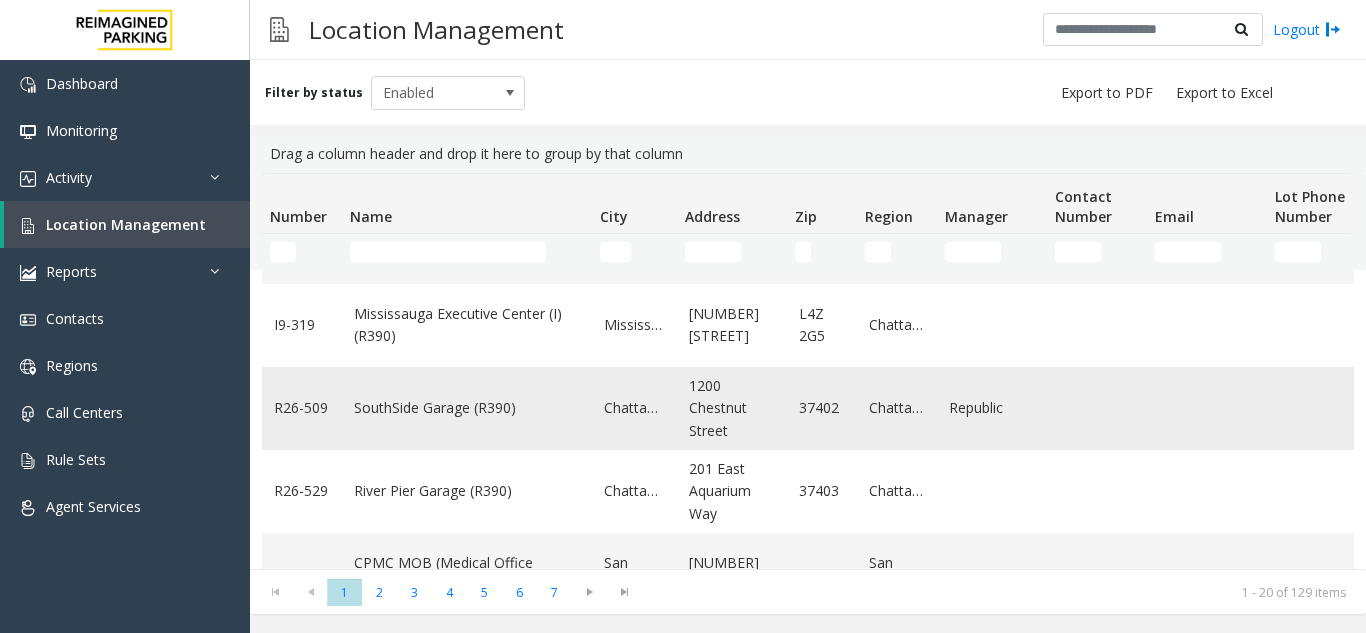 scroll, scrollTop: 900, scrollLeft: 0, axis: vertical 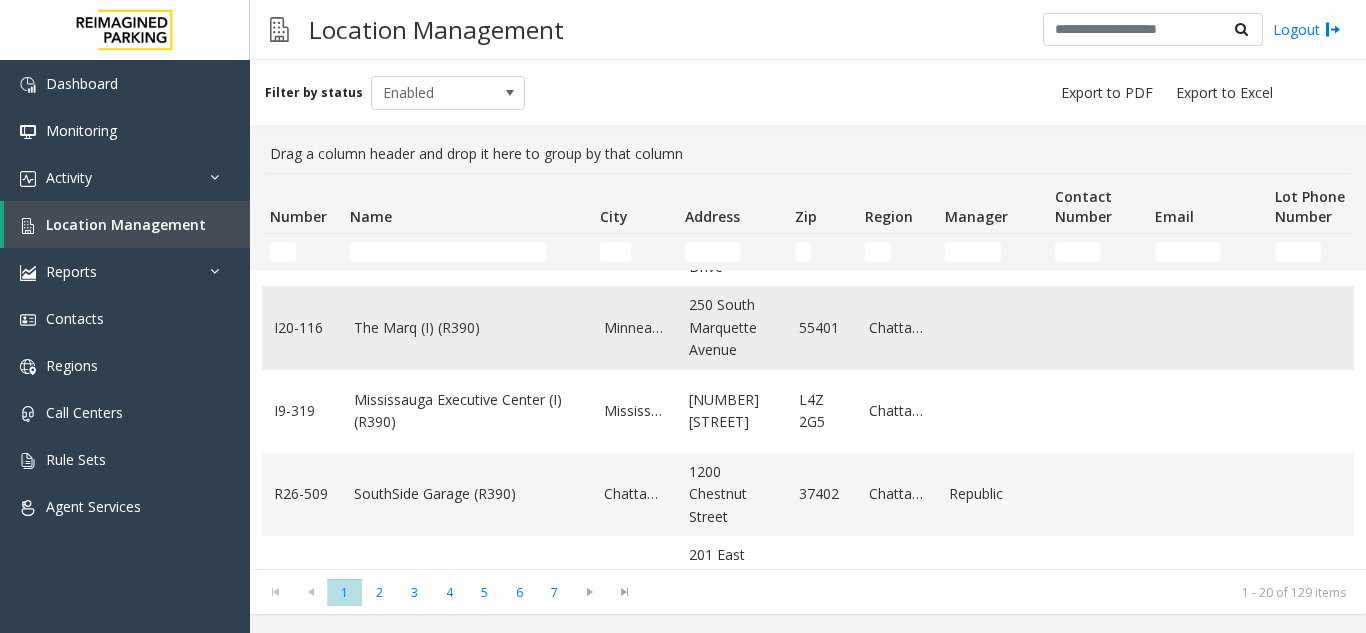 click on "The Marq (I) (R390)" 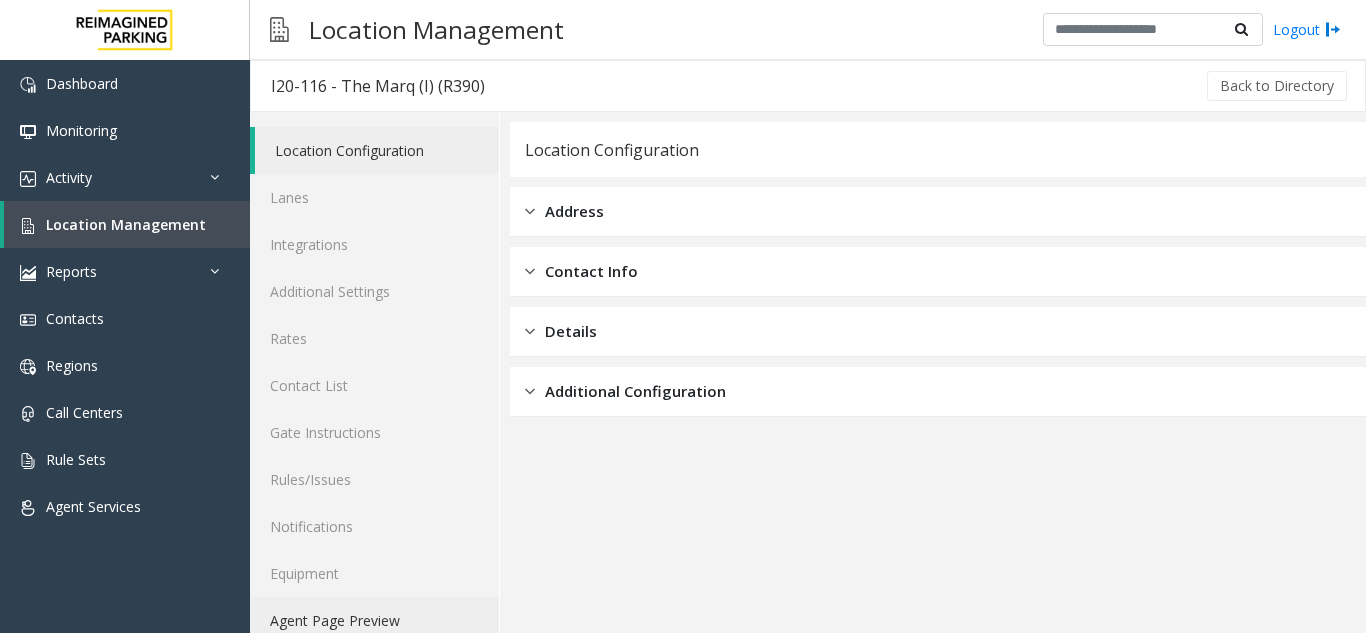 click on "Agent Page Preview" 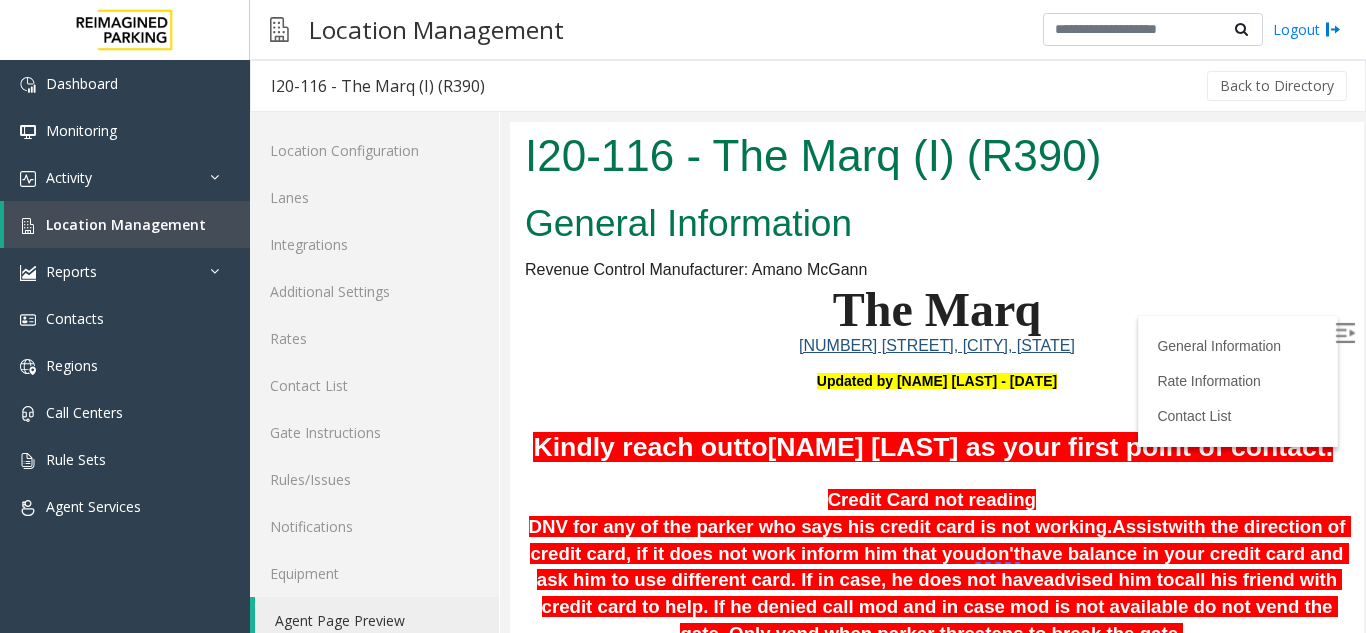 scroll, scrollTop: 100, scrollLeft: 0, axis: vertical 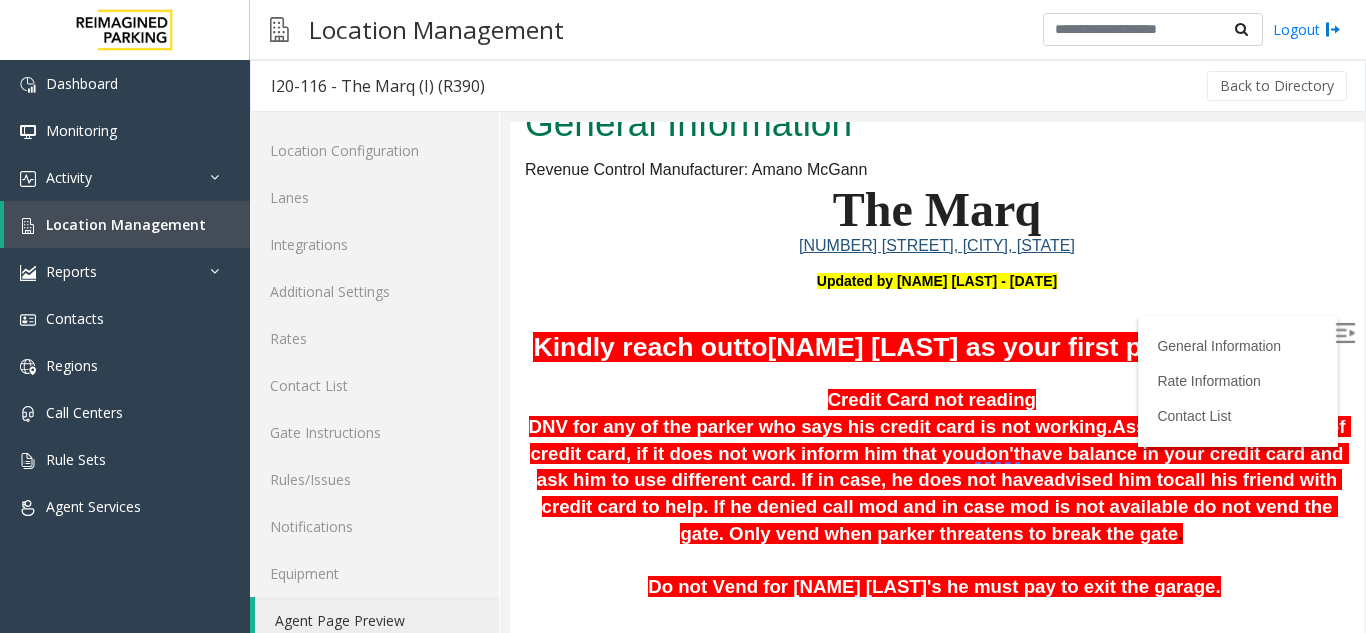 click at bounding box center [1345, 333] 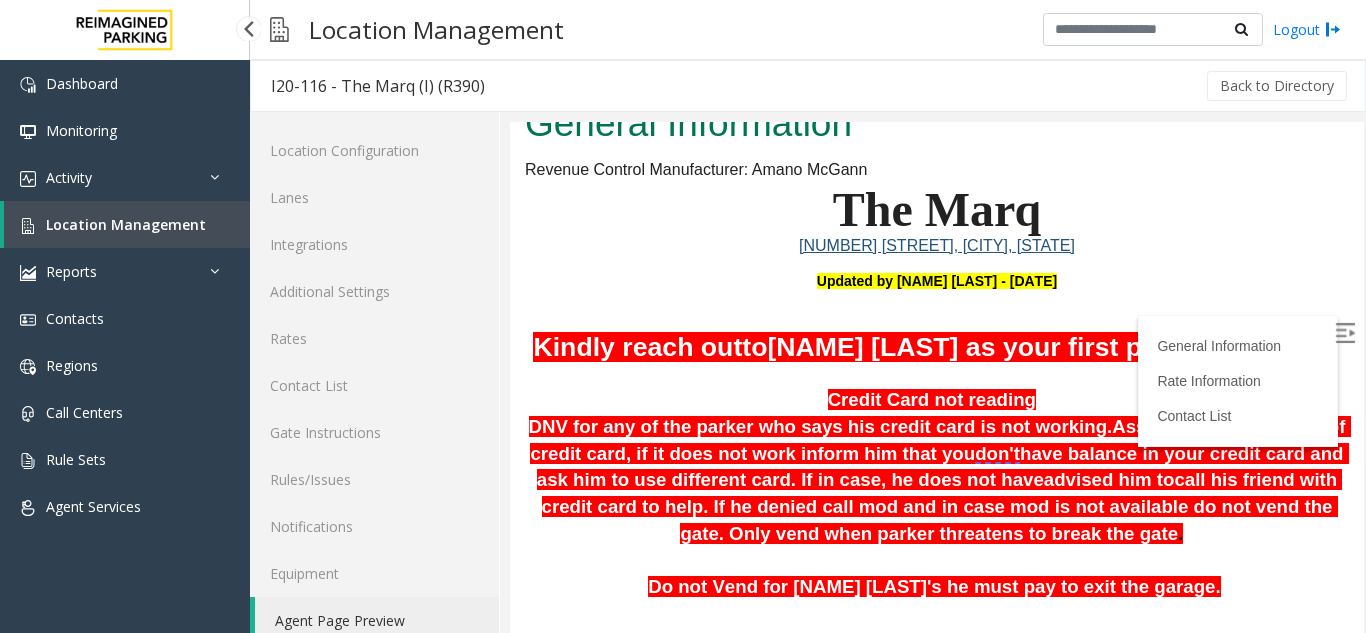 click on "Location Management" at bounding box center [126, 224] 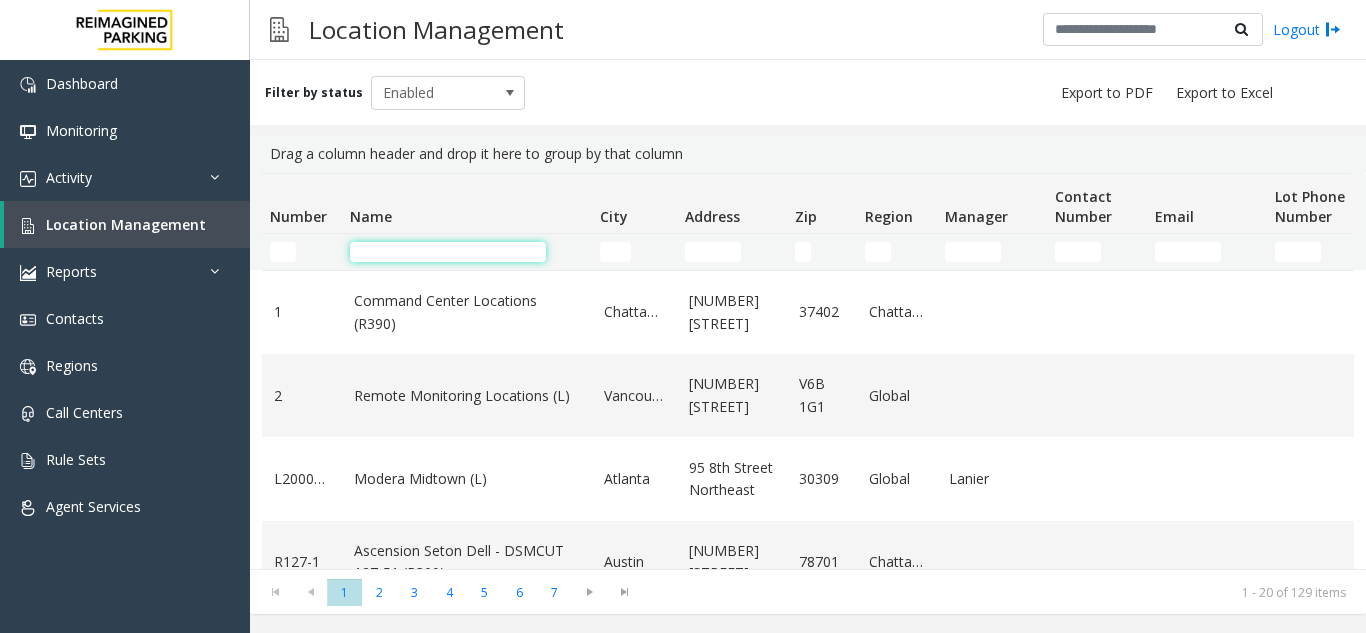 click 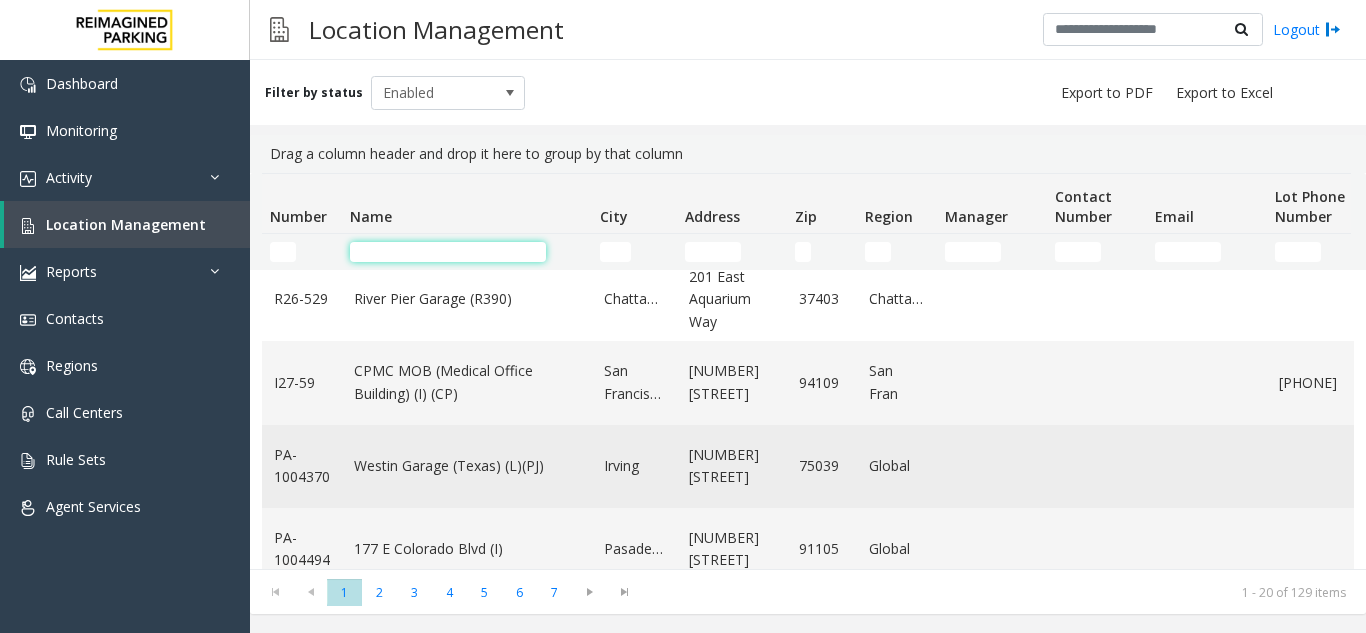 scroll, scrollTop: 1382, scrollLeft: 0, axis: vertical 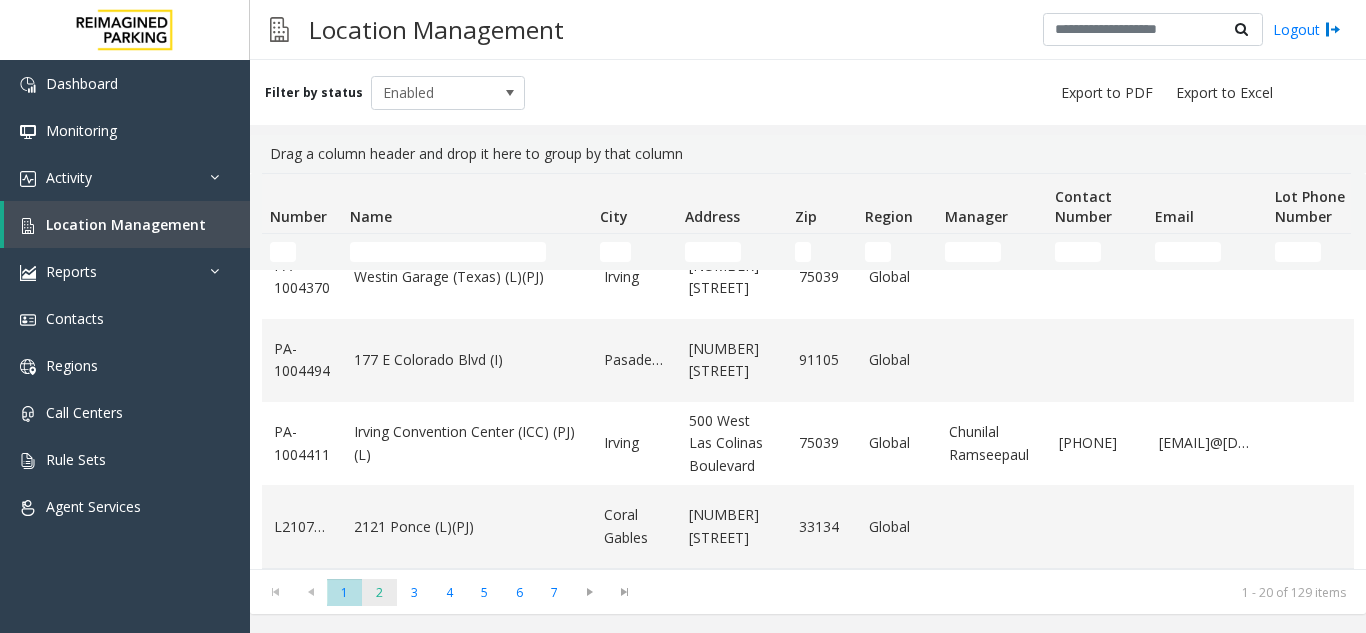 click on "2" 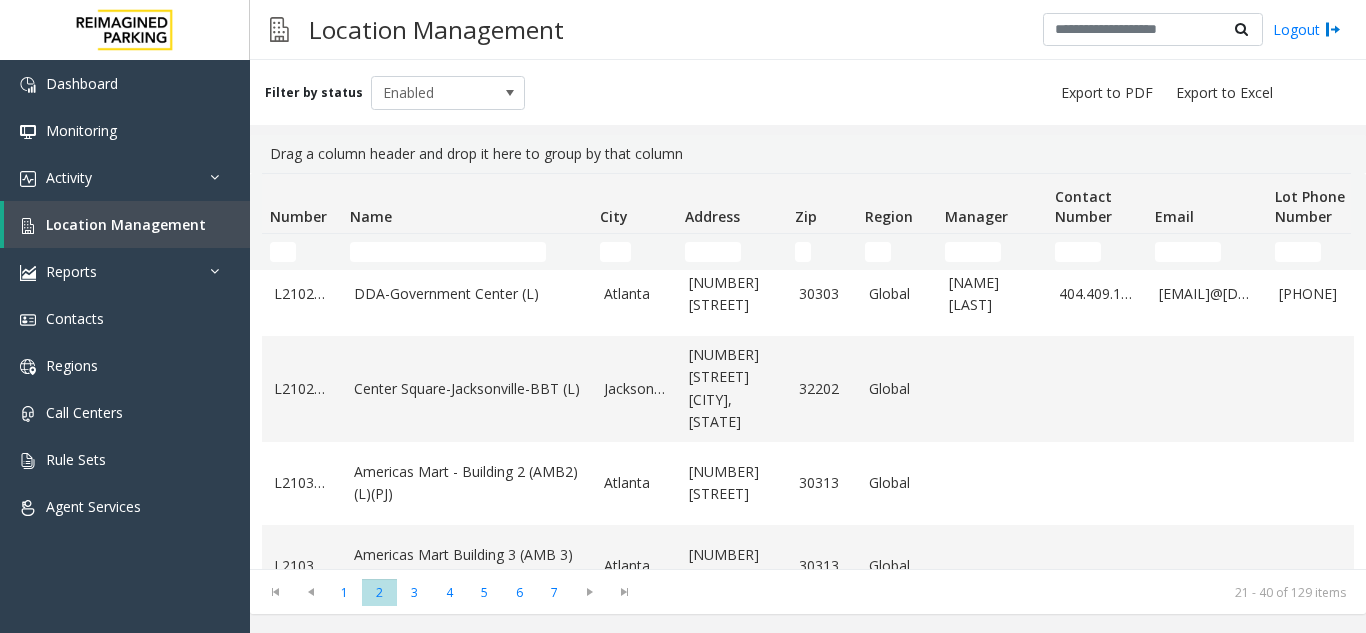 scroll, scrollTop: 700, scrollLeft: 0, axis: vertical 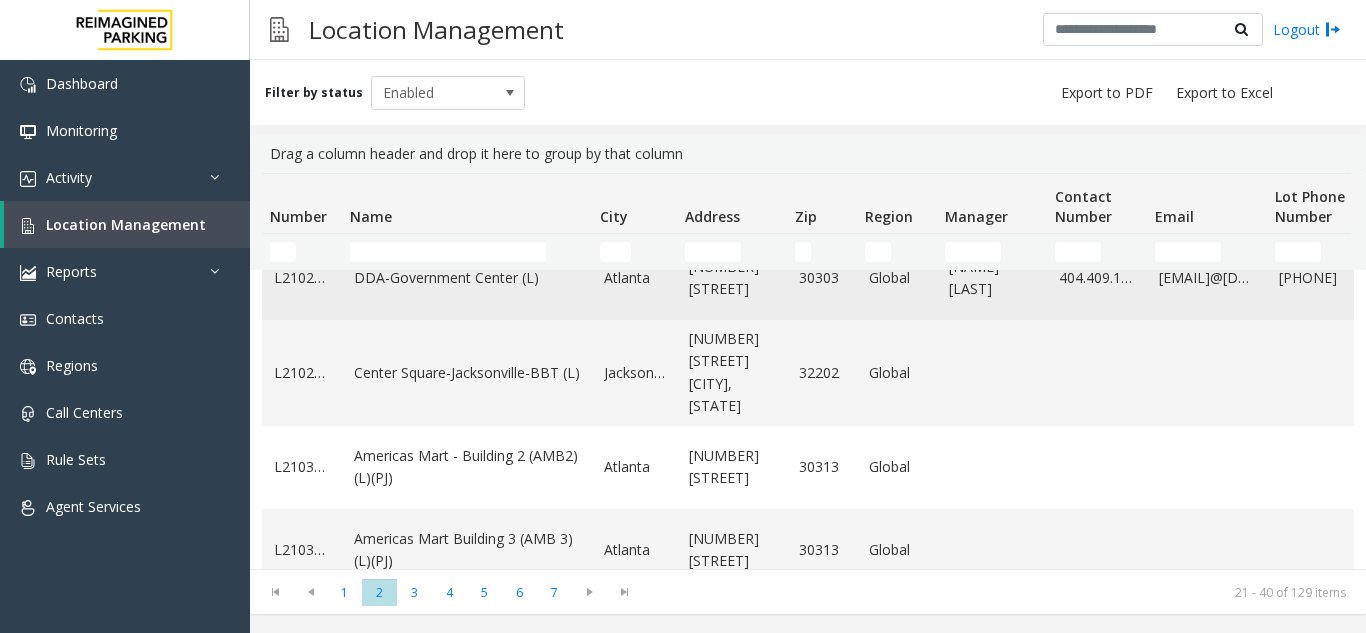 click on "DDA-Government Center (L)" 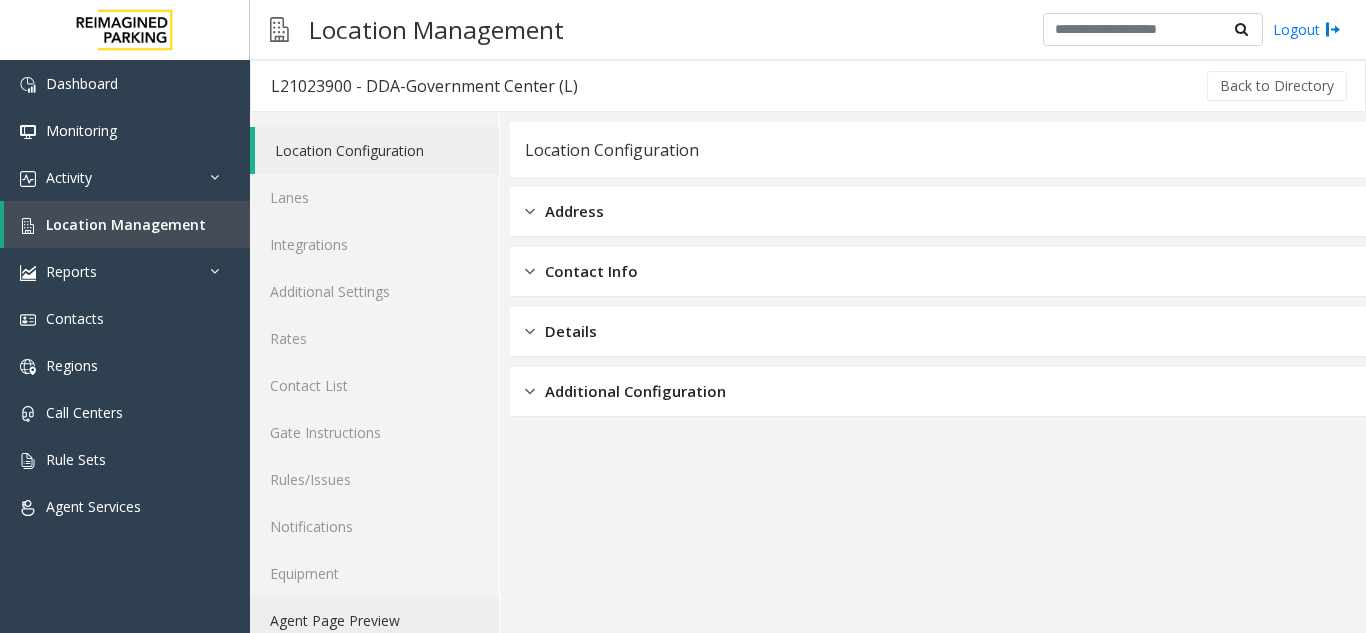 click on "Agent Page Preview" 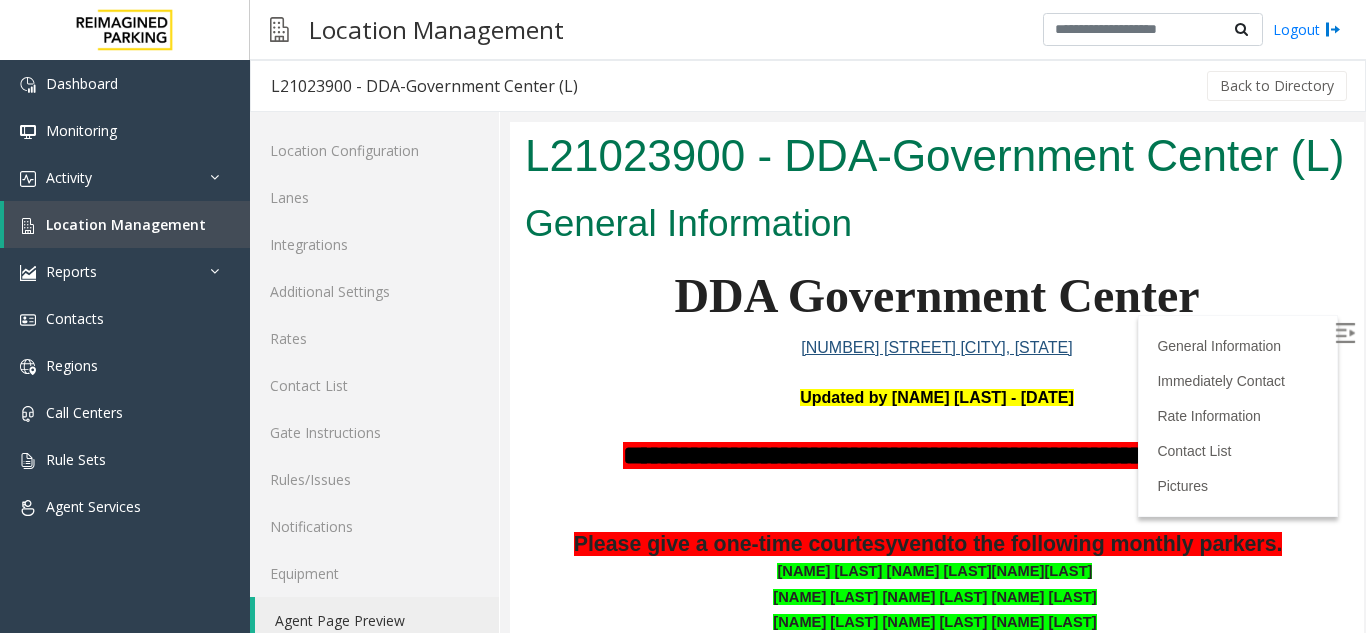 scroll, scrollTop: 0, scrollLeft: 0, axis: both 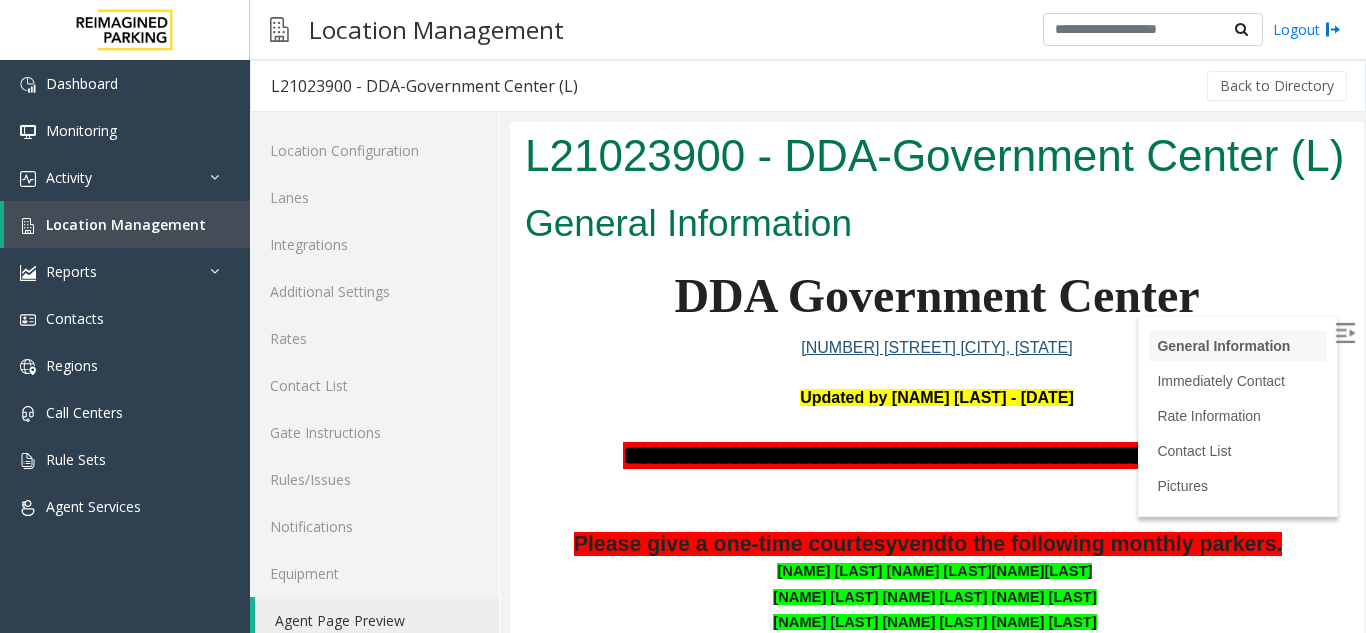 click on "General Information" at bounding box center (1238, 346) 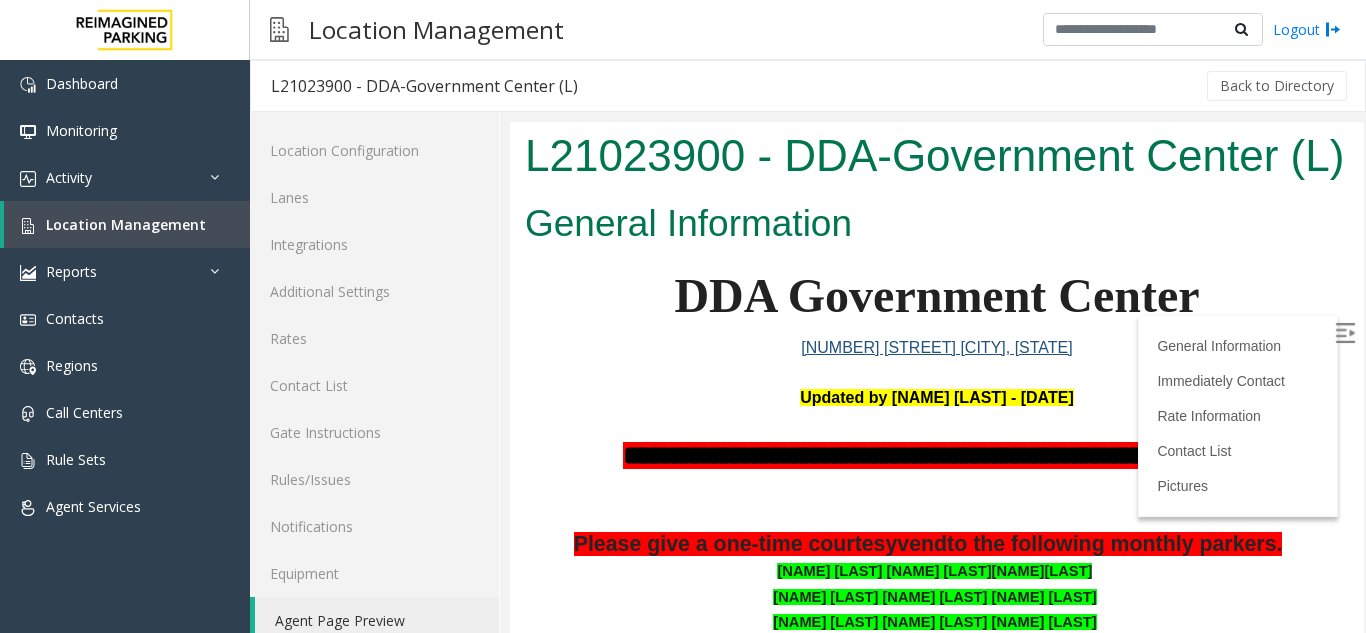 click at bounding box center [1345, 333] 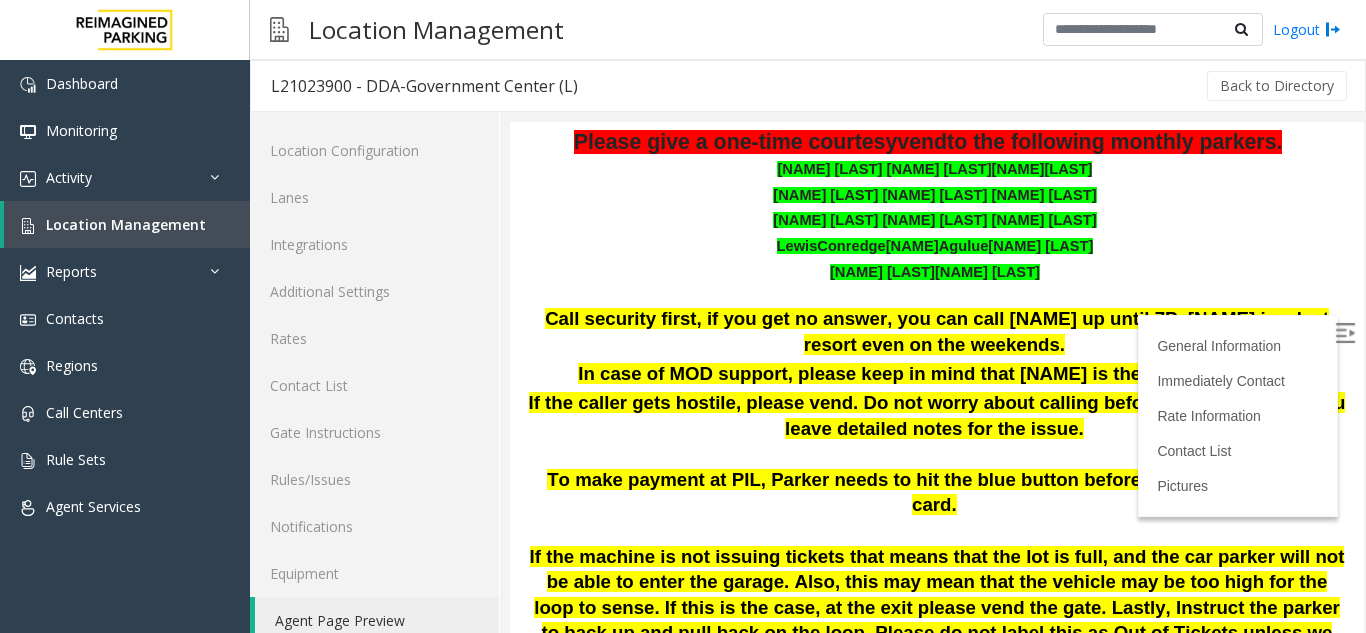 scroll, scrollTop: 400, scrollLeft: 0, axis: vertical 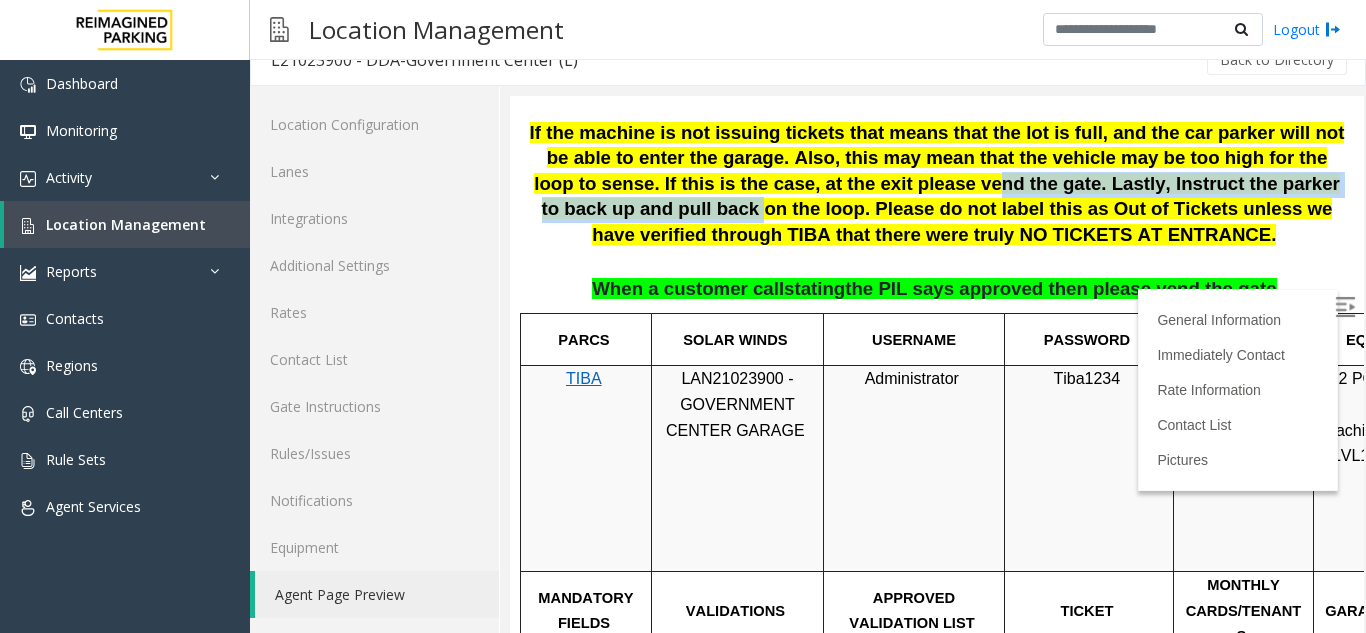 drag, startPoint x: 786, startPoint y: 212, endPoint x: 1264, endPoint y: 224, distance: 478.1506 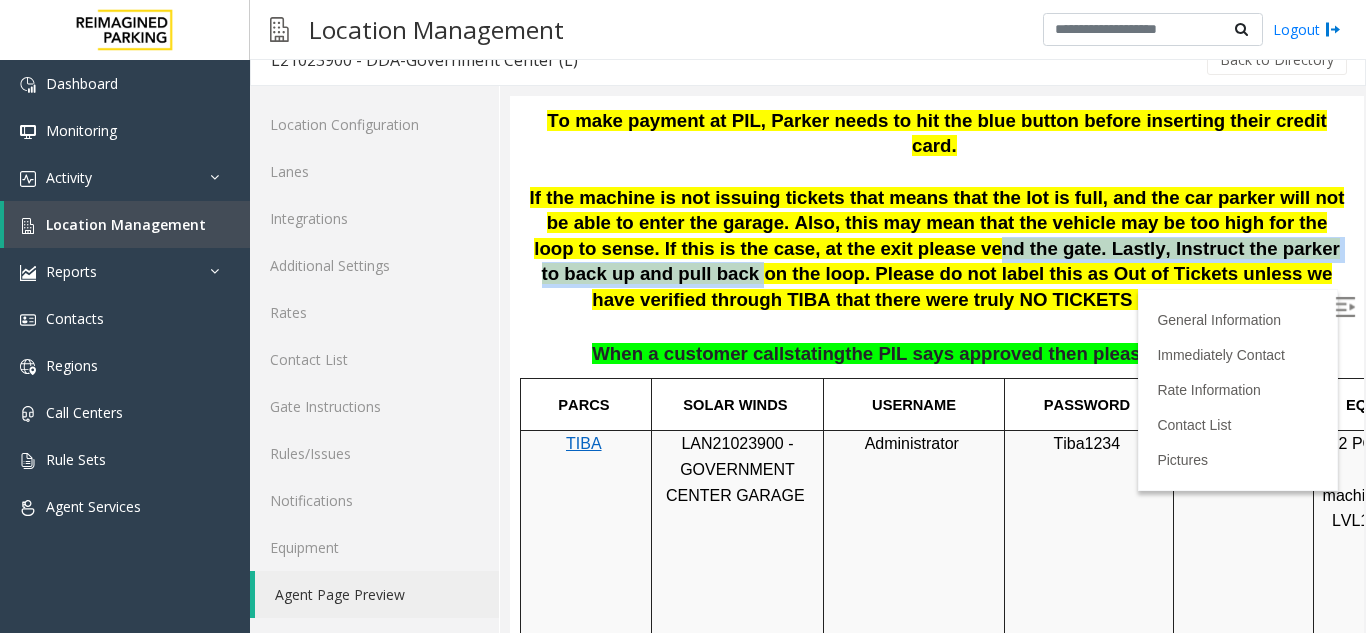 scroll, scrollTop: 700, scrollLeft: 0, axis: vertical 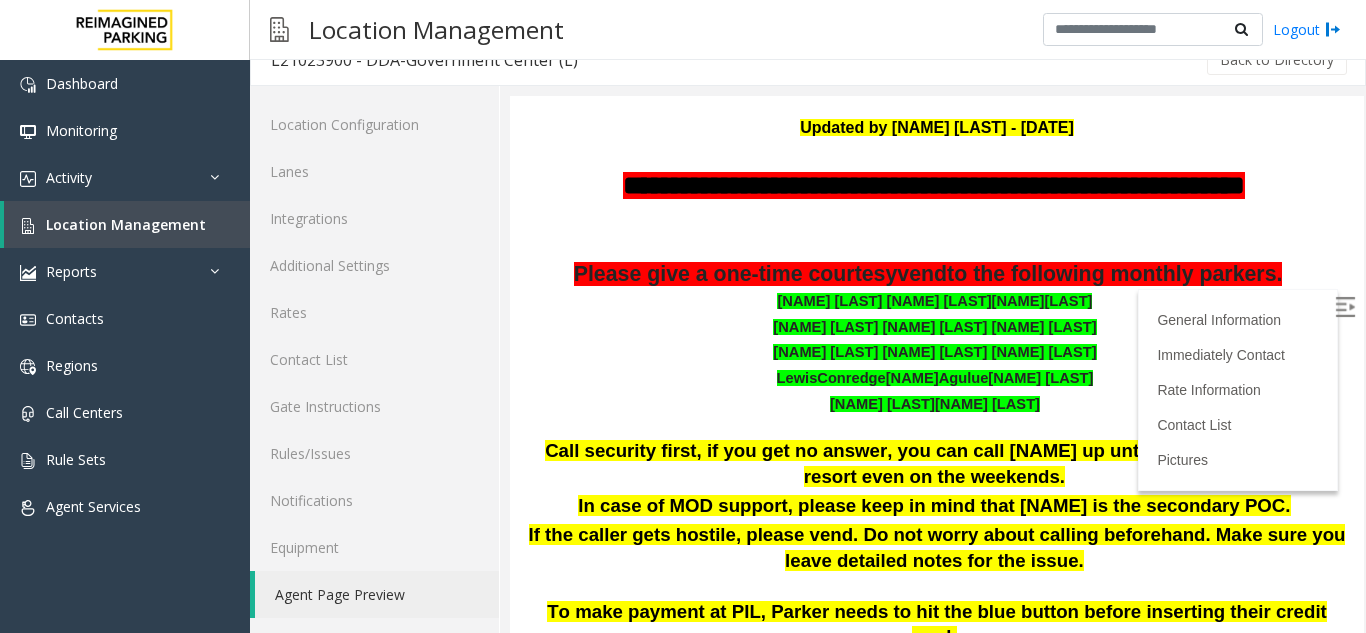 drag, startPoint x: 1343, startPoint y: 188, endPoint x: 1860, endPoint y: 232, distance: 518.86896 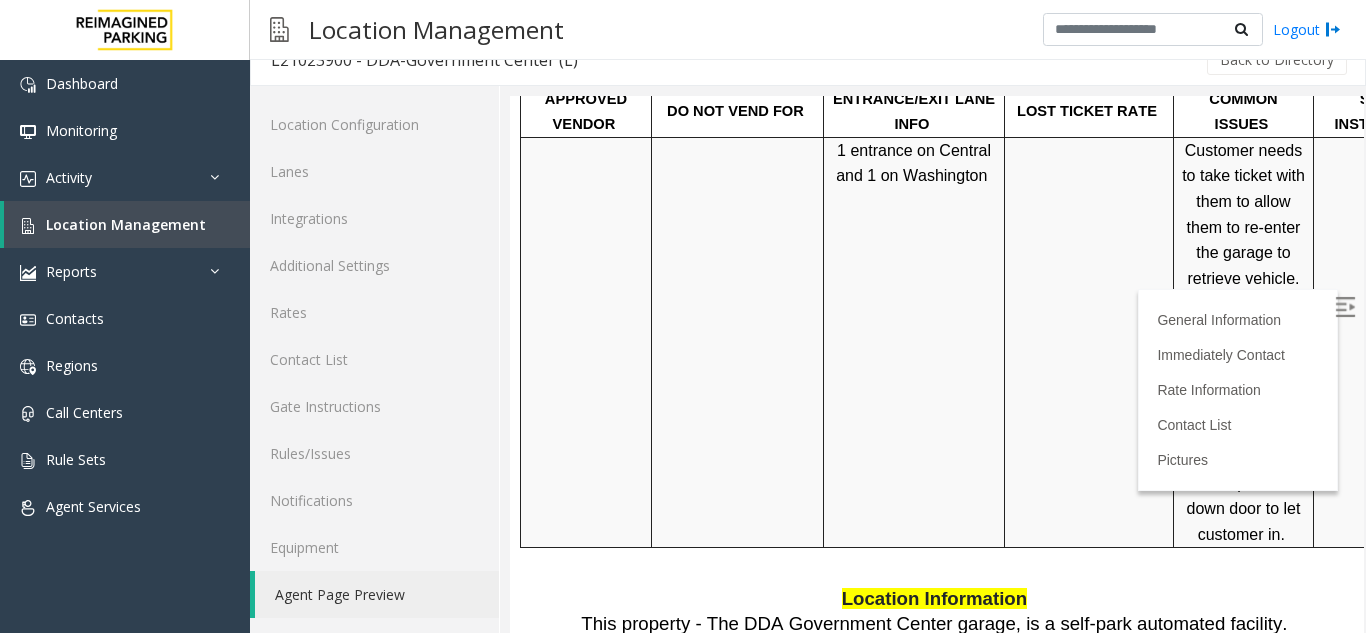 scroll, scrollTop: 1522, scrollLeft: 0, axis: vertical 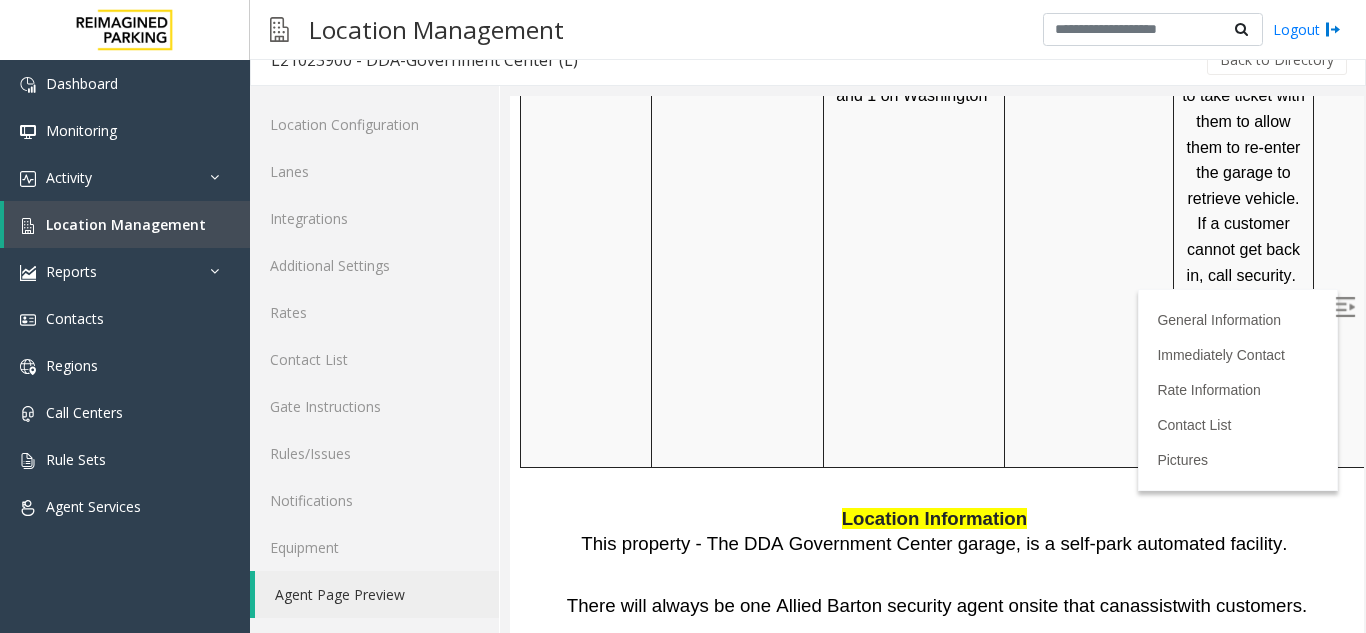 click on "Agent Page Preview" 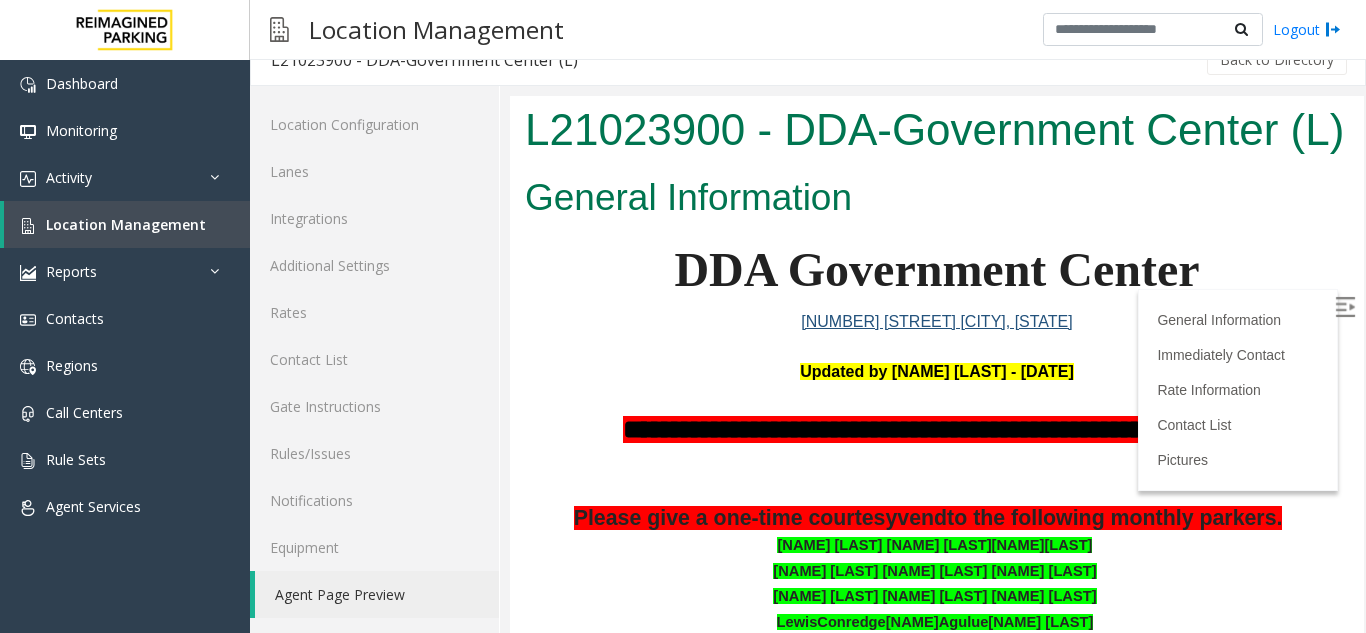 drag, startPoint x: 1334, startPoint y: 287, endPoint x: 1869, endPoint y: 178, distance: 545.99084 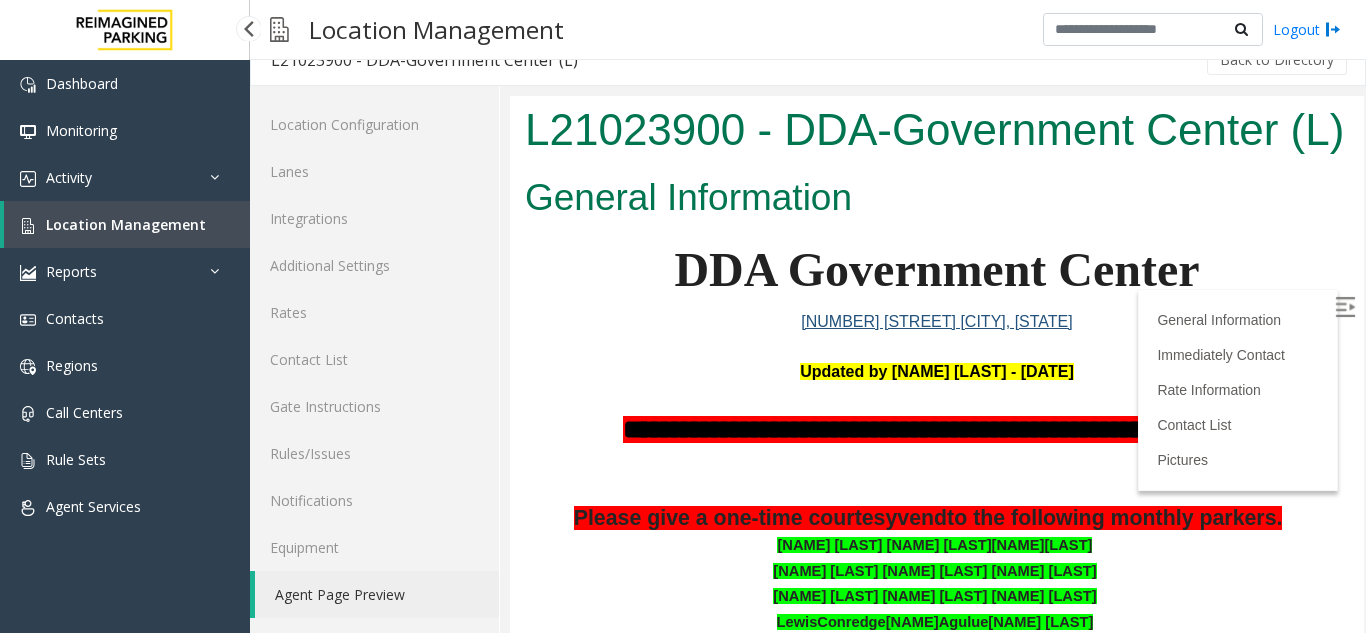 click on "Location Management" at bounding box center [126, 224] 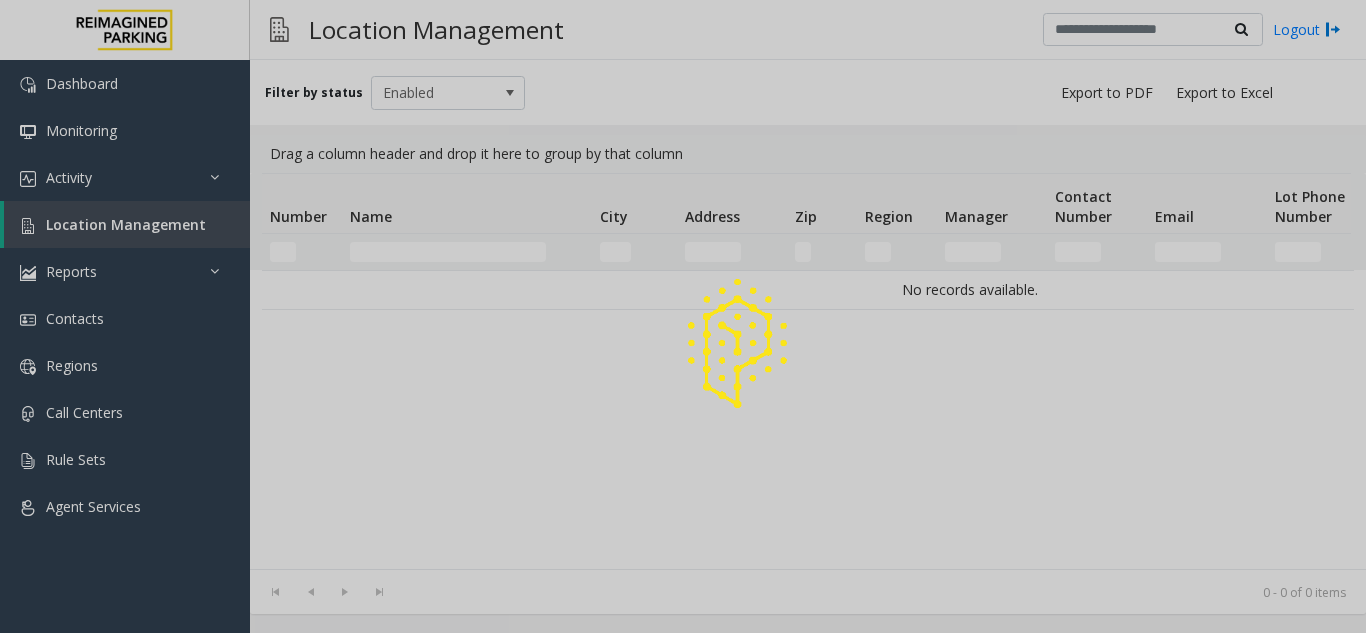 scroll, scrollTop: 0, scrollLeft: 0, axis: both 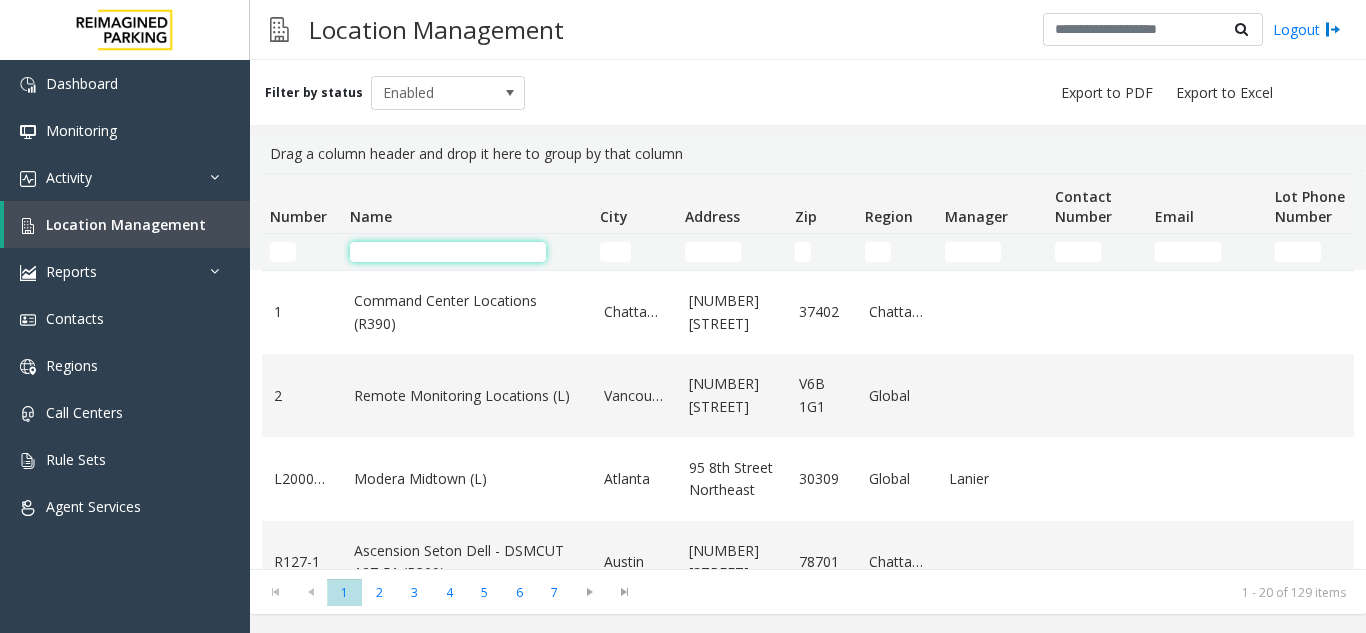 click 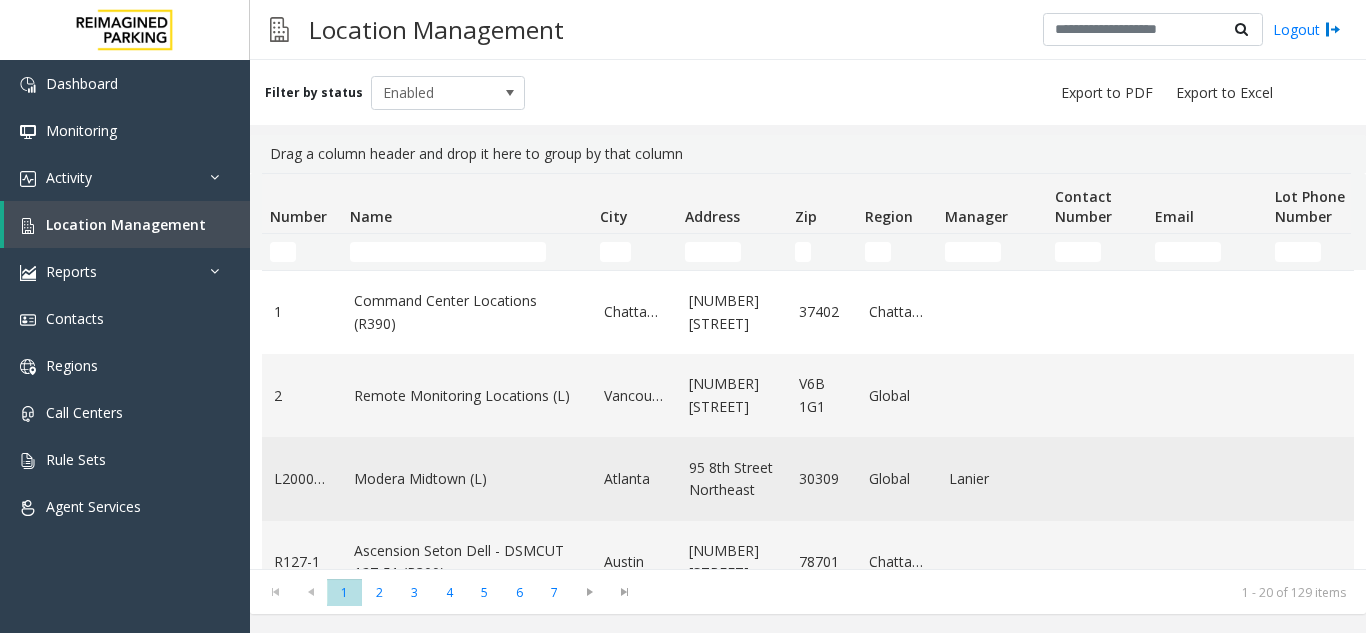 click on "Modera Midtown	(L)" 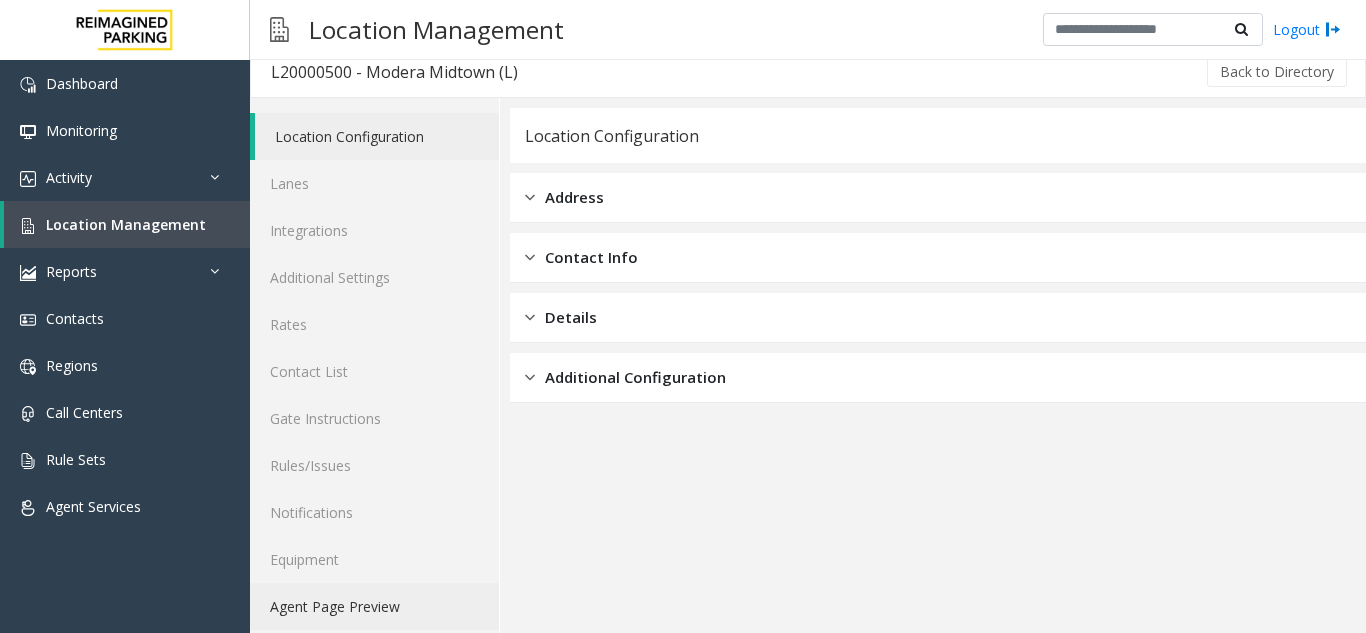 scroll, scrollTop: 26, scrollLeft: 0, axis: vertical 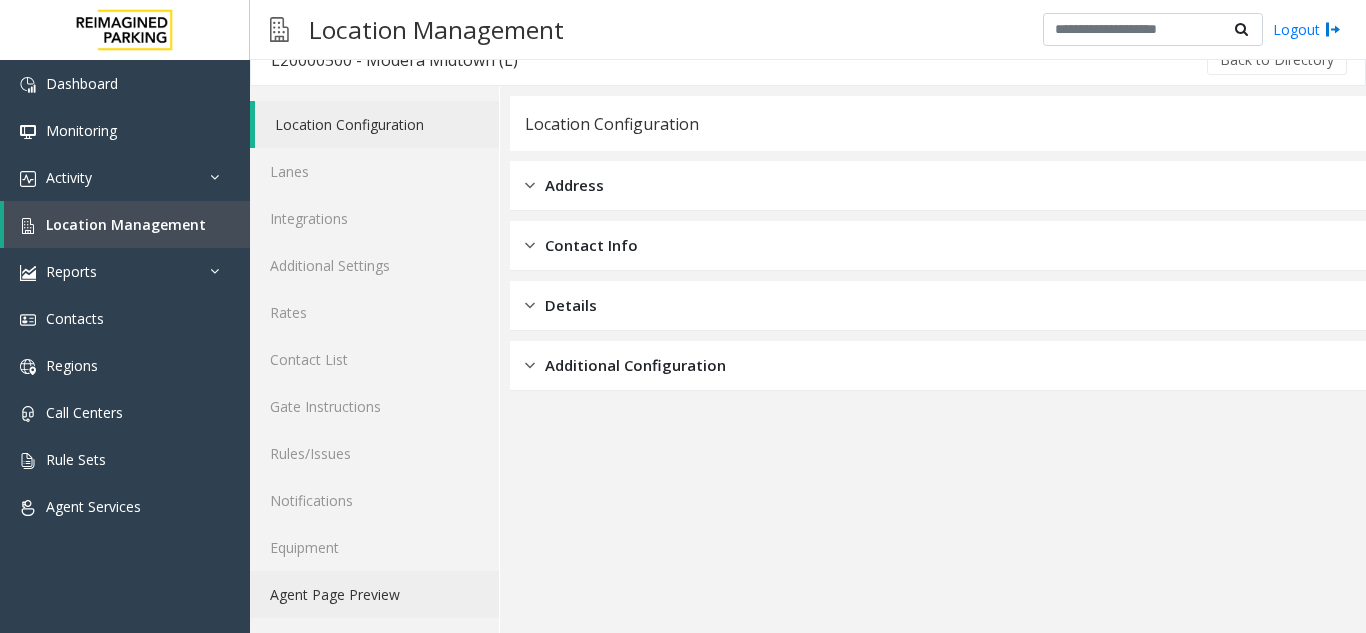 click on "Agent Page Preview" 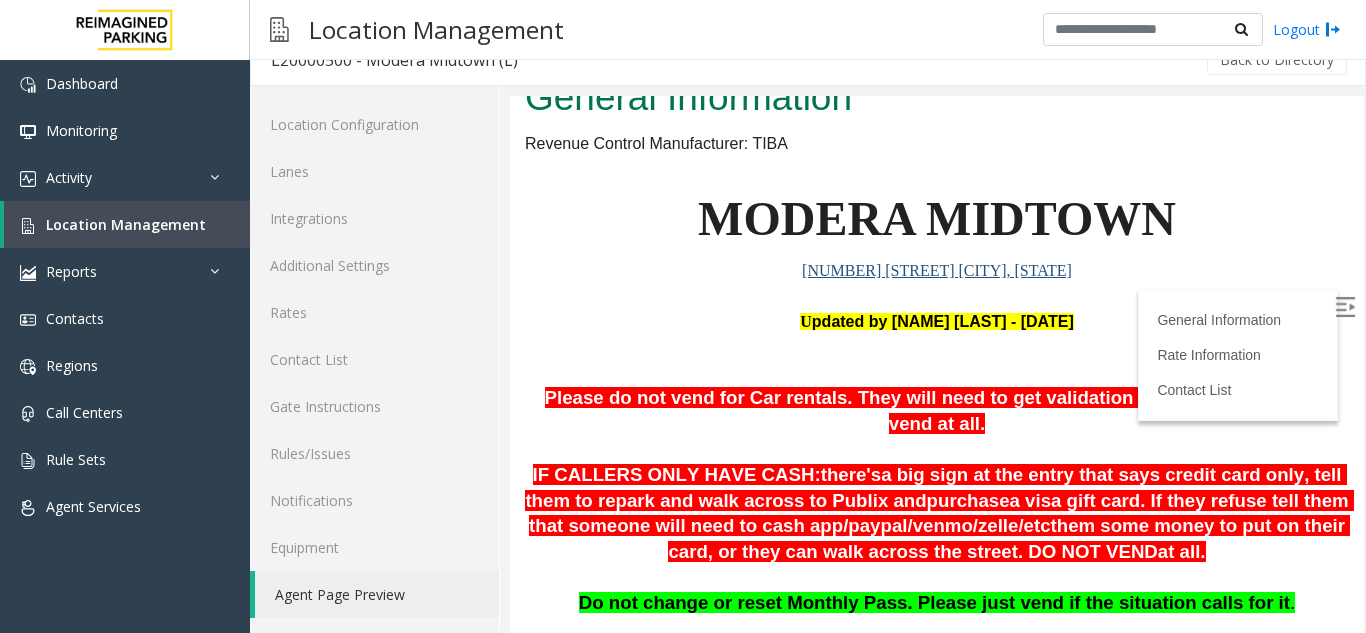 scroll, scrollTop: 100, scrollLeft: 0, axis: vertical 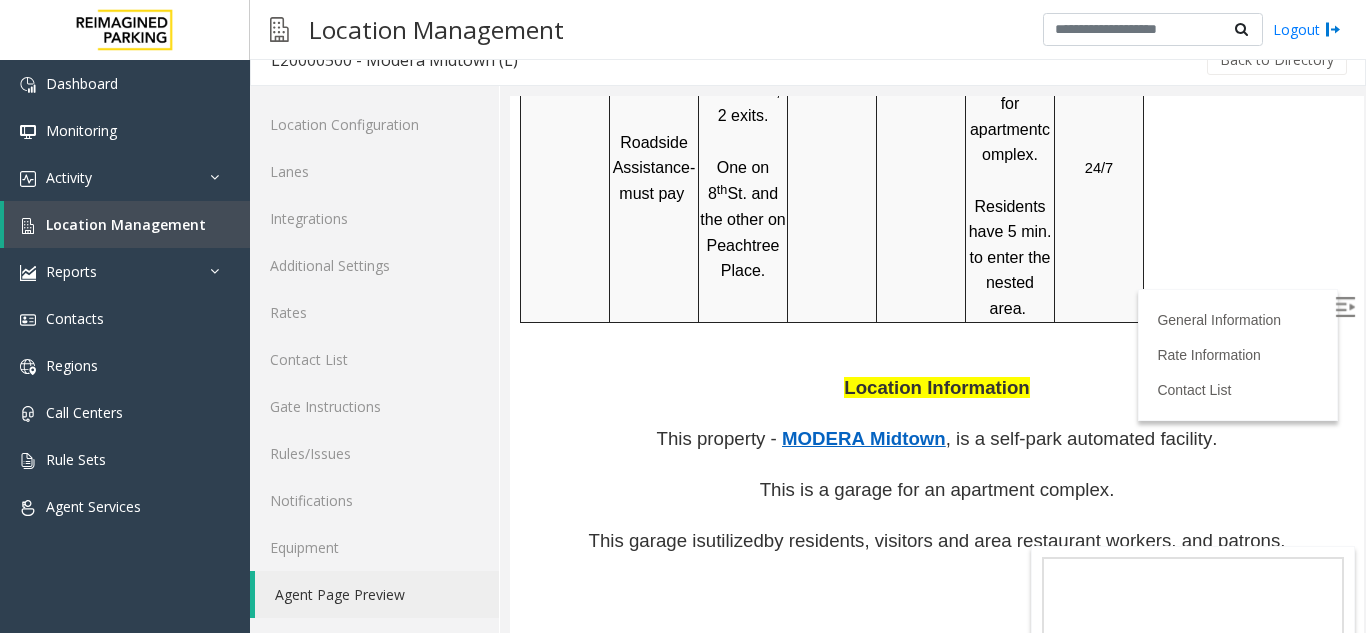 click at bounding box center [1345, 307] 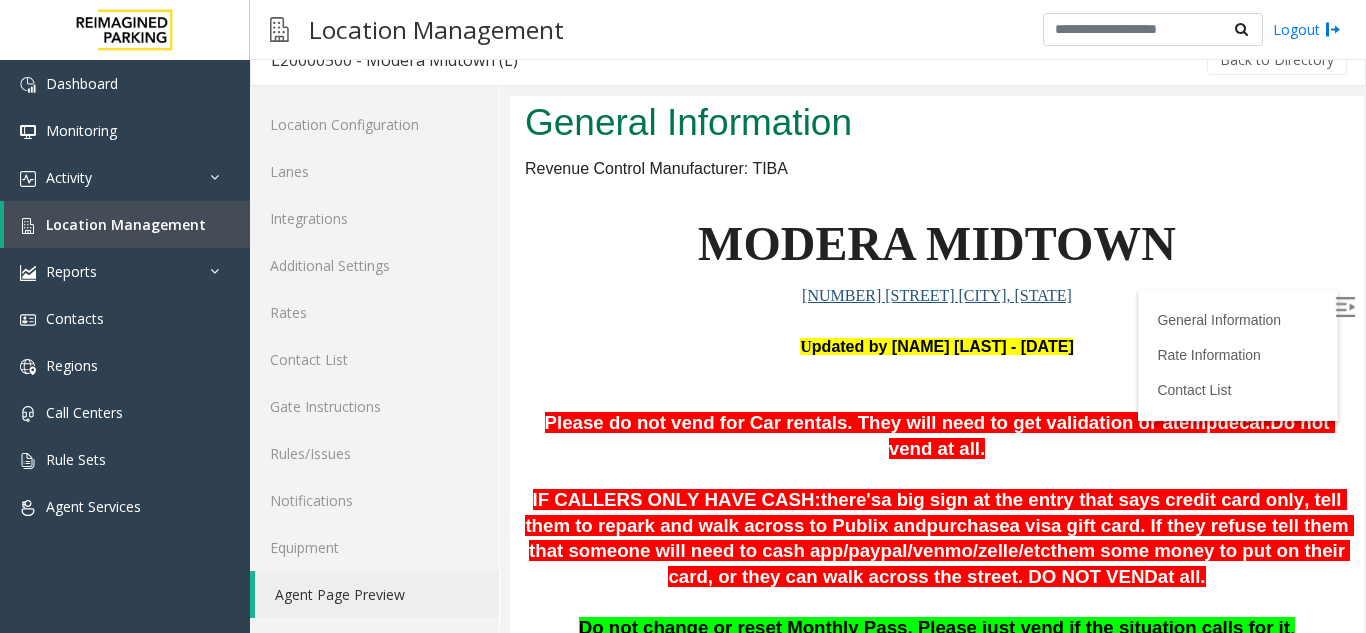 scroll, scrollTop: 0, scrollLeft: 0, axis: both 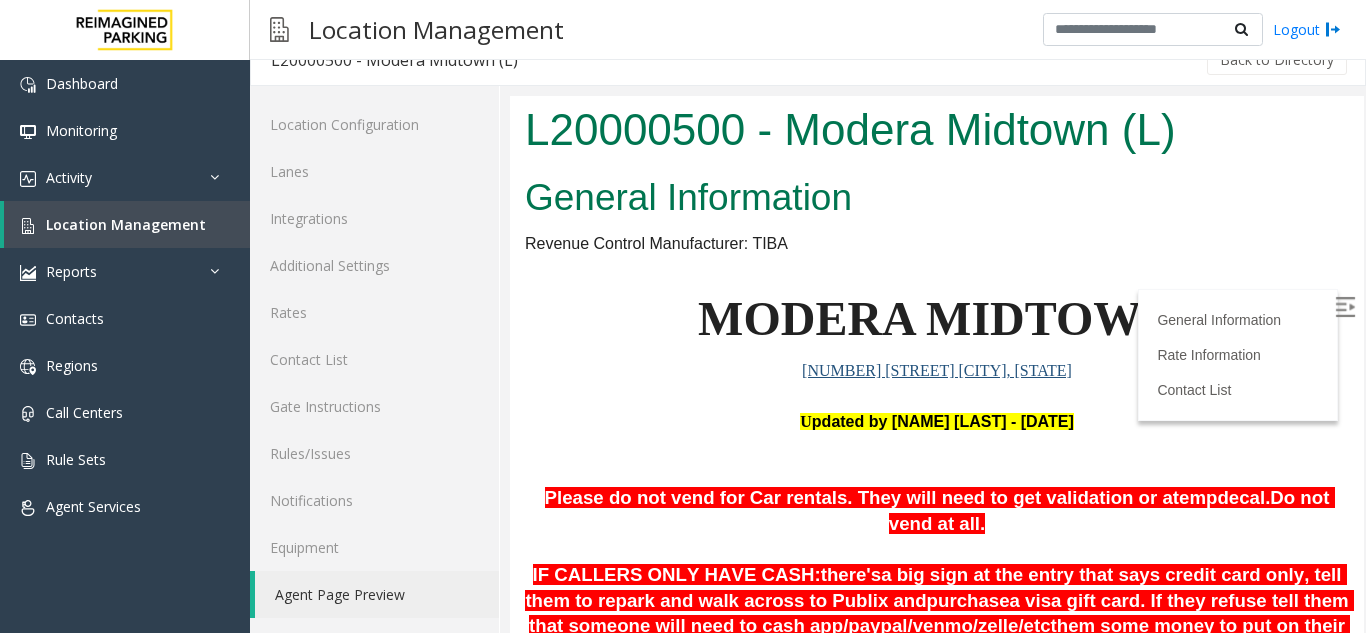 click on "Agent Page Preview" 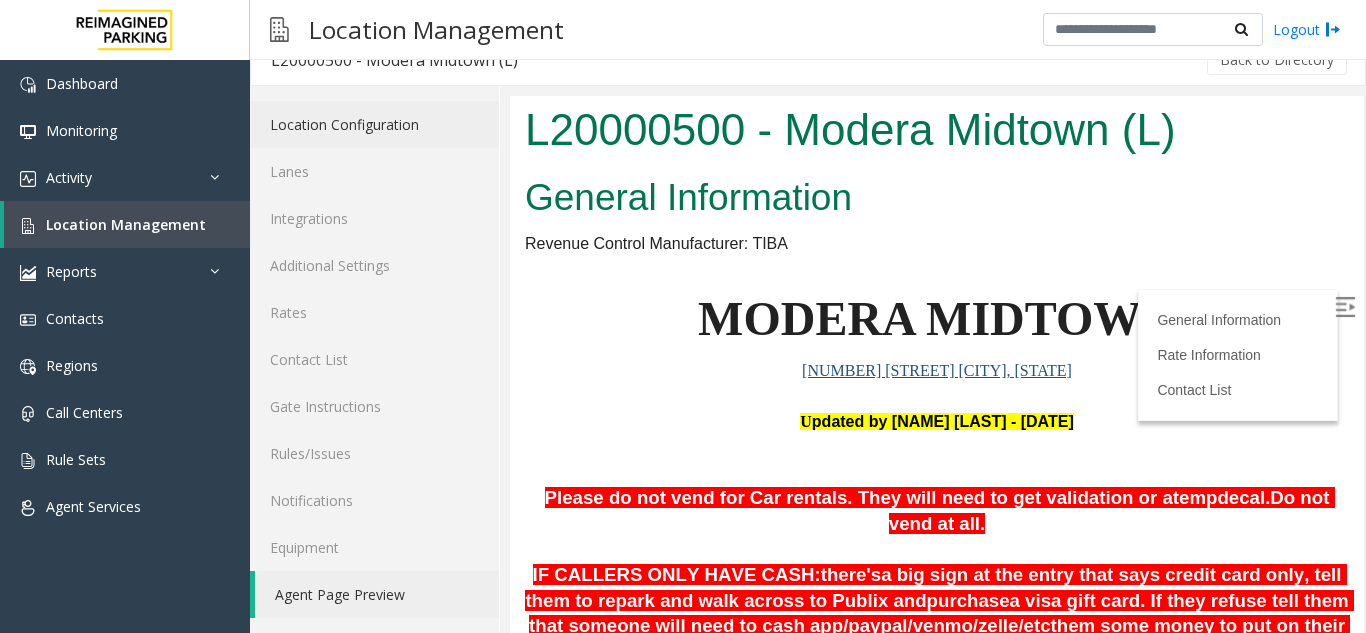 click on "Location Configuration" 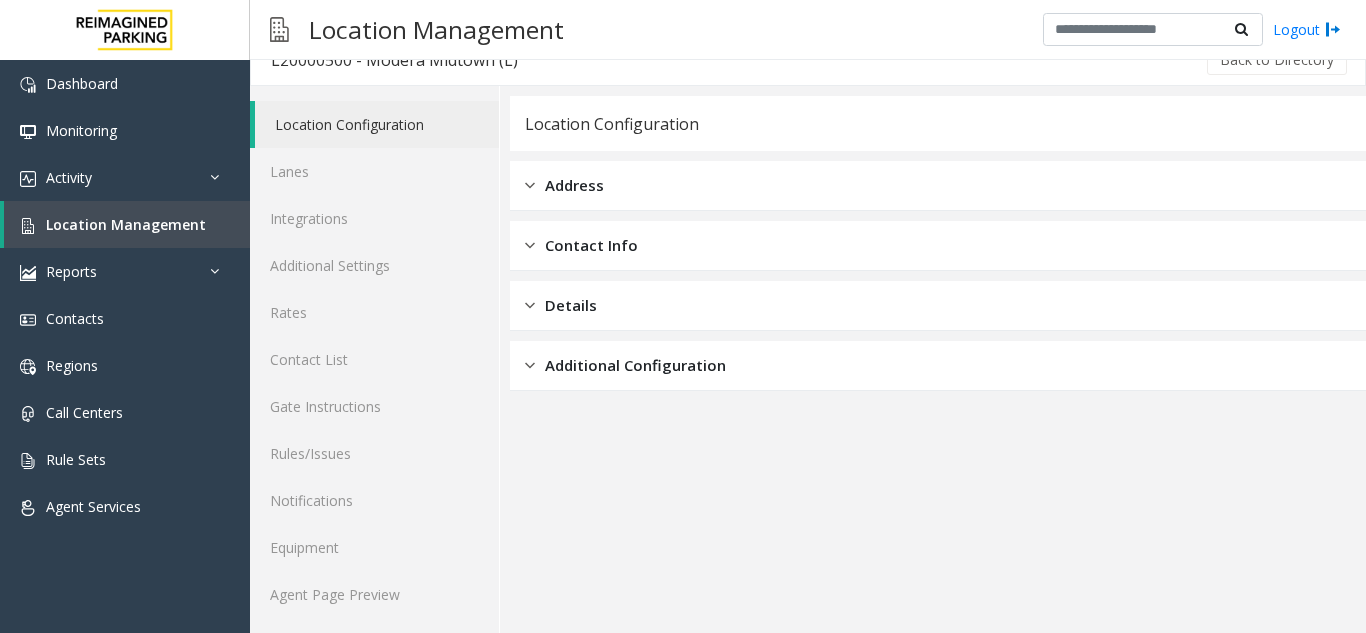 click on "Location Configuration" 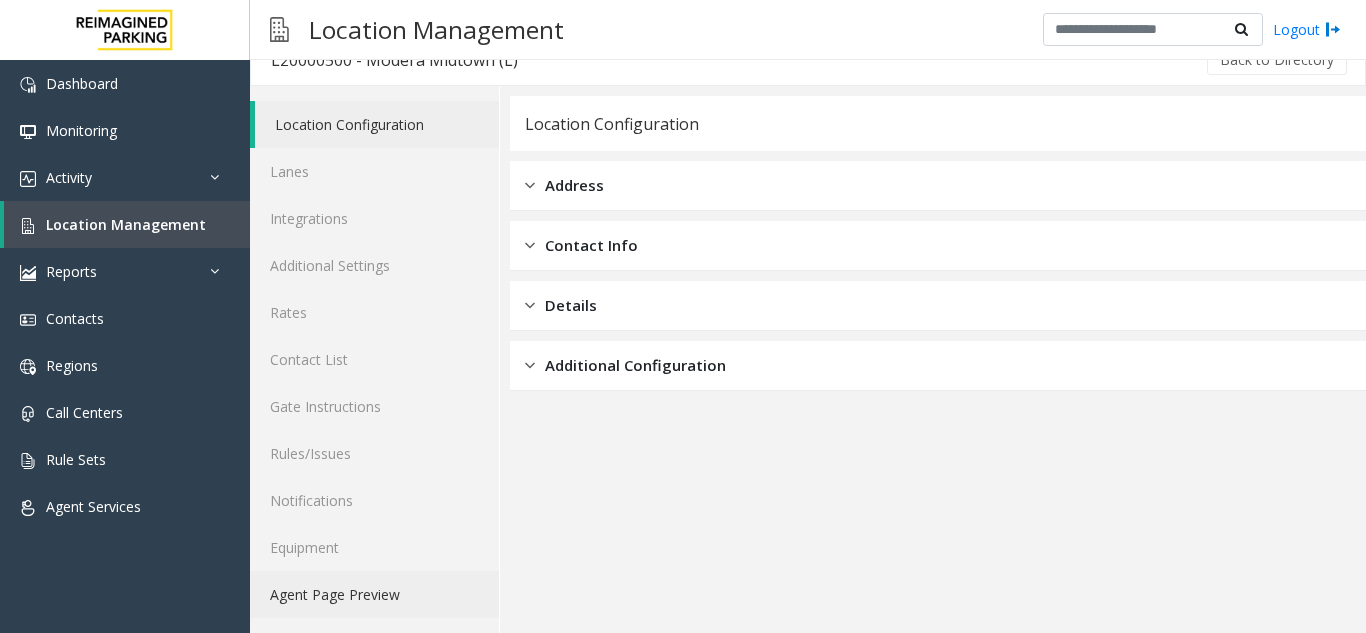 click on "Agent Page Preview" 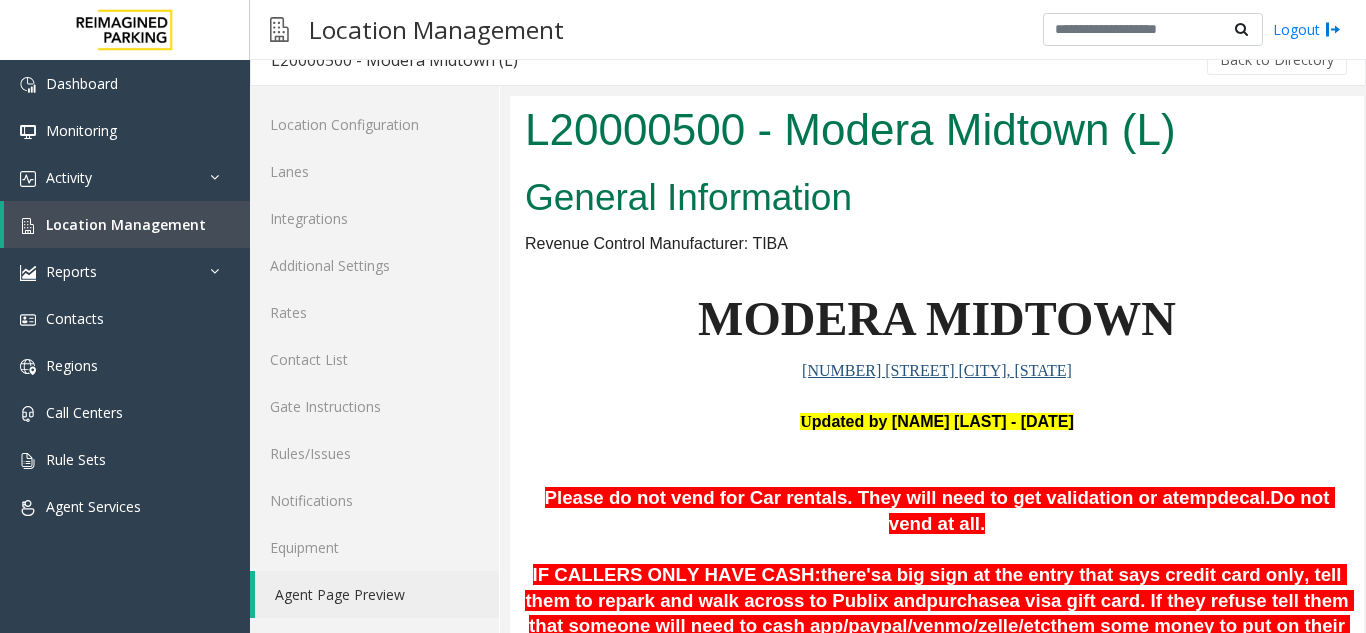 scroll, scrollTop: 0, scrollLeft: 0, axis: both 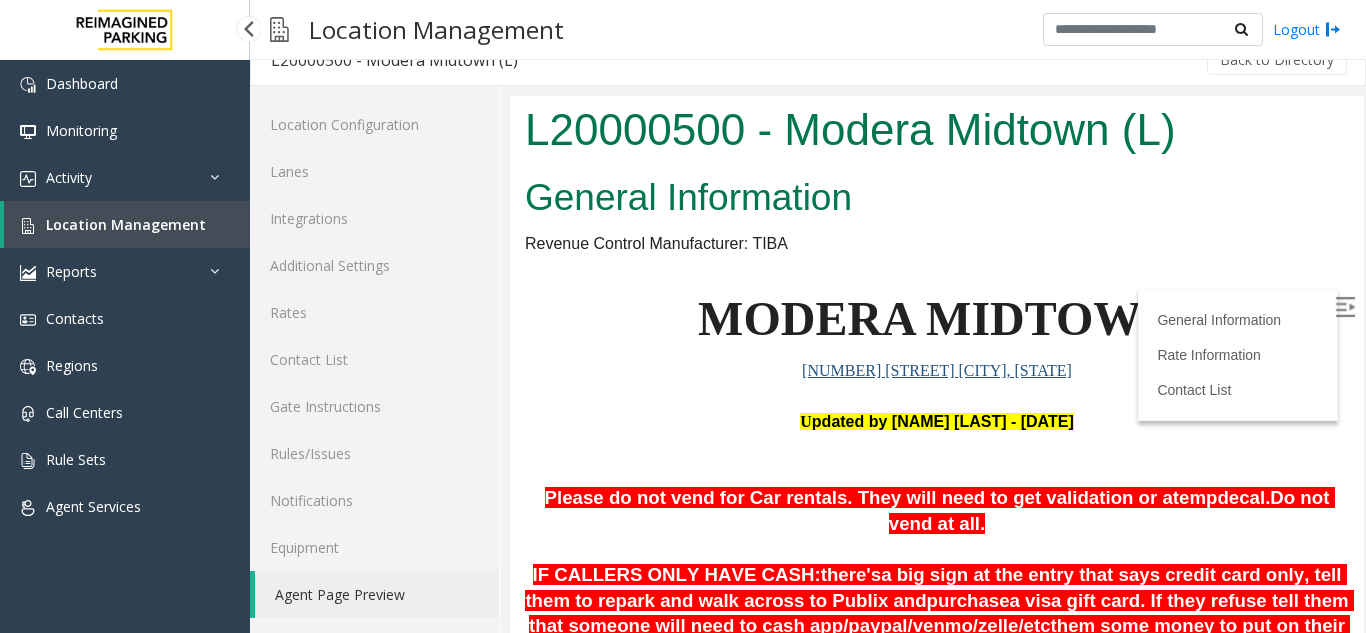 click on "Location Management" at bounding box center [126, 224] 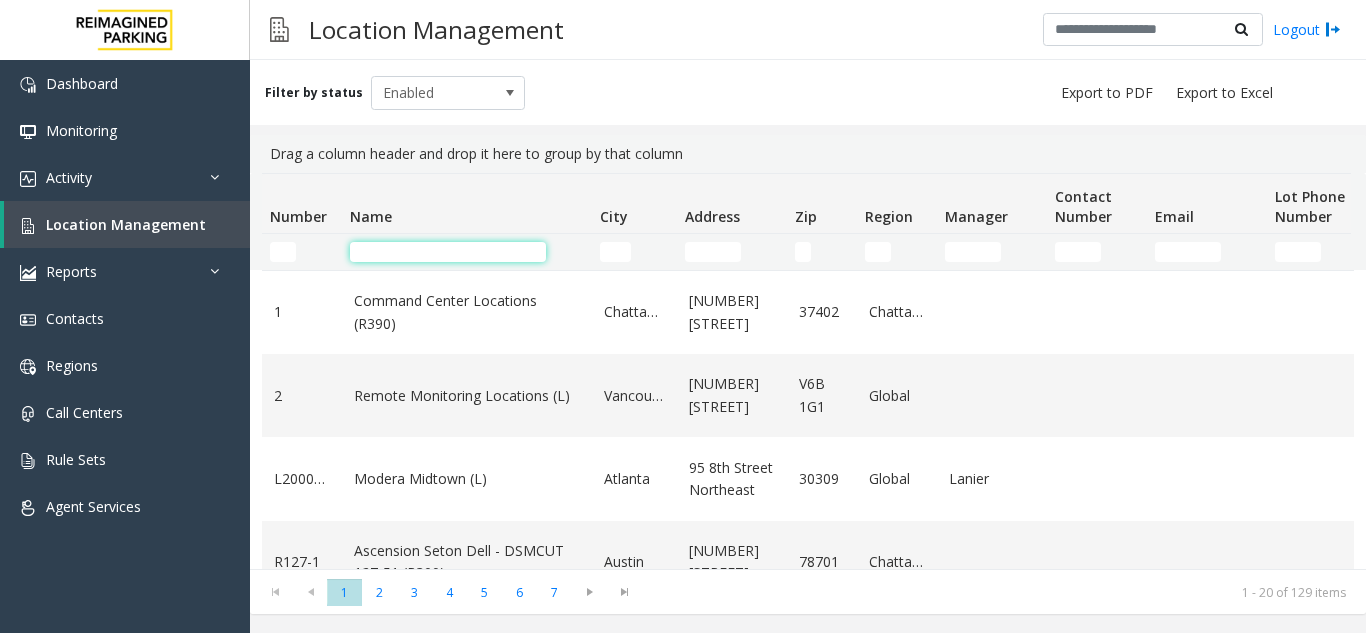 click 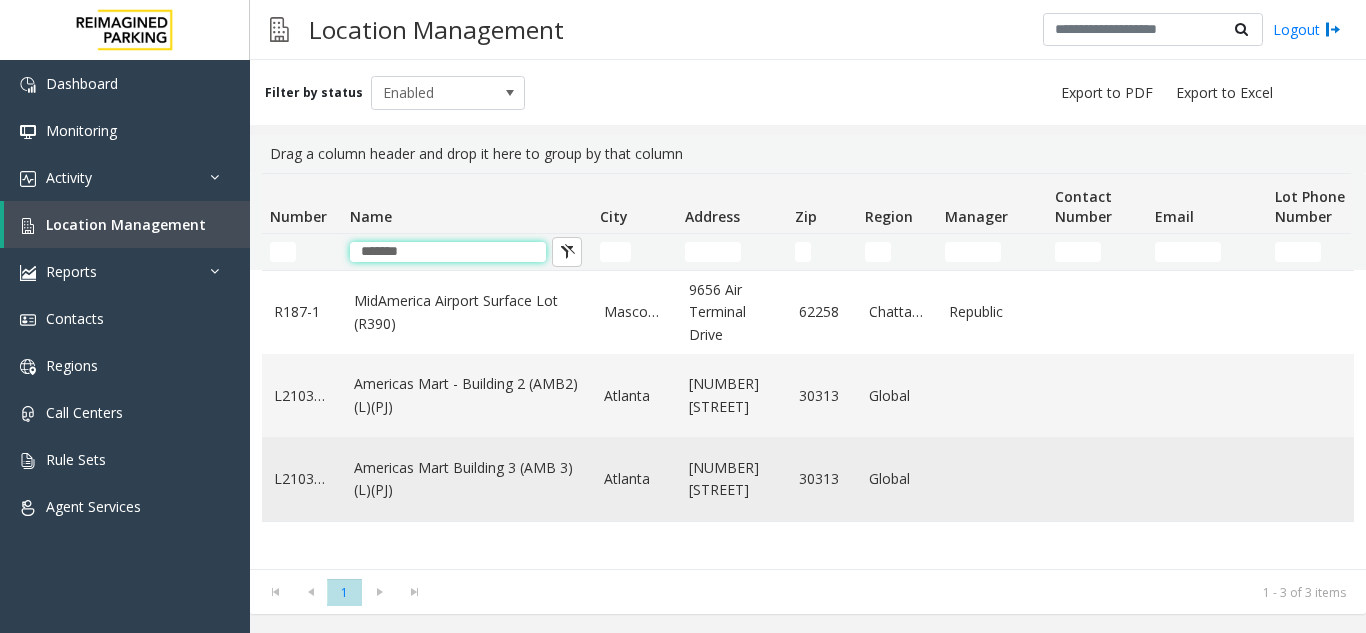 type on "*******" 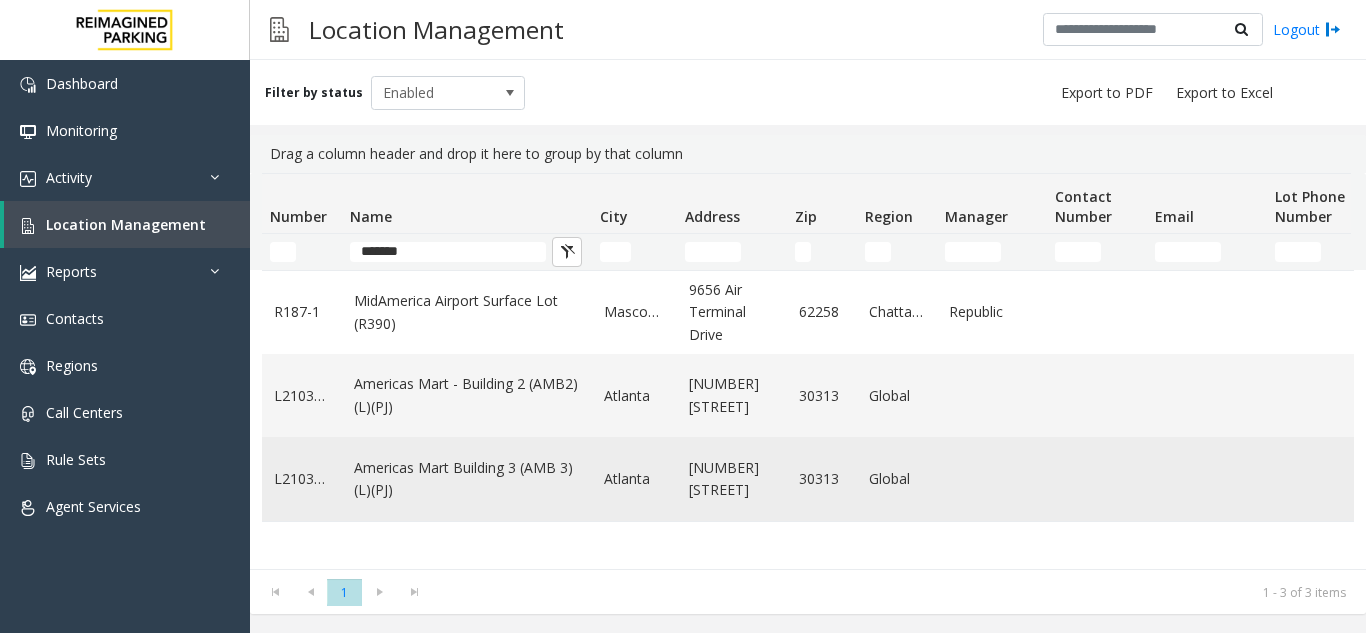 click on "Americas Mart Building  3 (AMB 3) (L)(PJ)" 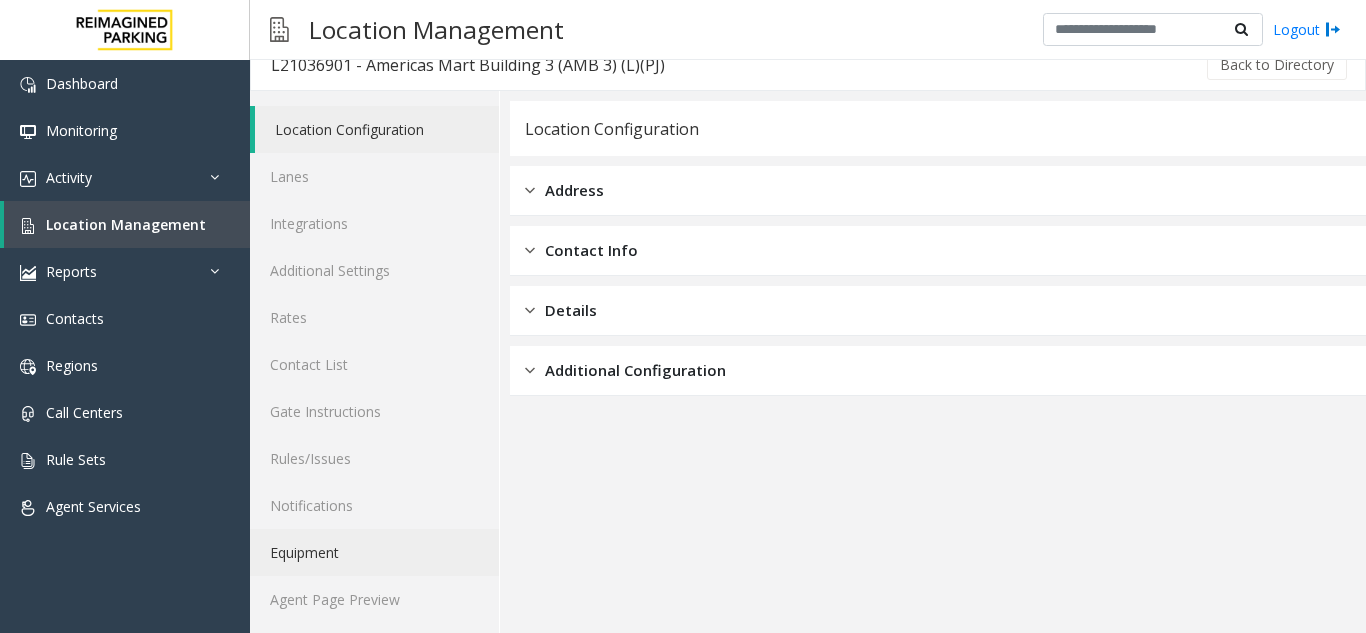 scroll, scrollTop: 26, scrollLeft: 0, axis: vertical 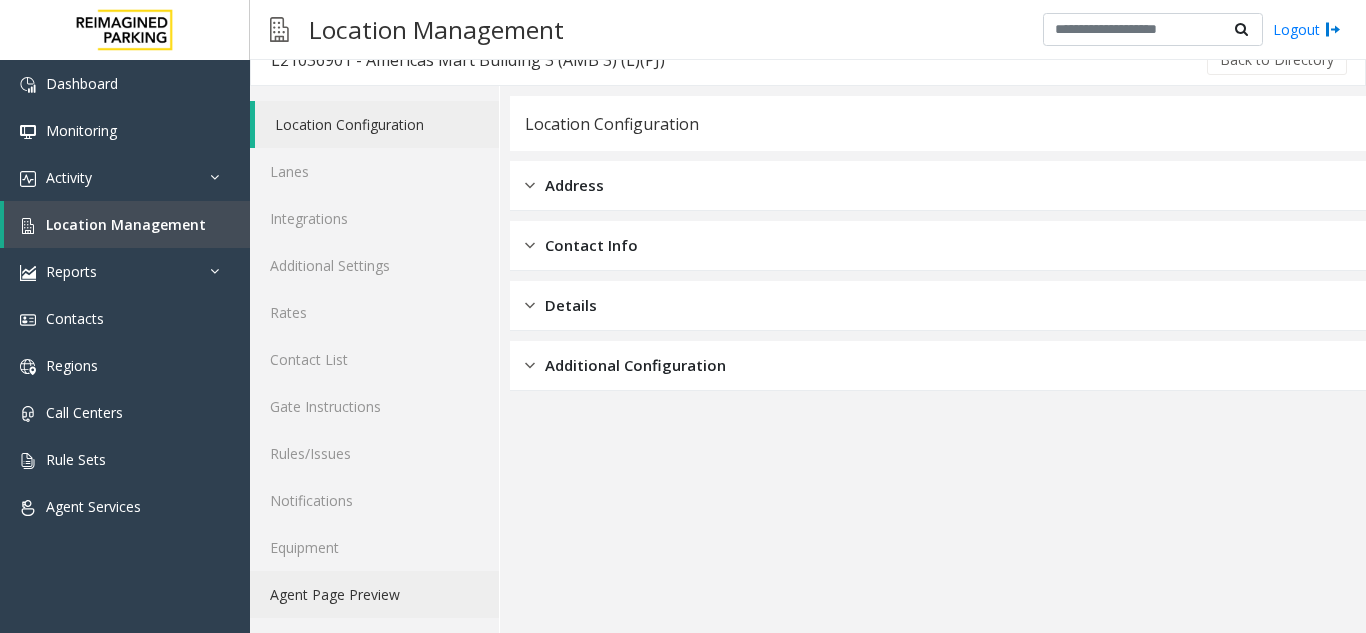 click on "Agent Page Preview" 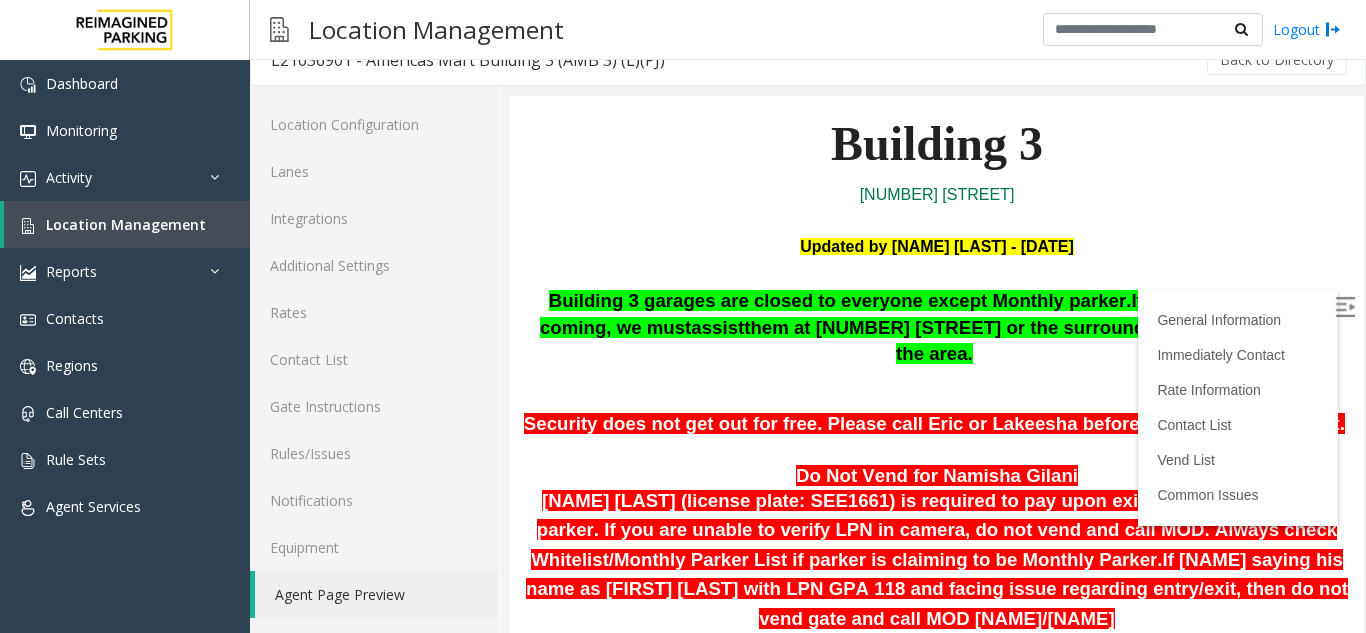 scroll, scrollTop: 600, scrollLeft: 0, axis: vertical 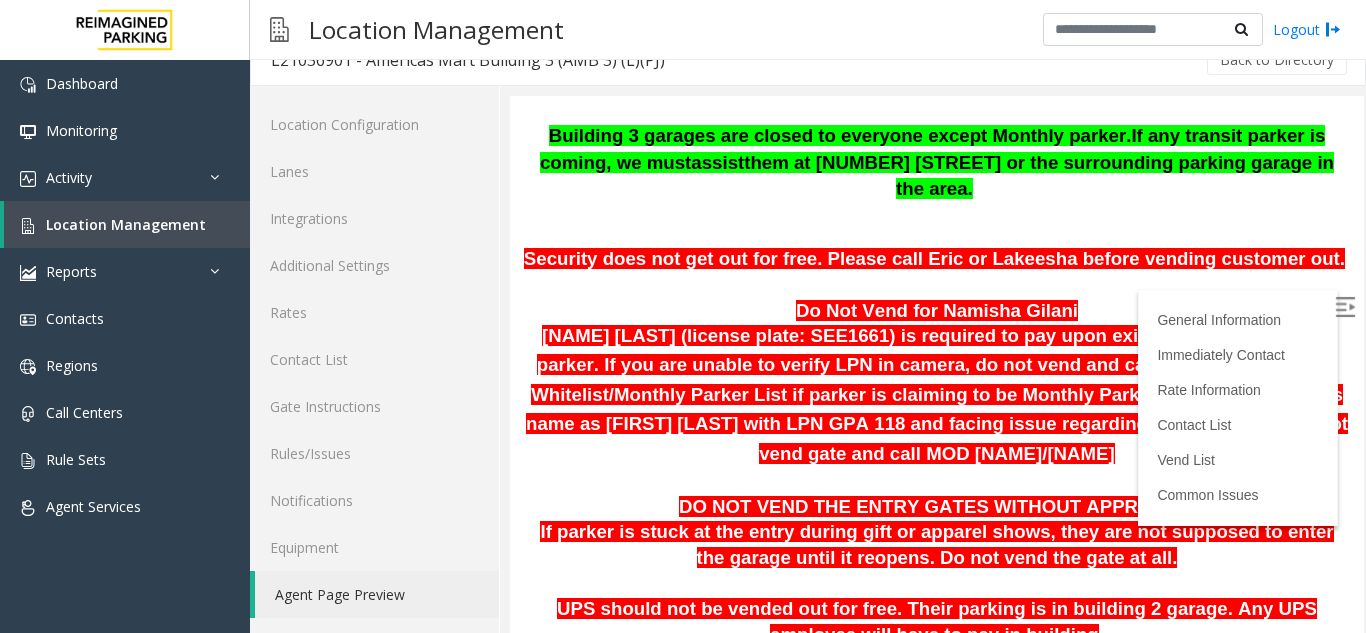click at bounding box center (1345, 307) 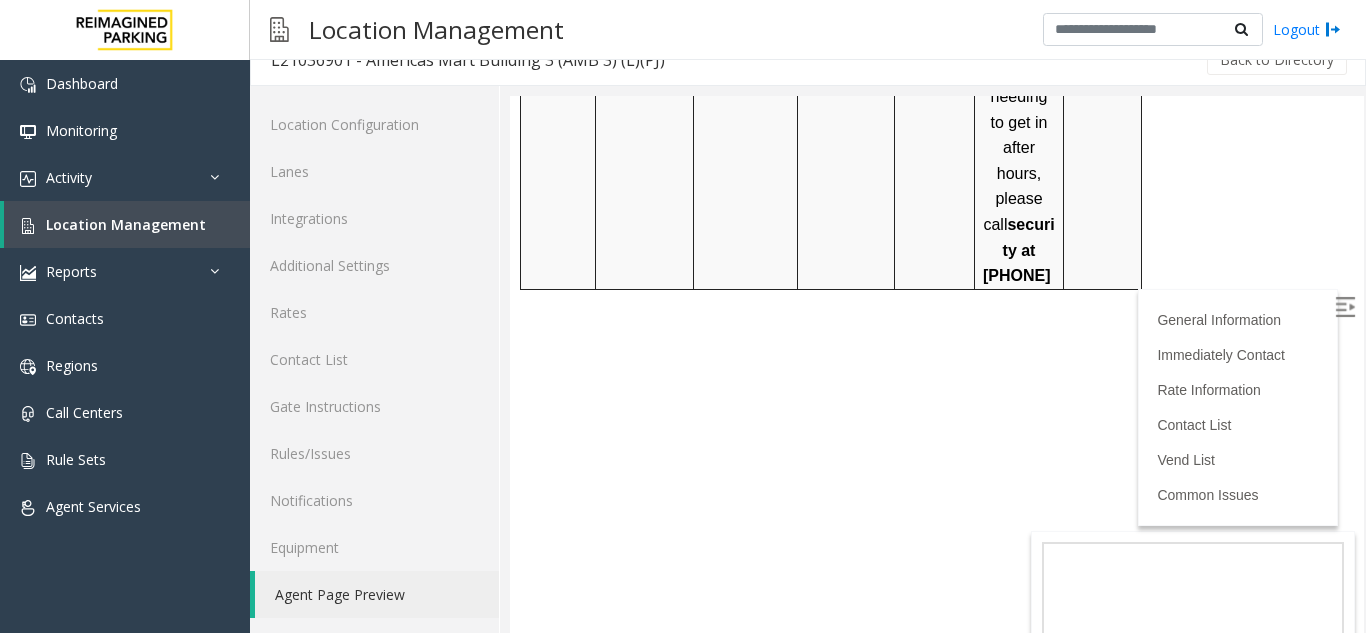 scroll, scrollTop: 3200, scrollLeft: 0, axis: vertical 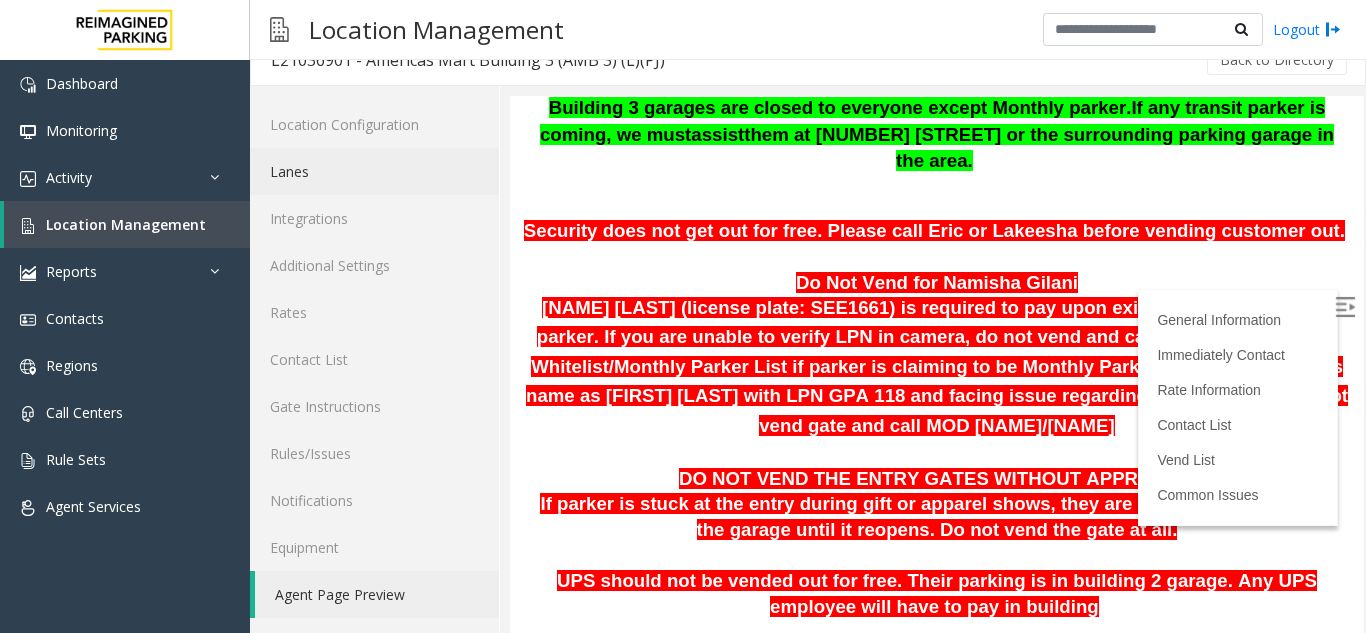click on "Lanes" 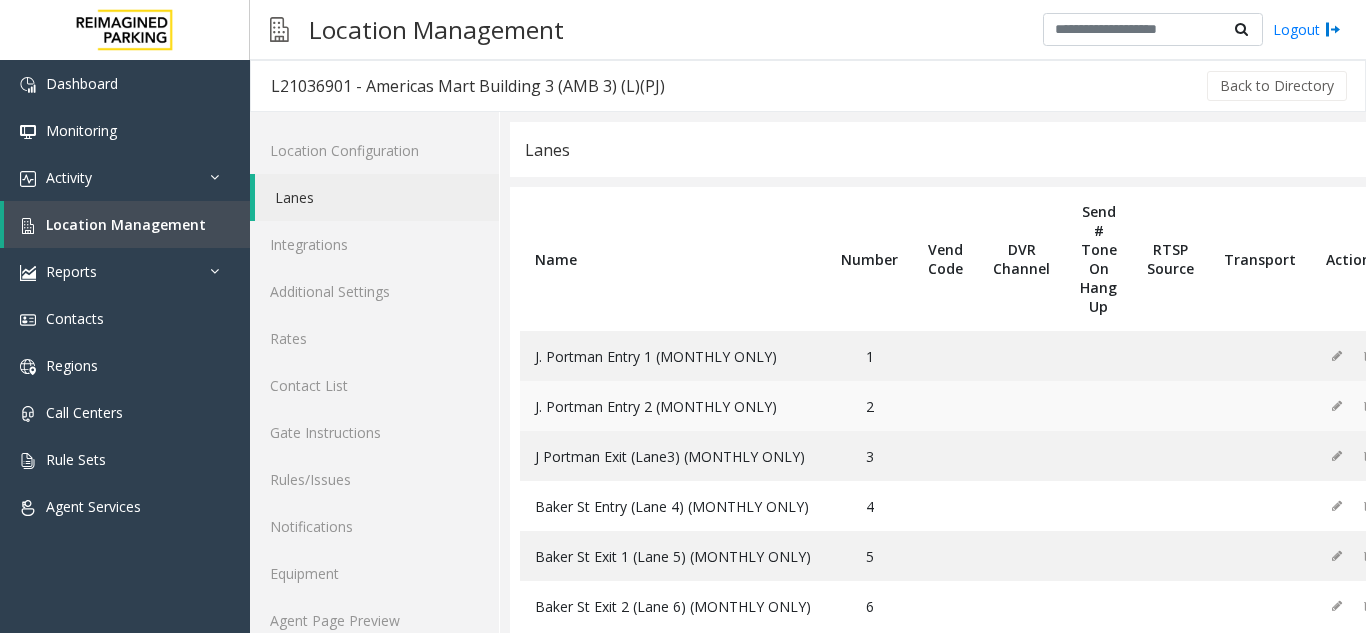 scroll, scrollTop: 53, scrollLeft: 0, axis: vertical 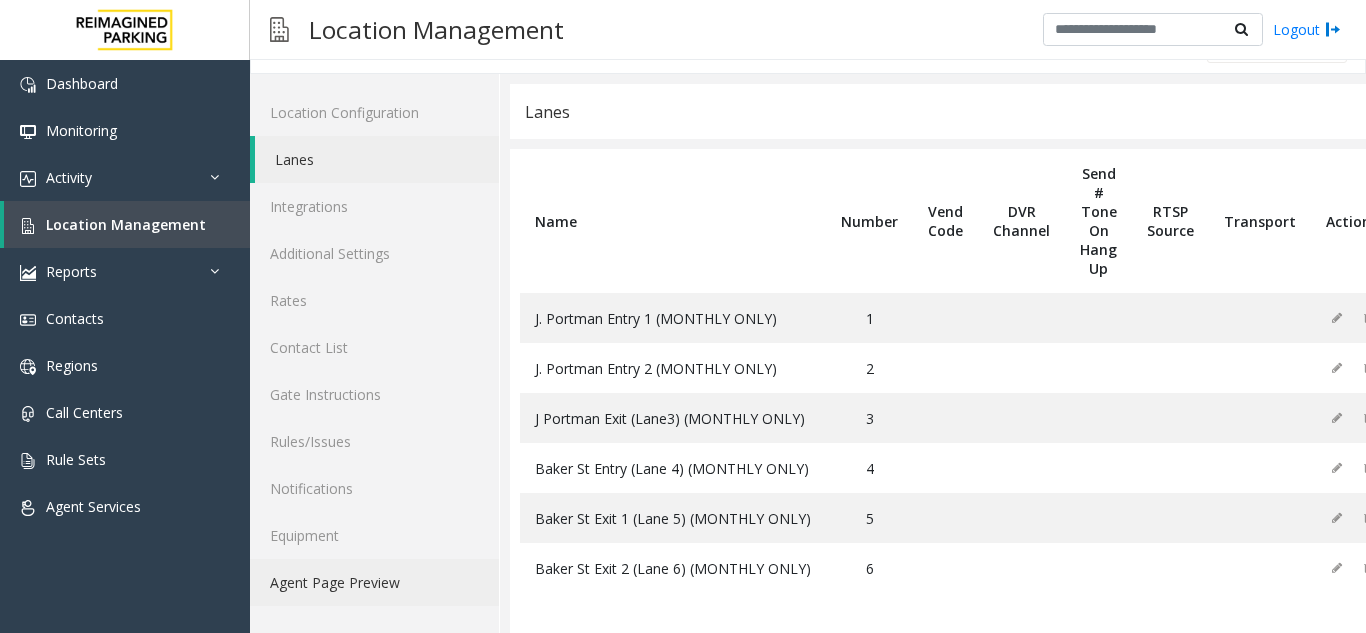 click on "Agent Page Preview" 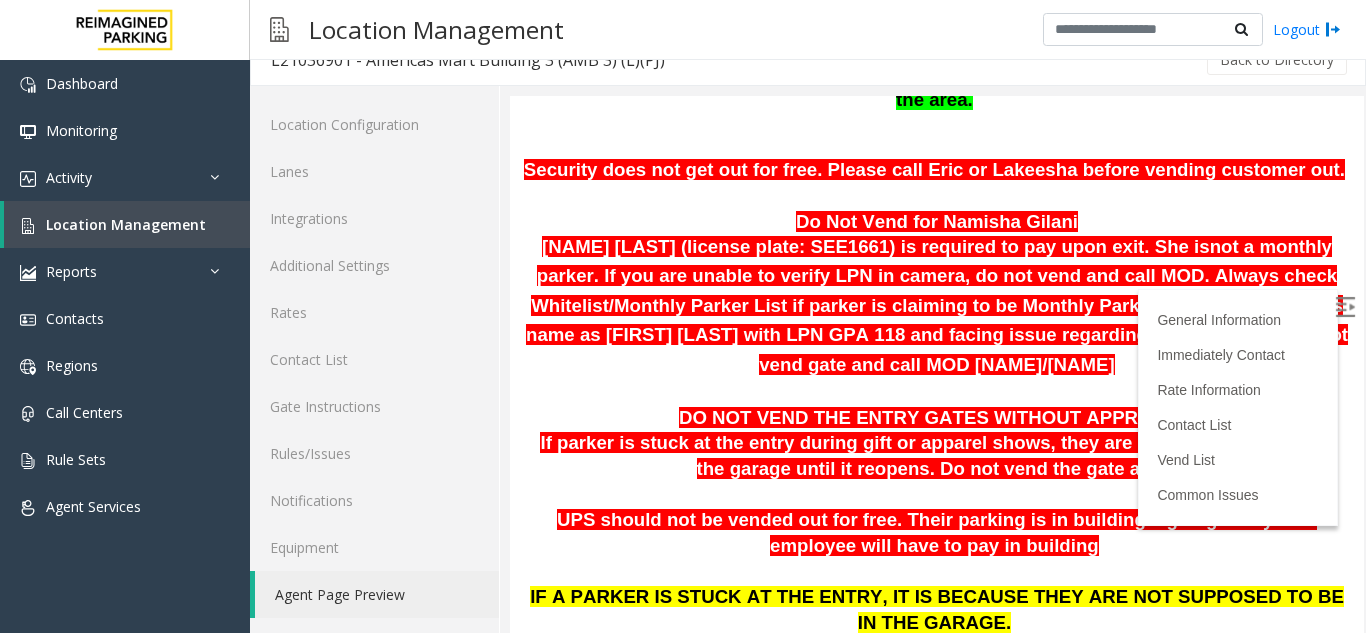scroll, scrollTop: 700, scrollLeft: 0, axis: vertical 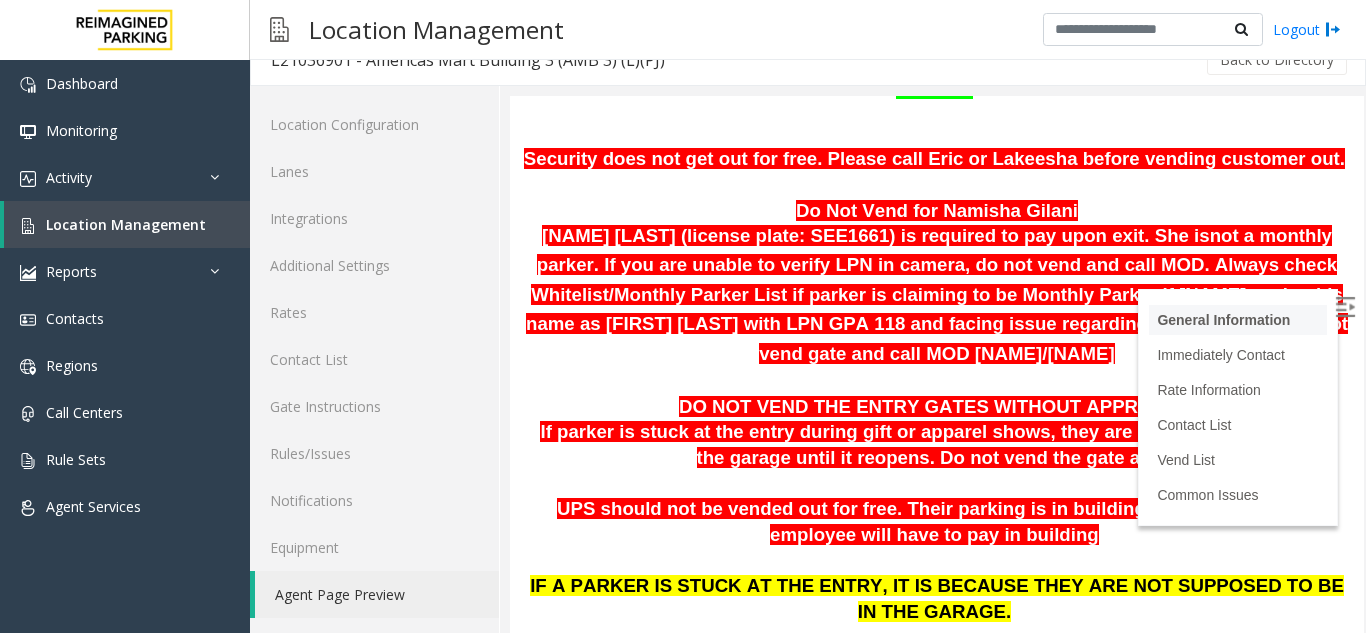 click on "General Information" at bounding box center [1238, 320] 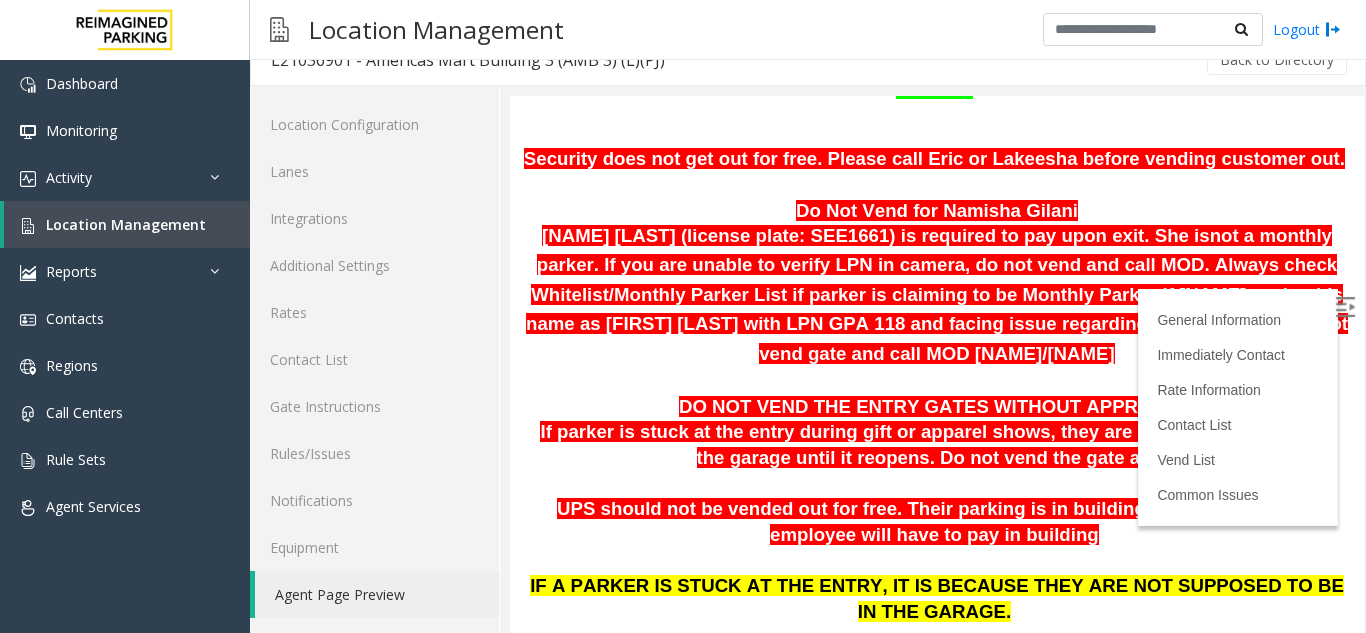 click at bounding box center [1345, 307] 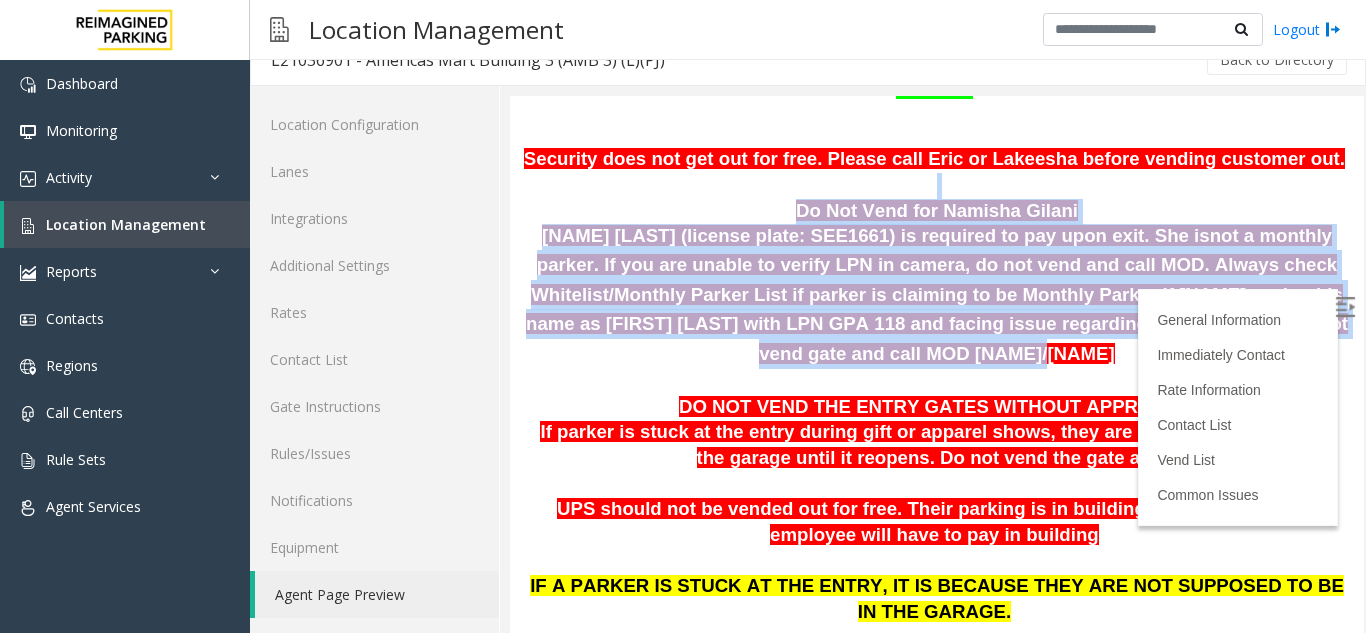 drag, startPoint x: 843, startPoint y: 170, endPoint x: 1284, endPoint y: 305, distance: 461.2006 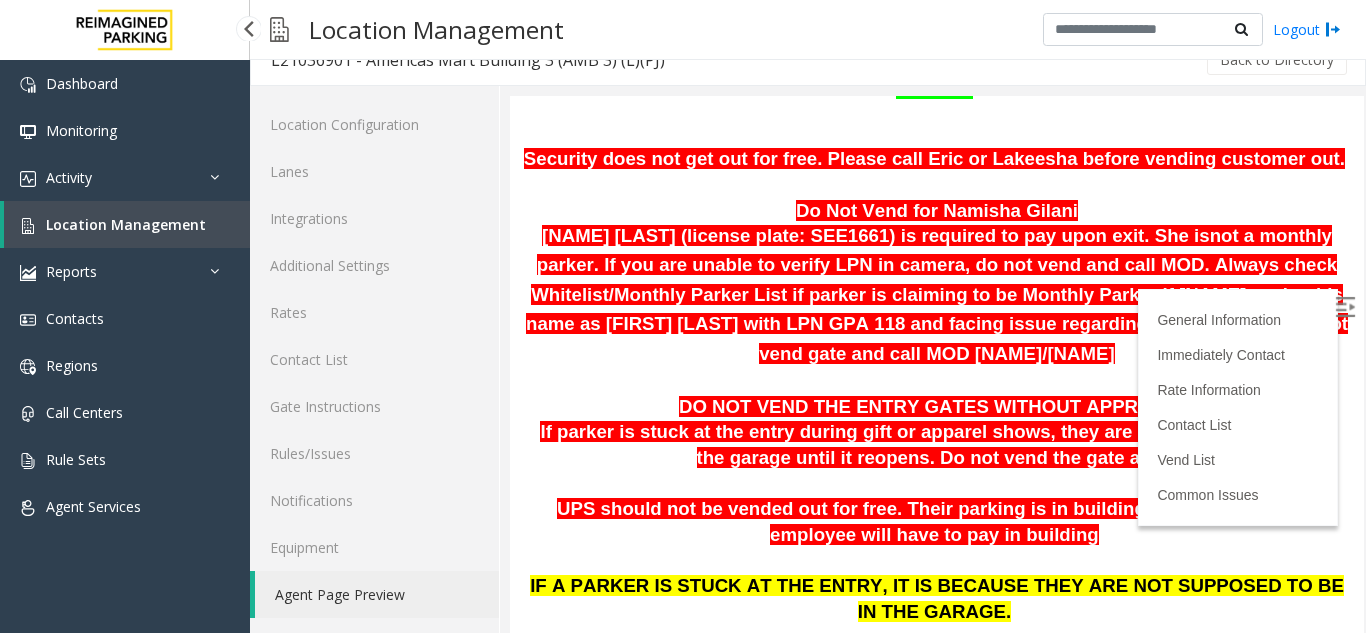 click on "Location Management" at bounding box center [126, 224] 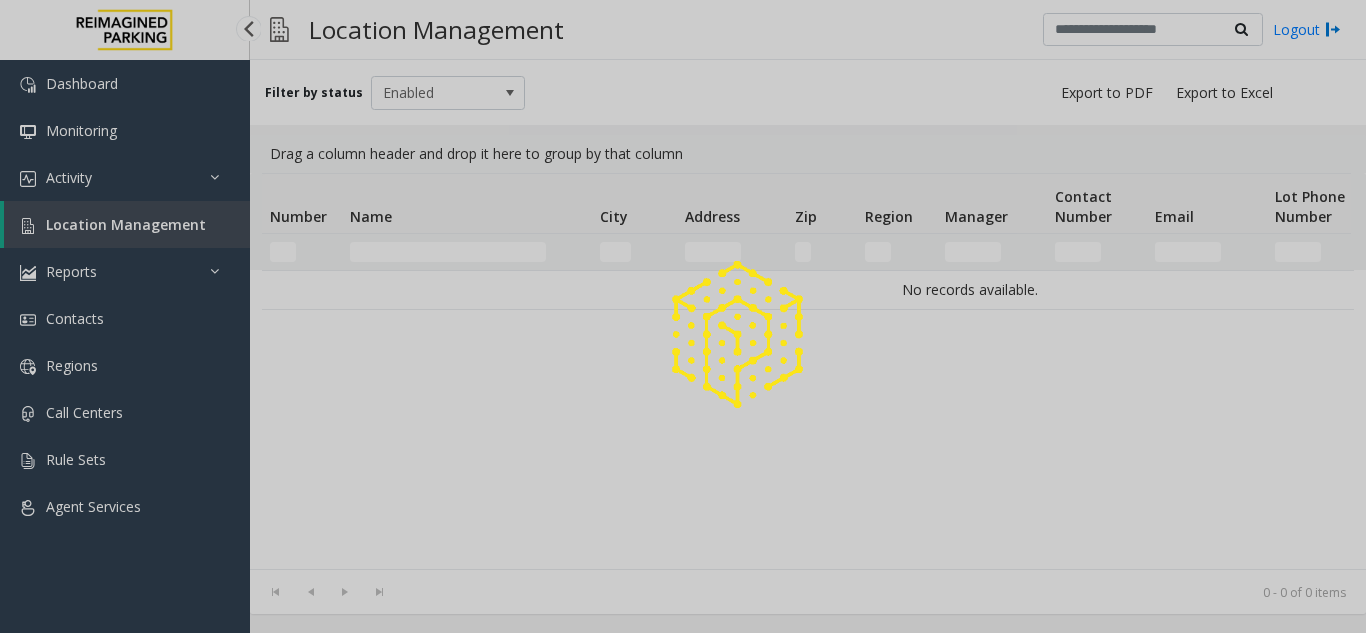 scroll, scrollTop: 0, scrollLeft: 0, axis: both 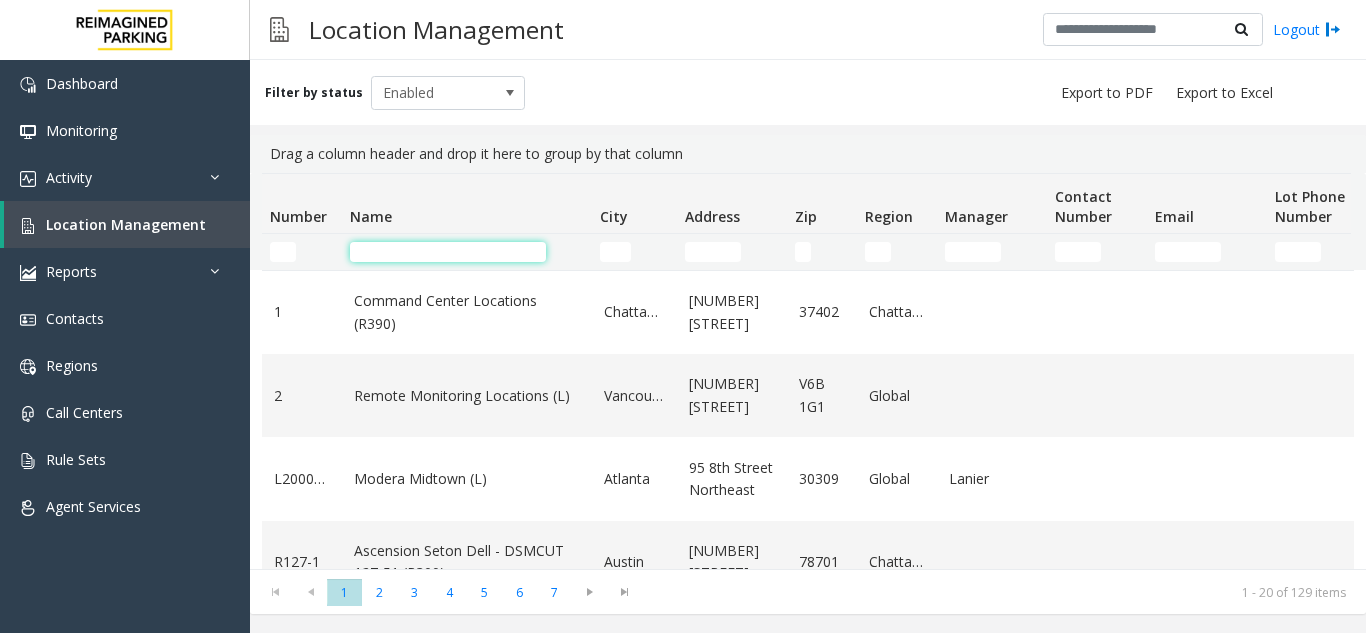 click 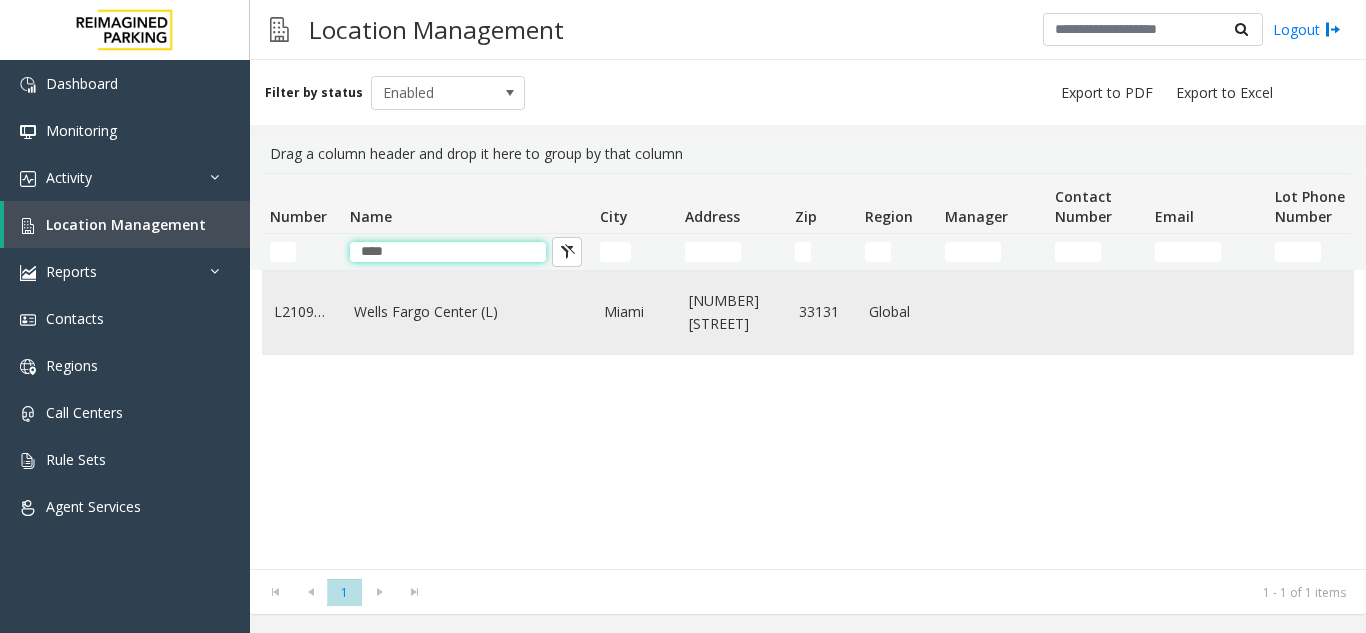 type on "****" 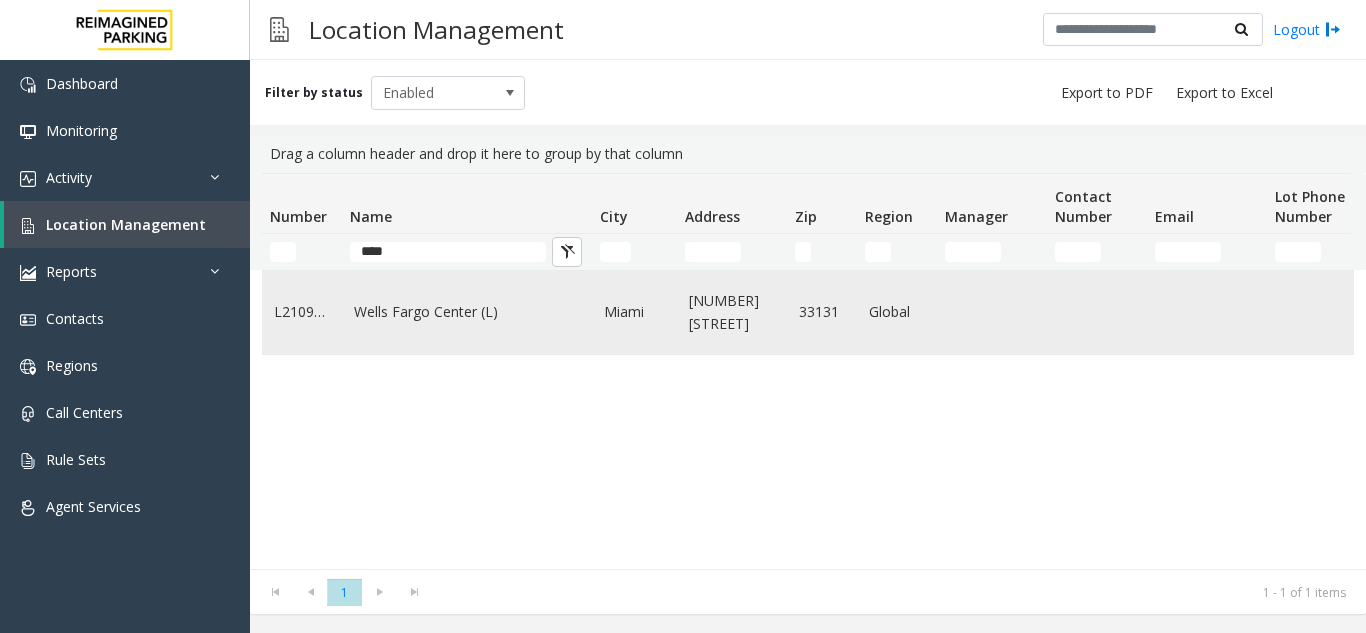 click on "Wells Fargo Center (L)" 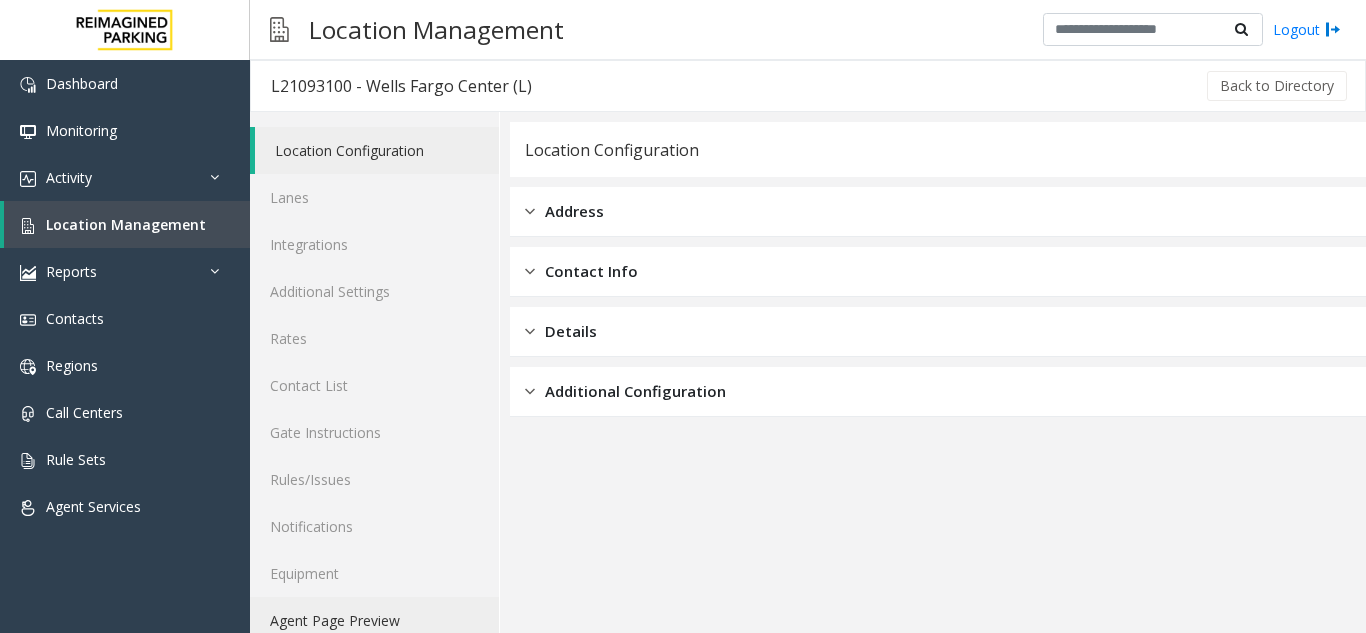 click on "Agent Page Preview" 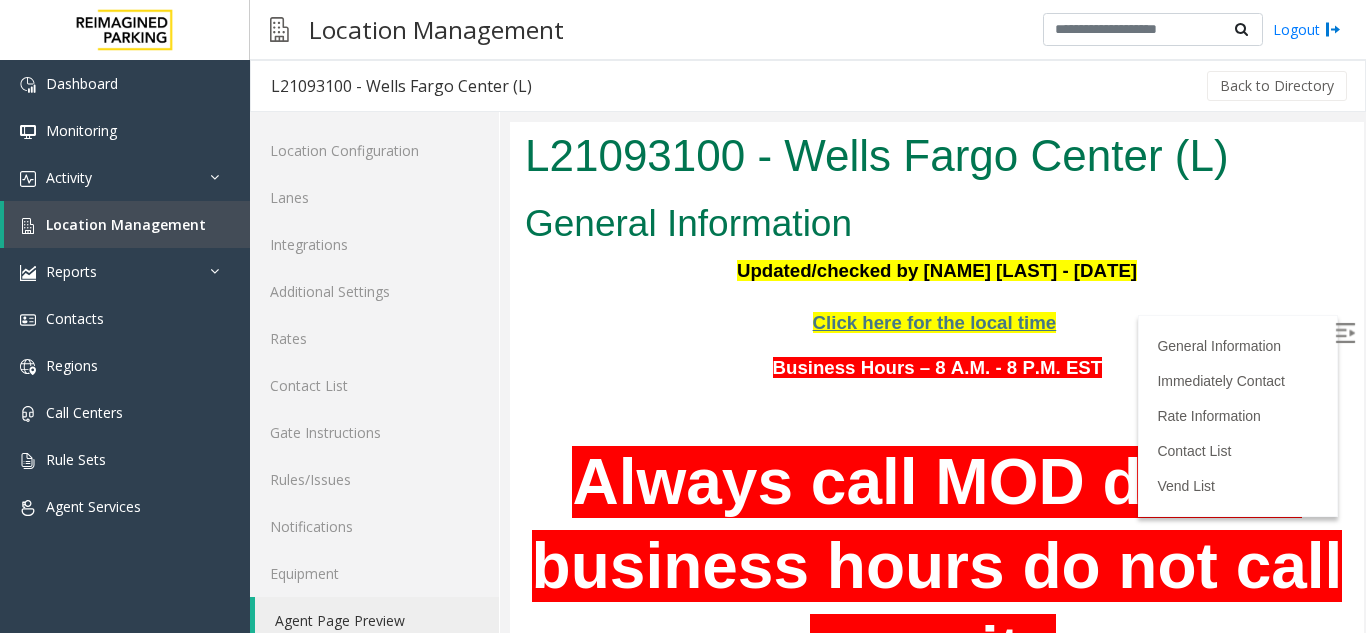 scroll, scrollTop: 0, scrollLeft: 0, axis: both 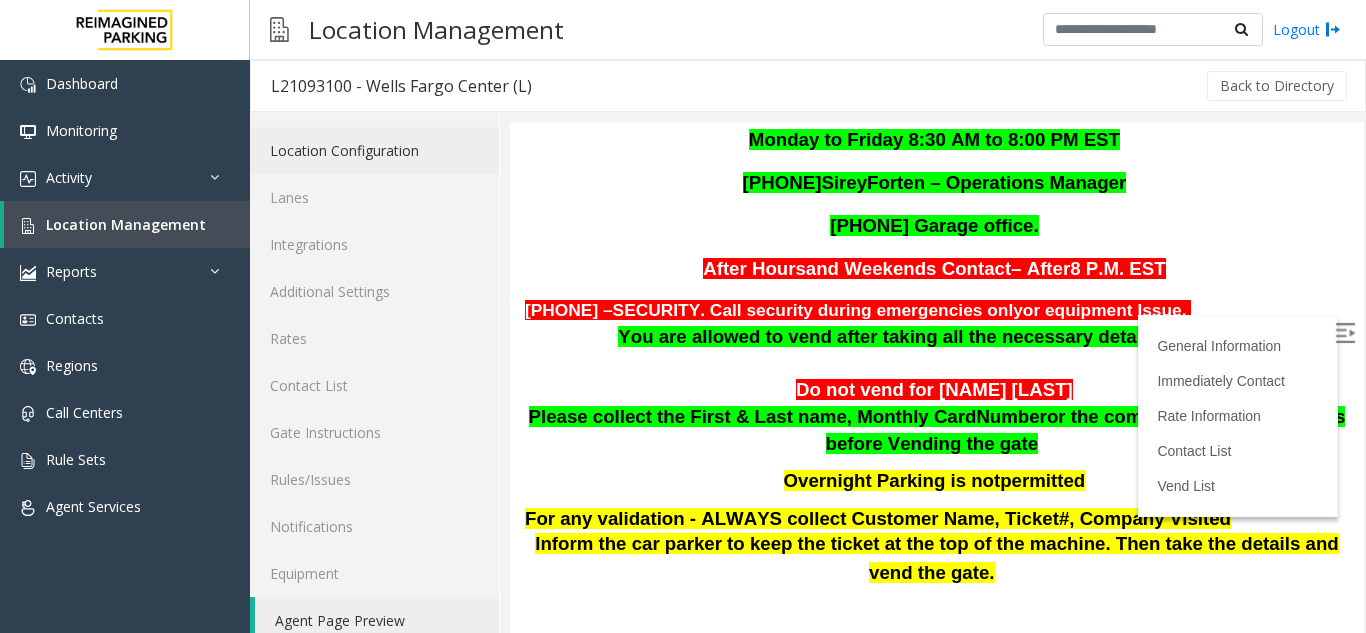 click on "Location Configuration" 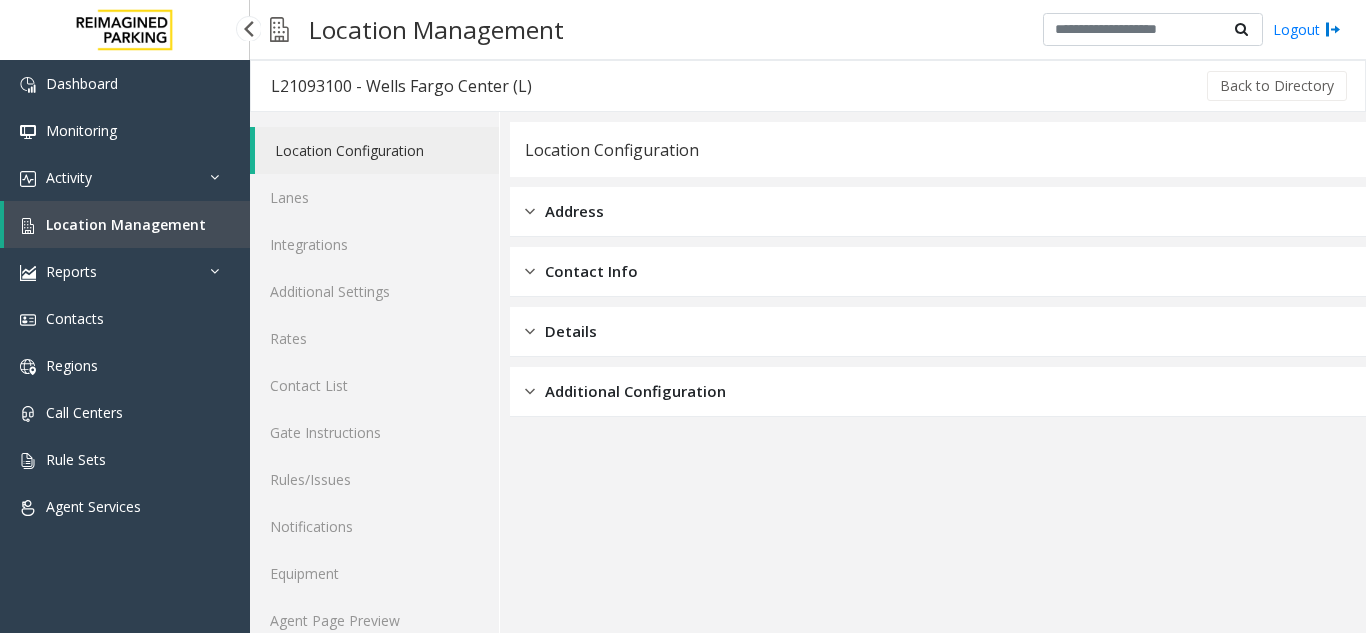 click on "Location Management" at bounding box center (127, 224) 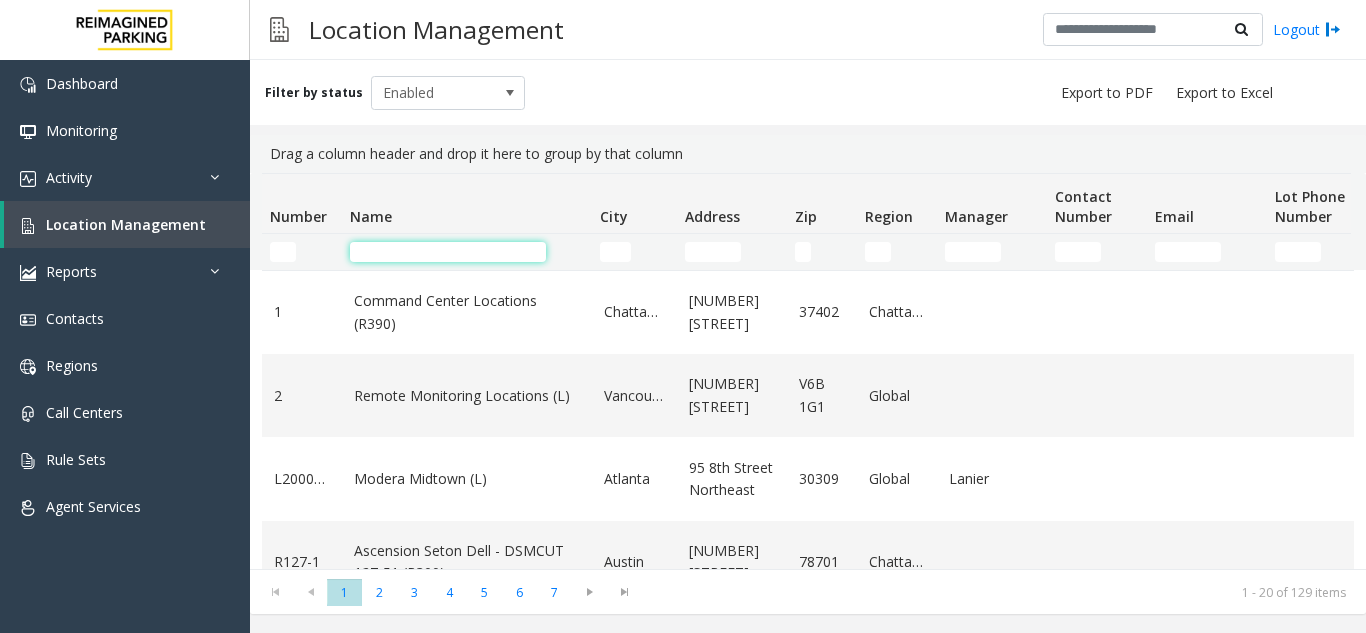click 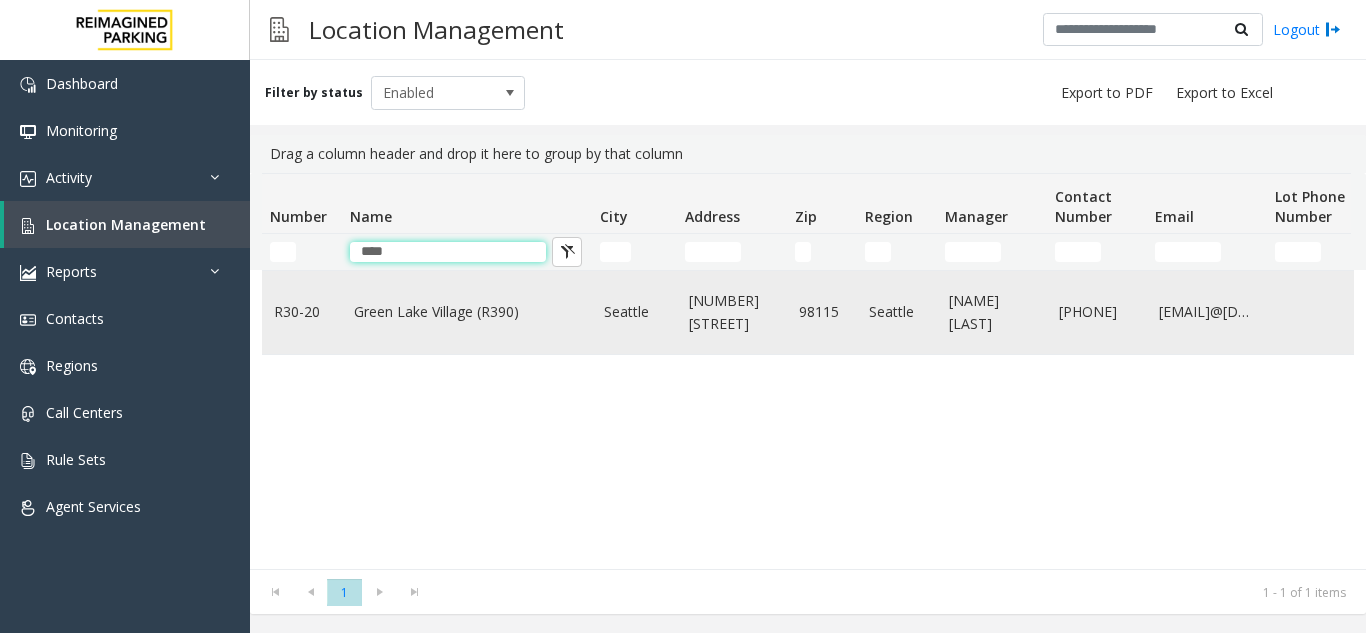 type on "****" 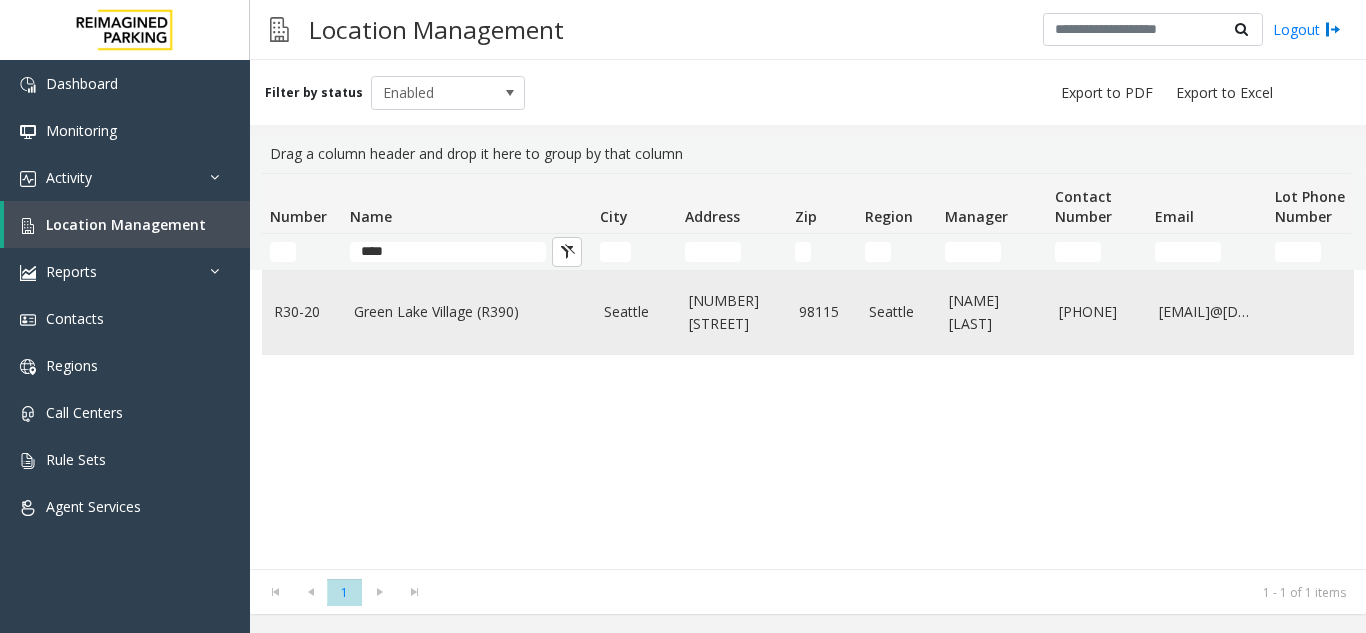 click on "Green Lake Village (R390)" 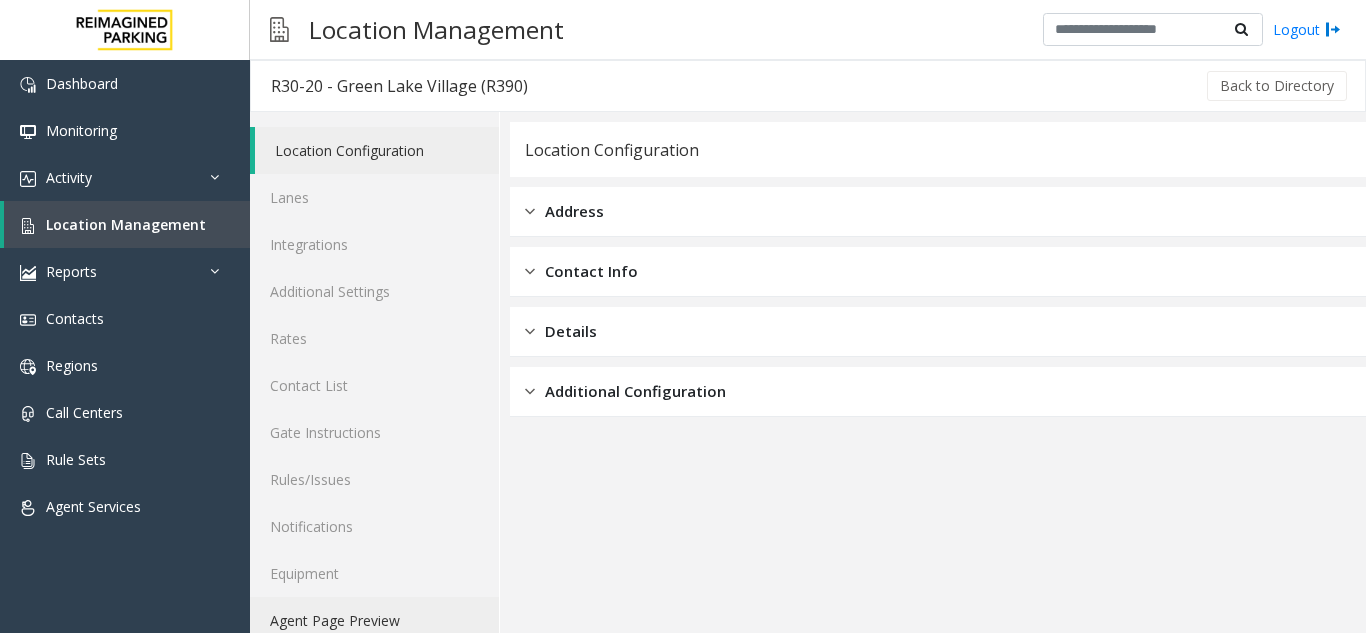 click on "Agent Page Preview" 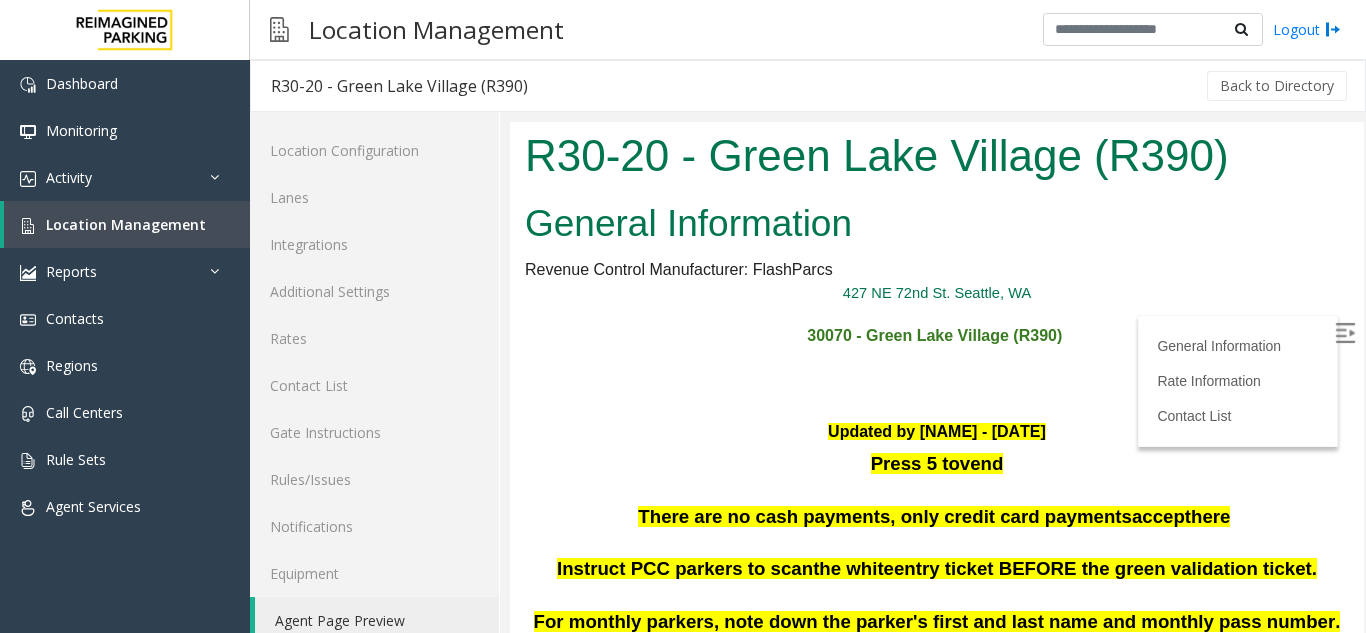 scroll, scrollTop: 0, scrollLeft: 0, axis: both 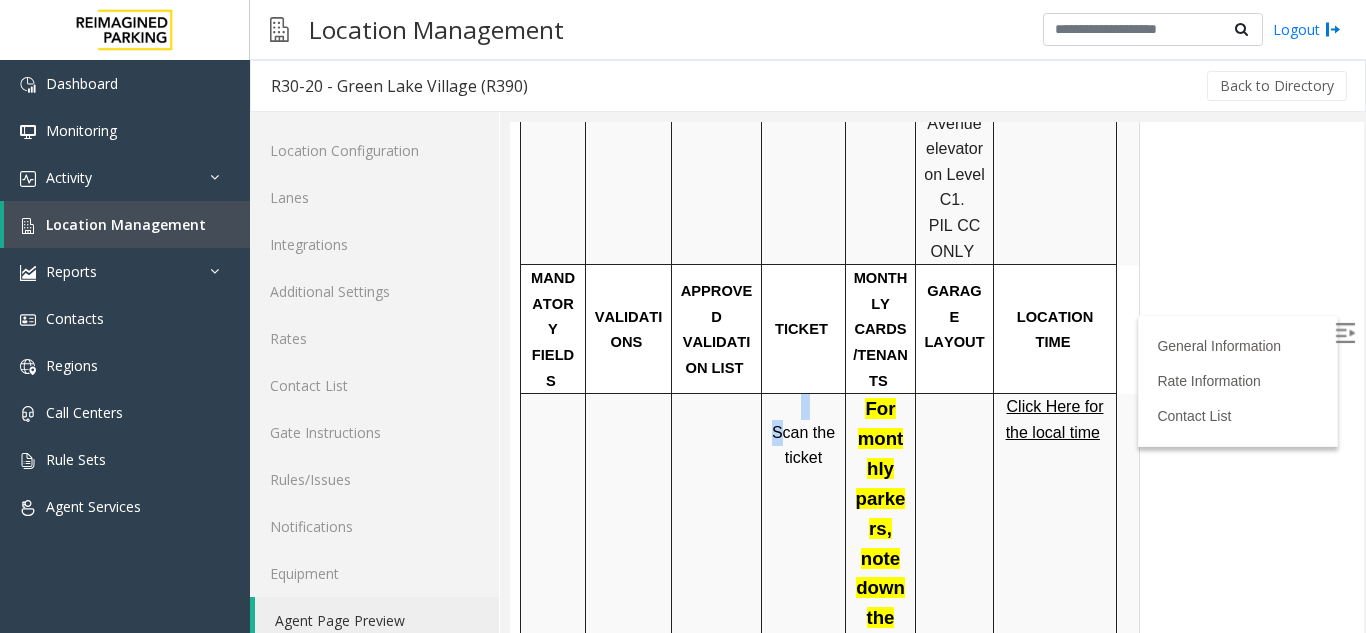 drag, startPoint x: 778, startPoint y: 330, endPoint x: 848, endPoint y: 340, distance: 70.71068 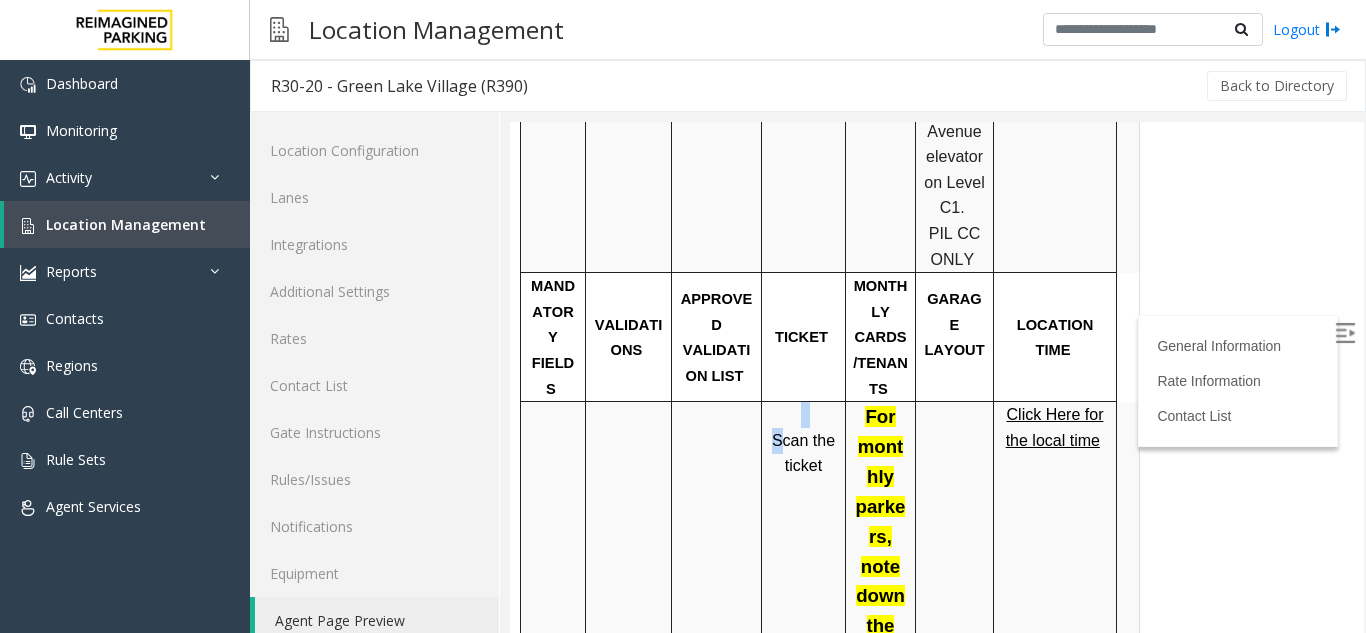 scroll, scrollTop: 1100, scrollLeft: 0, axis: vertical 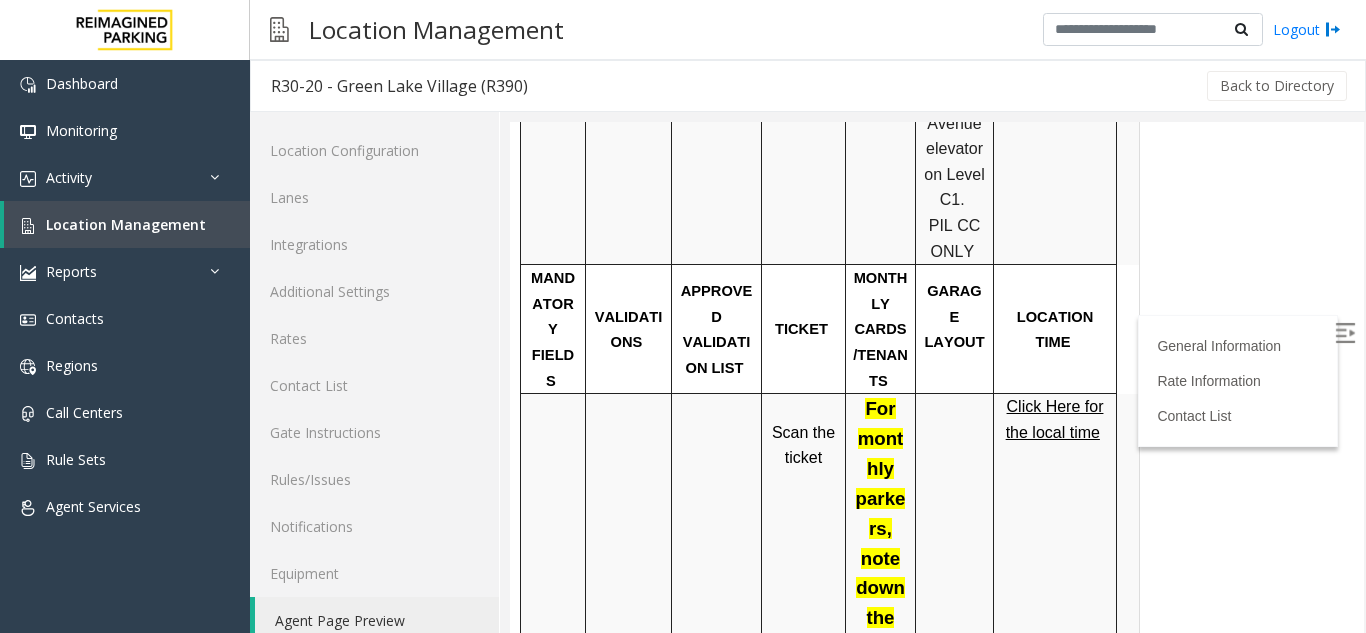 click on "Scan the ticket" at bounding box center (803, 445) 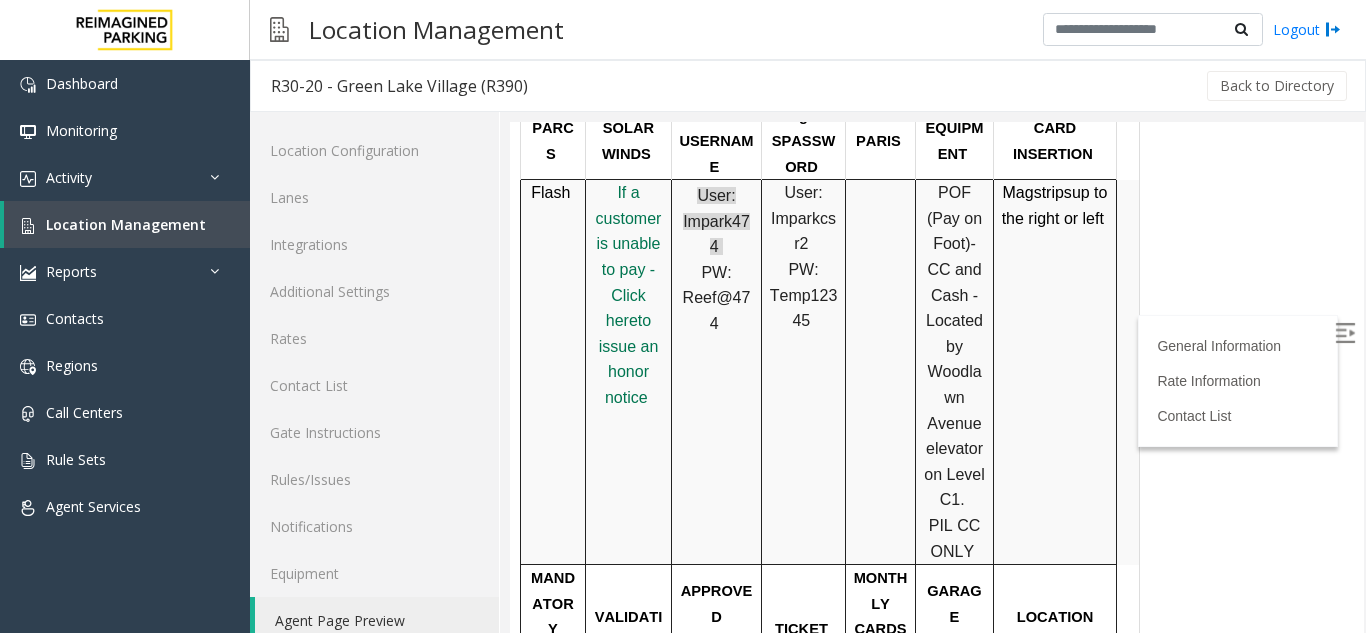 scroll, scrollTop: 600, scrollLeft: 0, axis: vertical 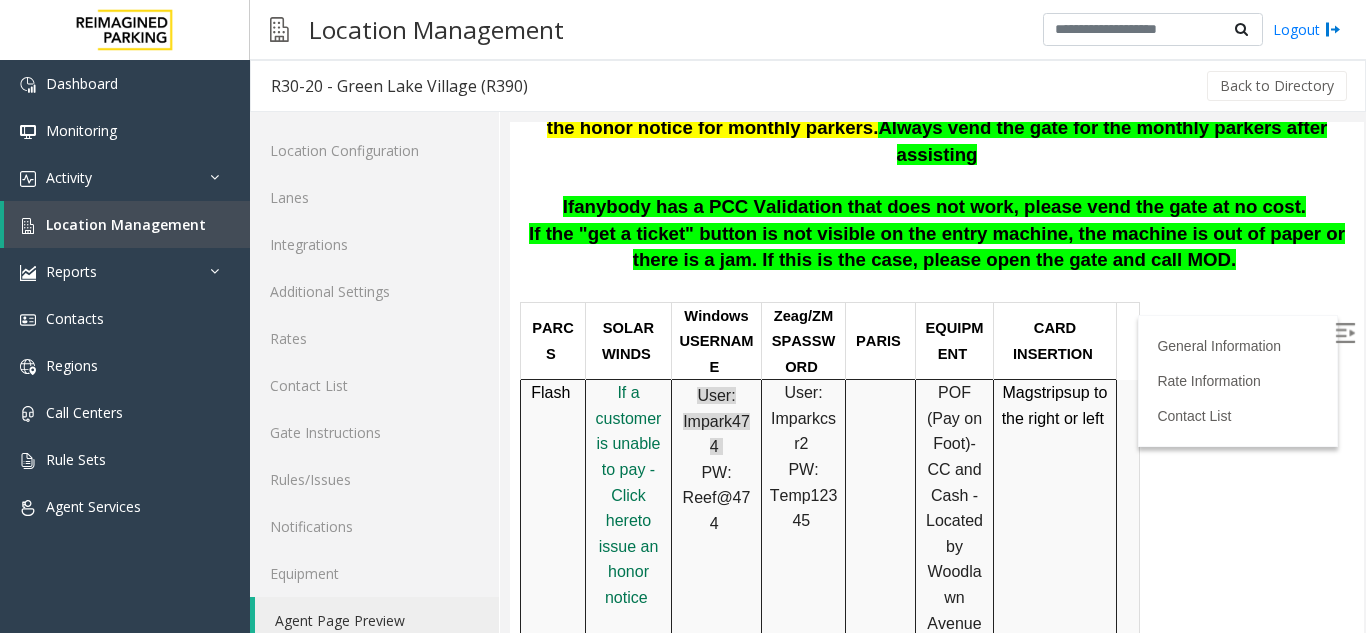 click on "PARCS SOLAR WINDS Windows USERNAME Zeag /ZMSPASSWORD PARIS EQUIPMENT CARD INSERTION Flash If a customer is unable to pay - Click her e to issue an honor notice User: Impark474 PW: Reef@474 User: Imparkcsr2 PW: Temp12345 POF (Pay on Foot) -CC and Cash - Located by Woodlawn Avenue elevator on Level C1. PIL CC ONLY Mag strips up to the right or left MANDATORY FIELDS VALIDATIONS APPROVED VALIDATION LIST TICKET MONTHLY CARDS/TENANTS GARAGE LAYOUT LOCATION TIME Scan the ticket For monthly parkers, note down the first and the last name of the parker and the monthly pass number. You need to share the [NAME]'s phone number and inform the parker to get the monthly pass checked. Monthly pass number will be of 5 digits and it will start from 00 Click Here for the local time APPROVED VENDORS DO NOT VEND FOR ENTRANCE/EXIT LANE INFO LOST TICKET RATE COMMON ISSUES SPECIAL INSTRUCTIONS m" at bounding box center [934, 1760] 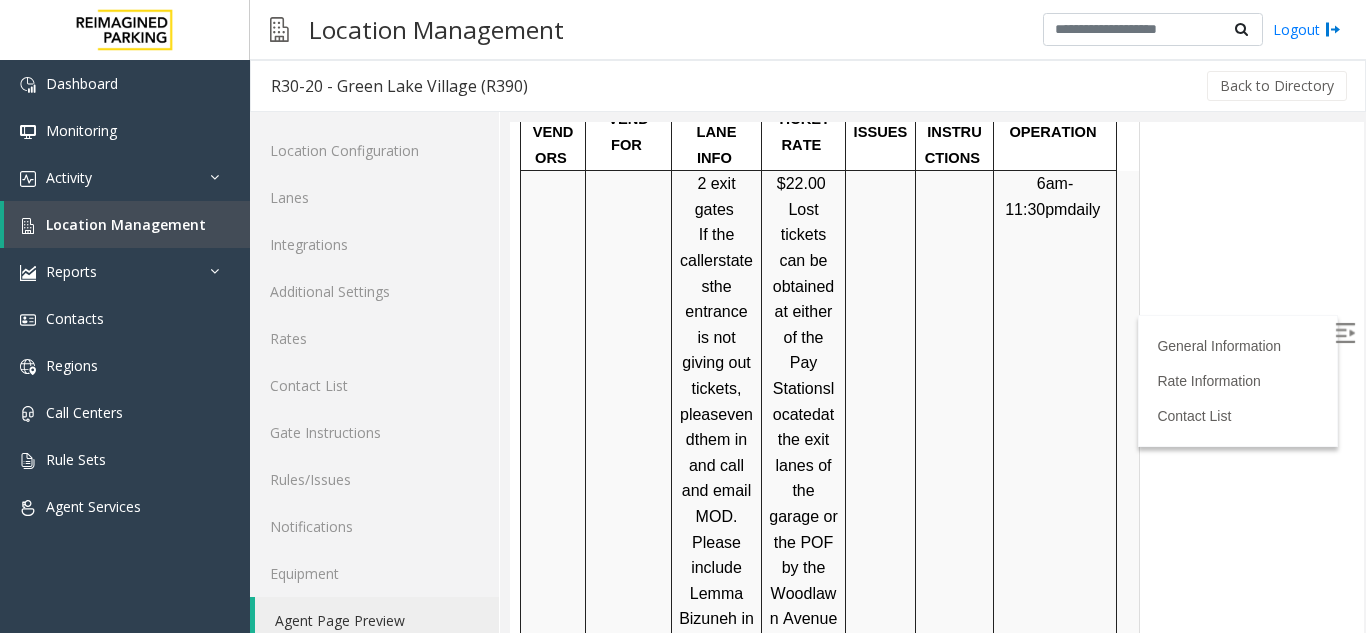 scroll, scrollTop: 3100, scrollLeft: 0, axis: vertical 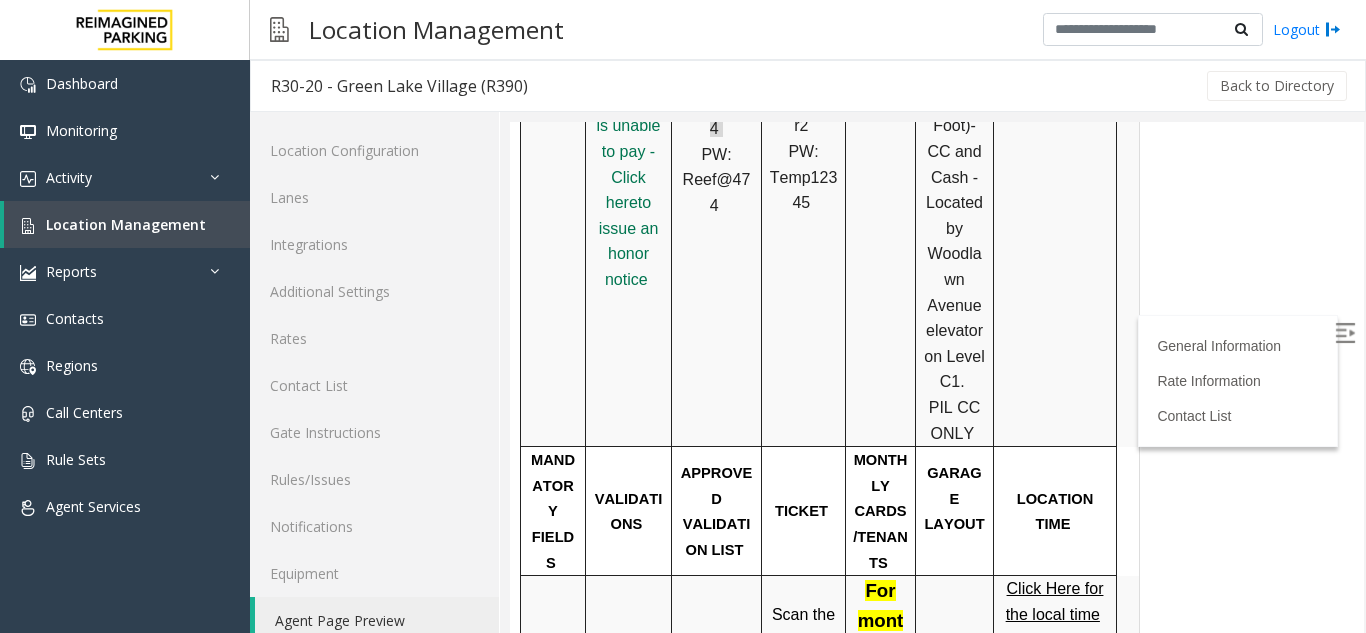 click at bounding box center [1345, 333] 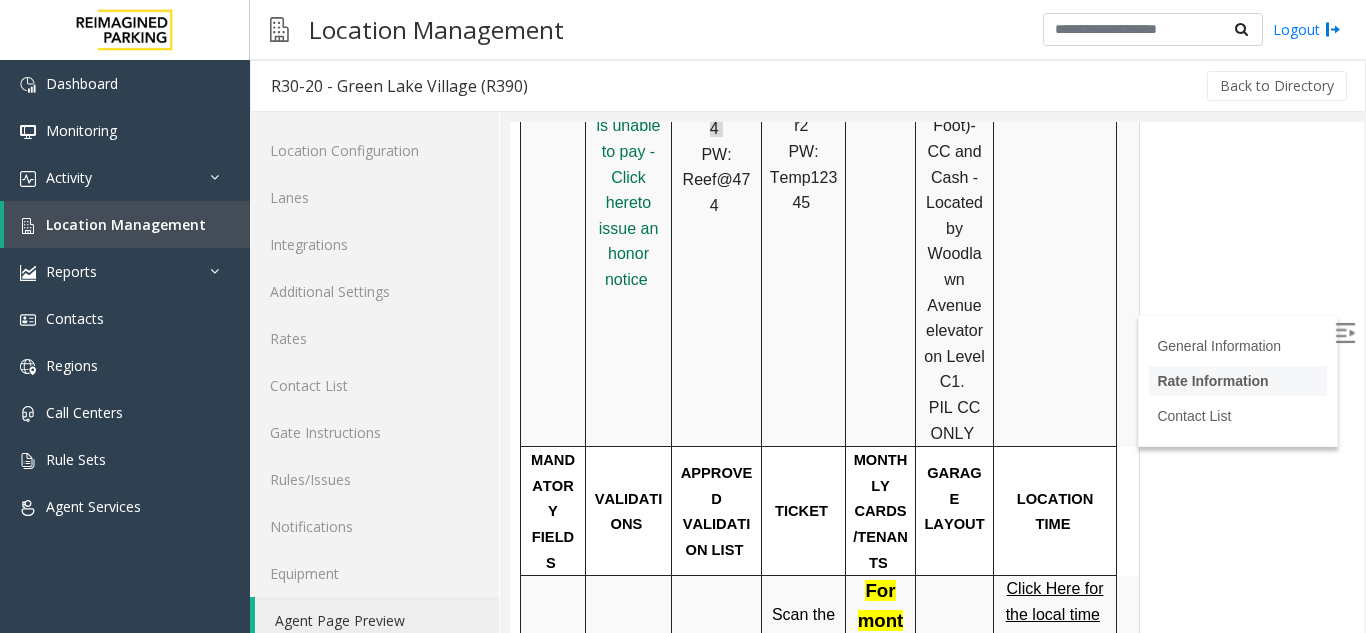 click on "Rate Information" at bounding box center (1212, 381) 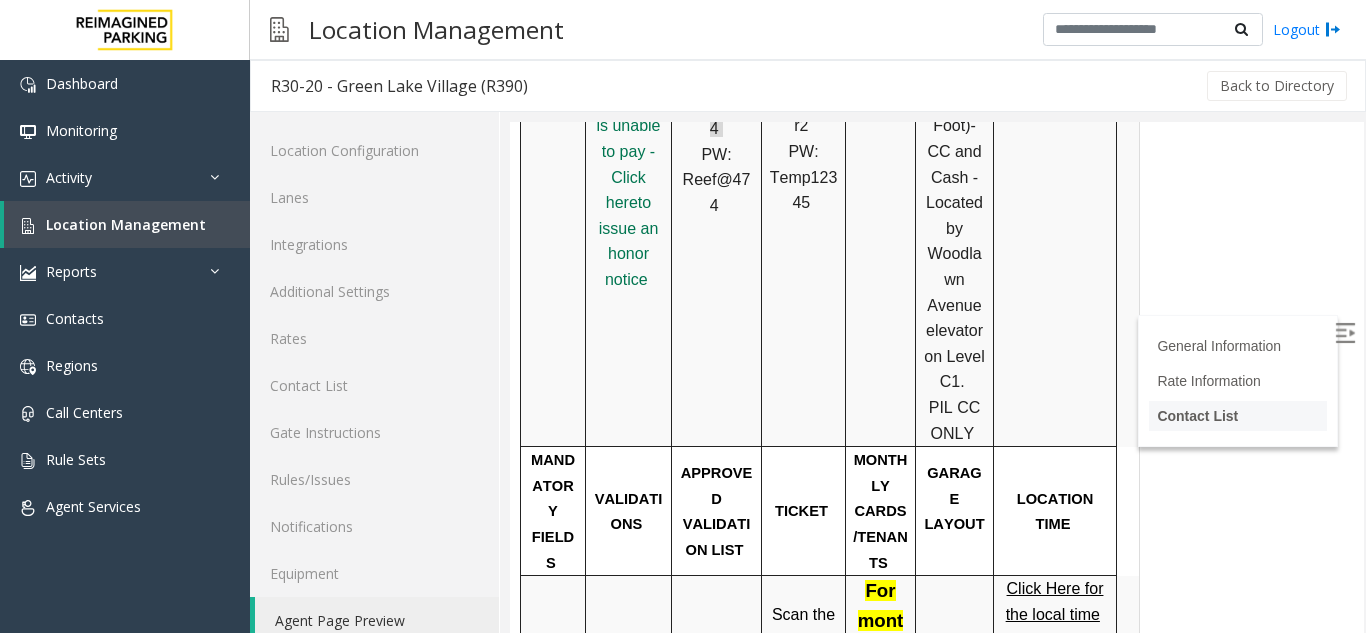 scroll, scrollTop: 5462, scrollLeft: 0, axis: vertical 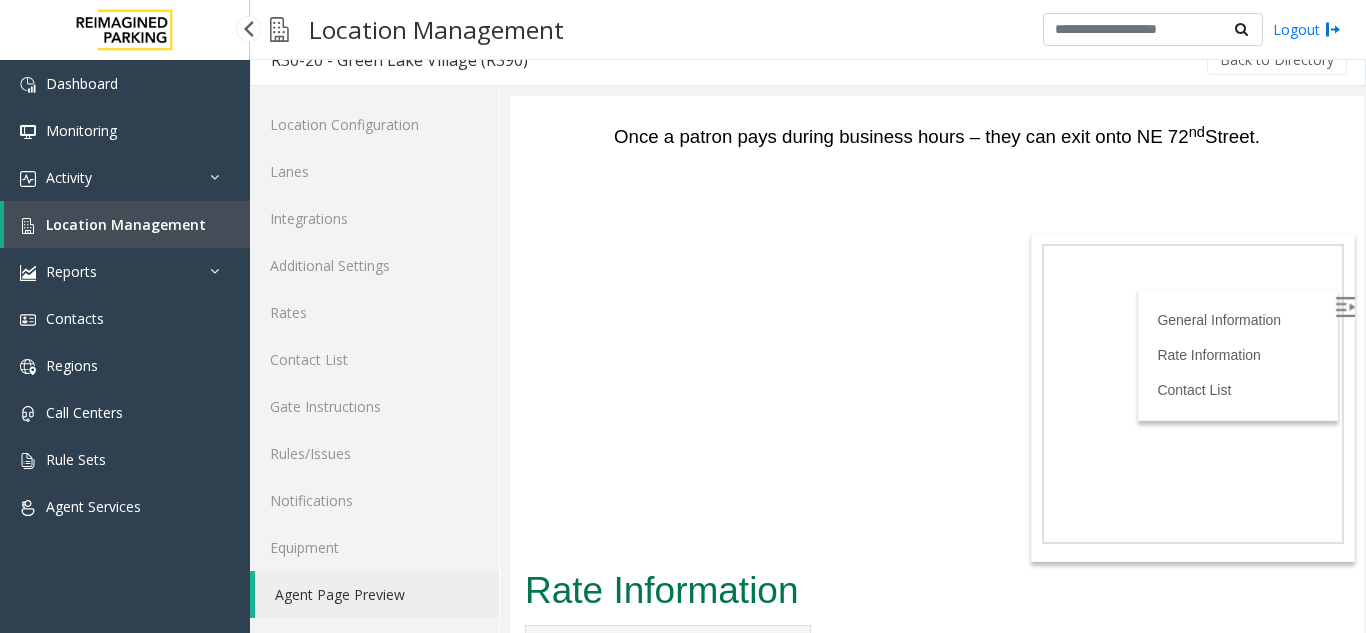 click on "Location Management" at bounding box center (127, 224) 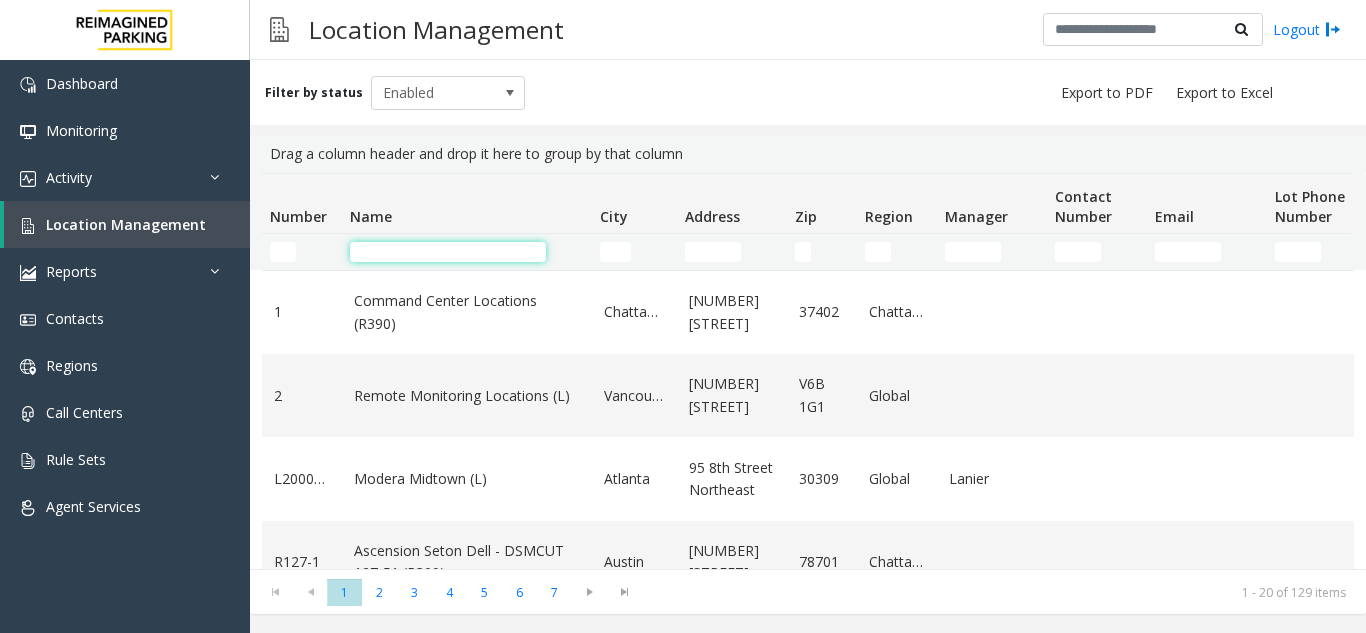 click 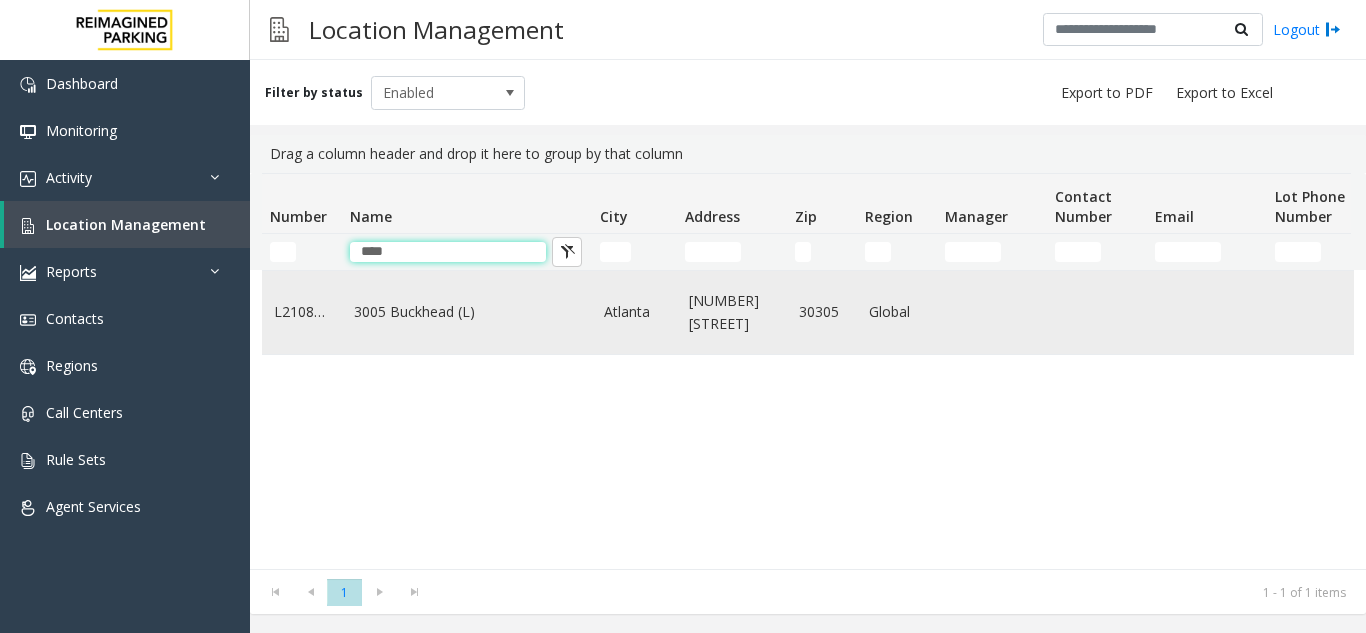 type on "****" 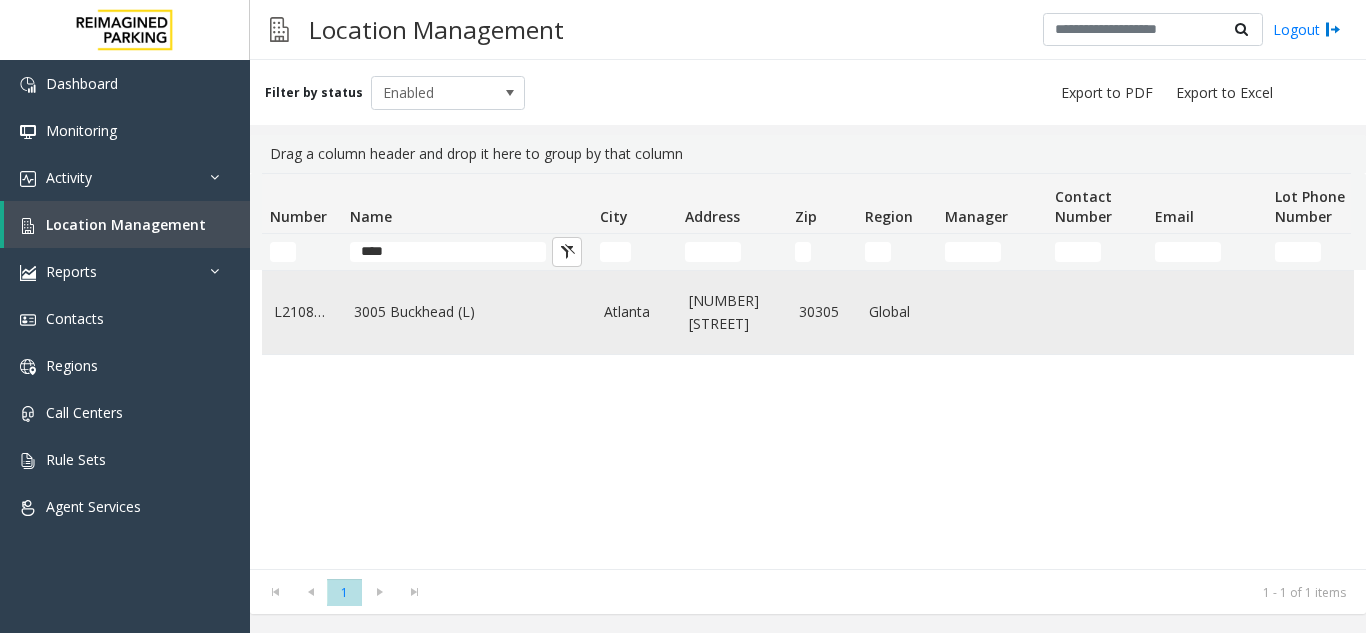 click on "3005 Buckhead (L)" 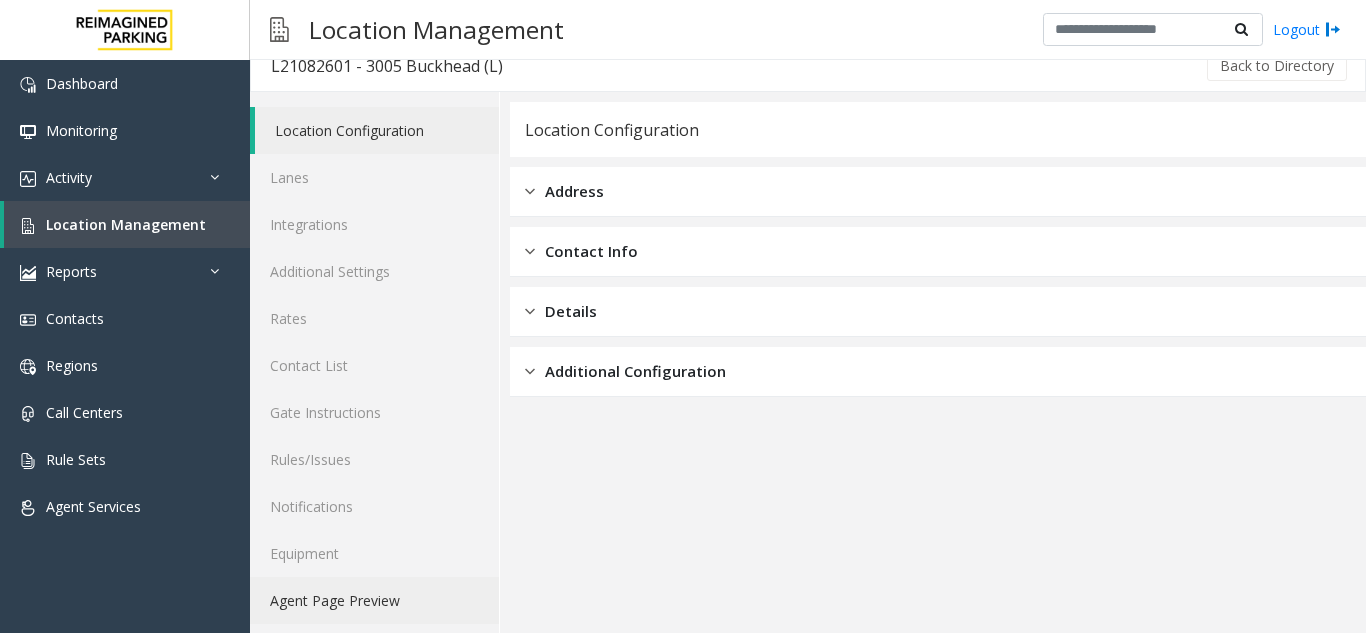 scroll, scrollTop: 26, scrollLeft: 0, axis: vertical 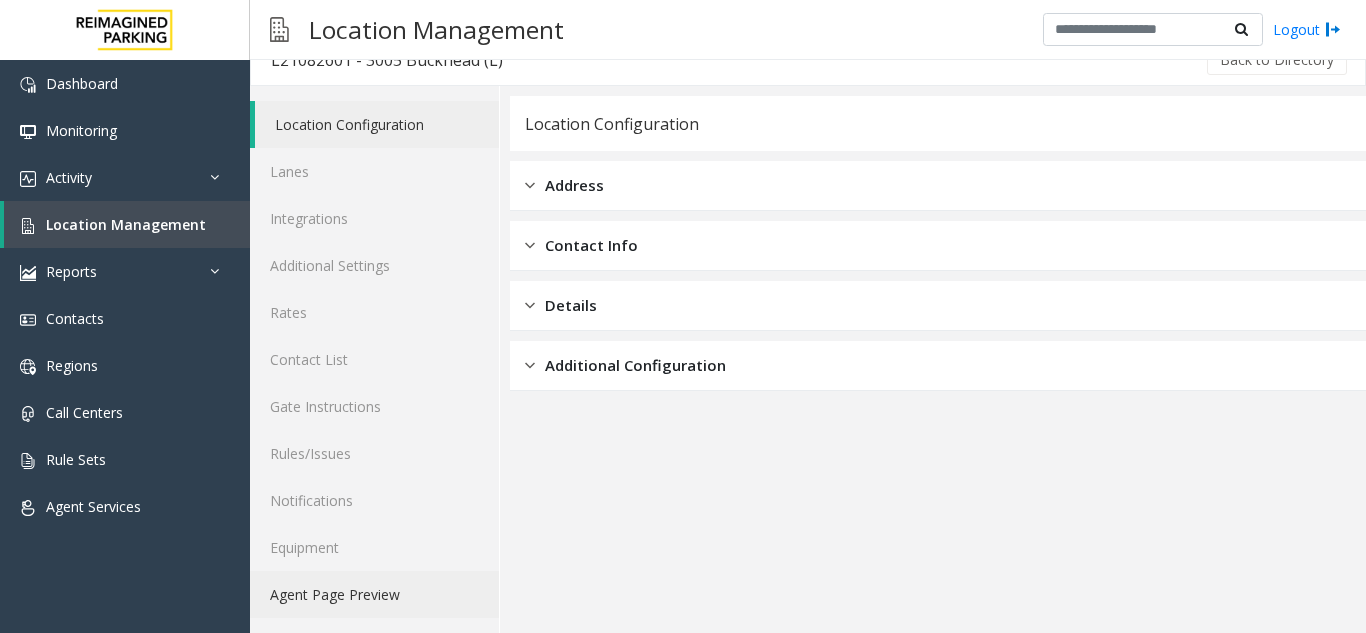 click on "Agent Page Preview" 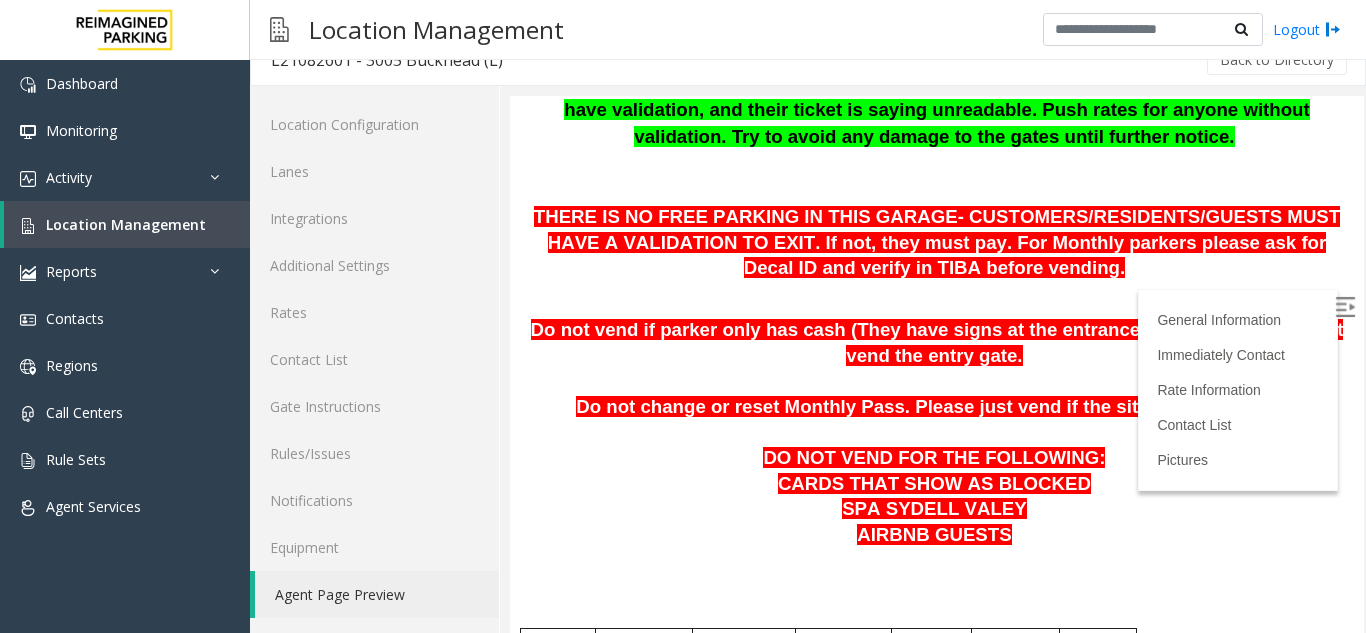 scroll, scrollTop: 300, scrollLeft: 0, axis: vertical 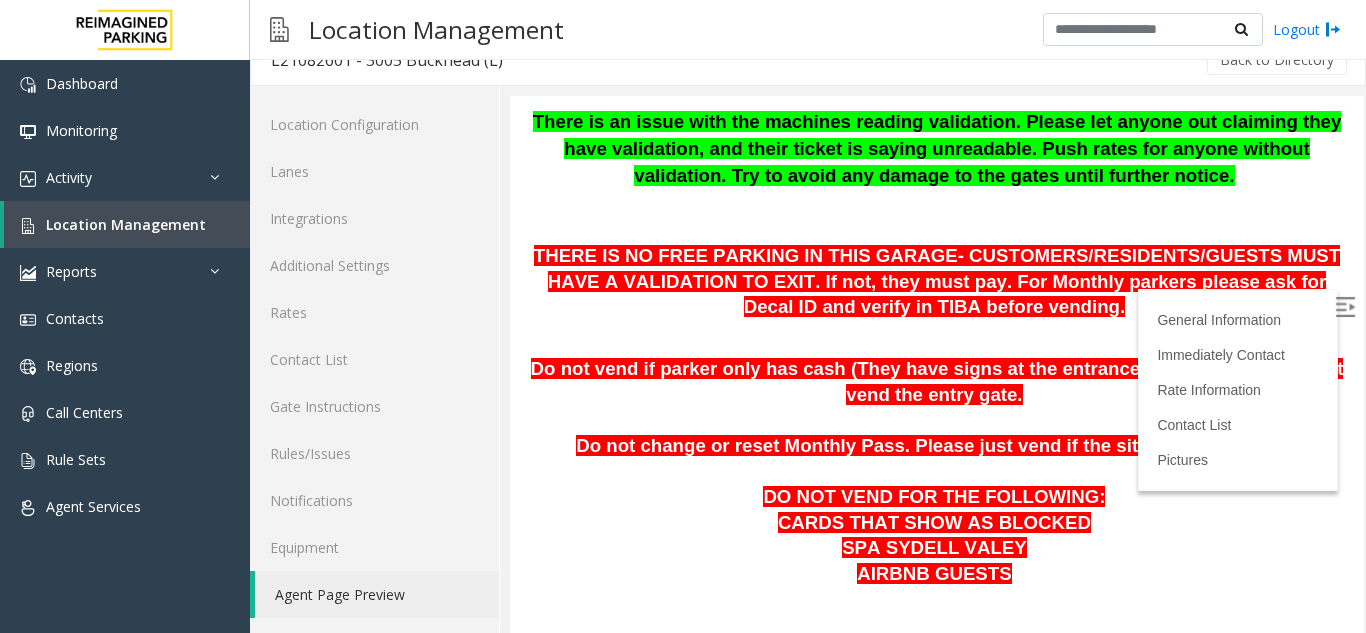click at bounding box center [1345, 307] 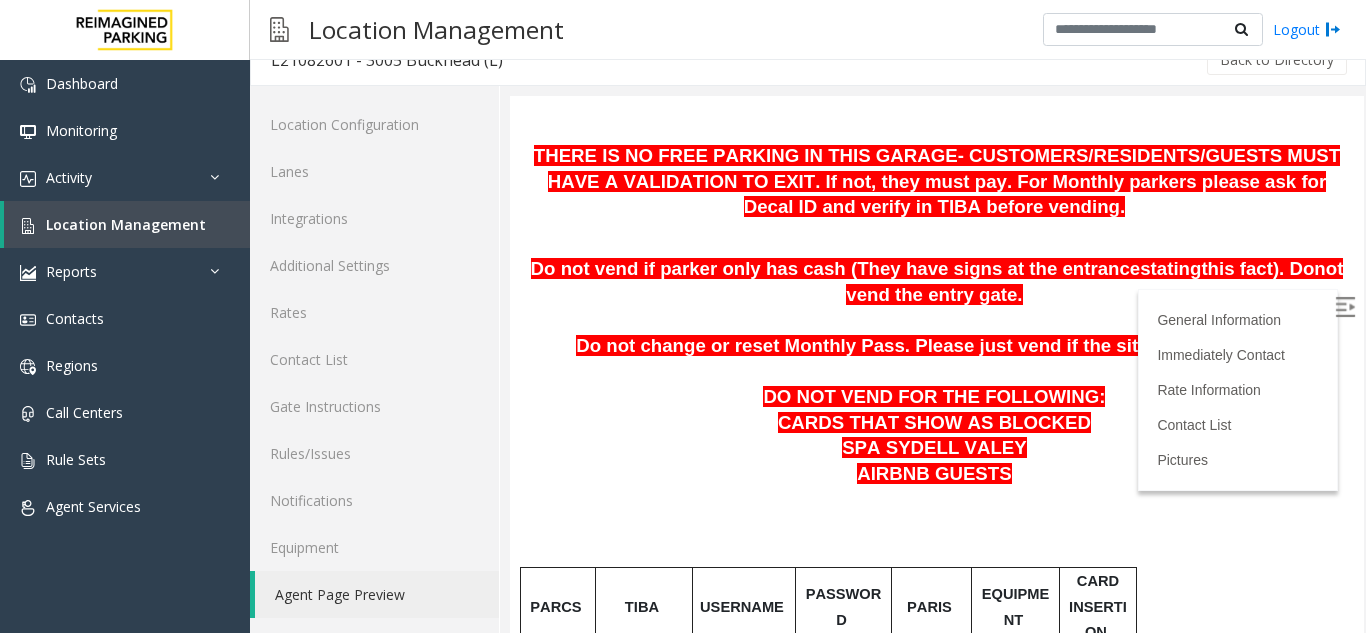 scroll, scrollTop: 600, scrollLeft: 0, axis: vertical 